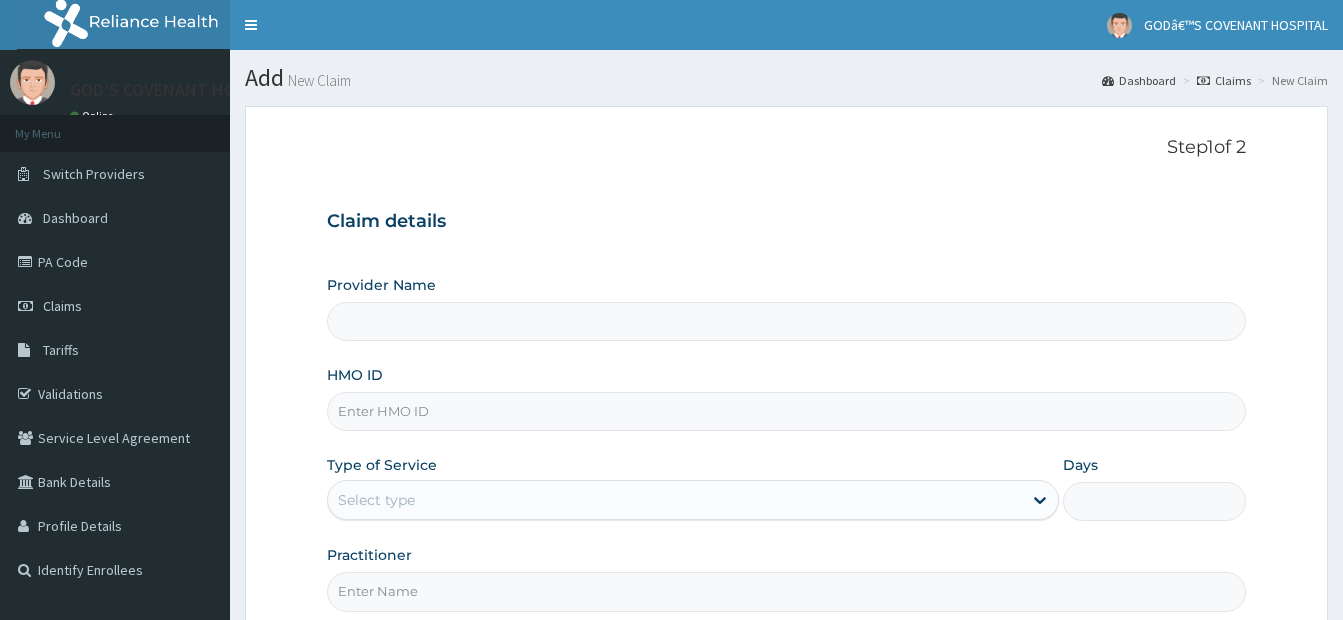 scroll, scrollTop: 0, scrollLeft: 0, axis: both 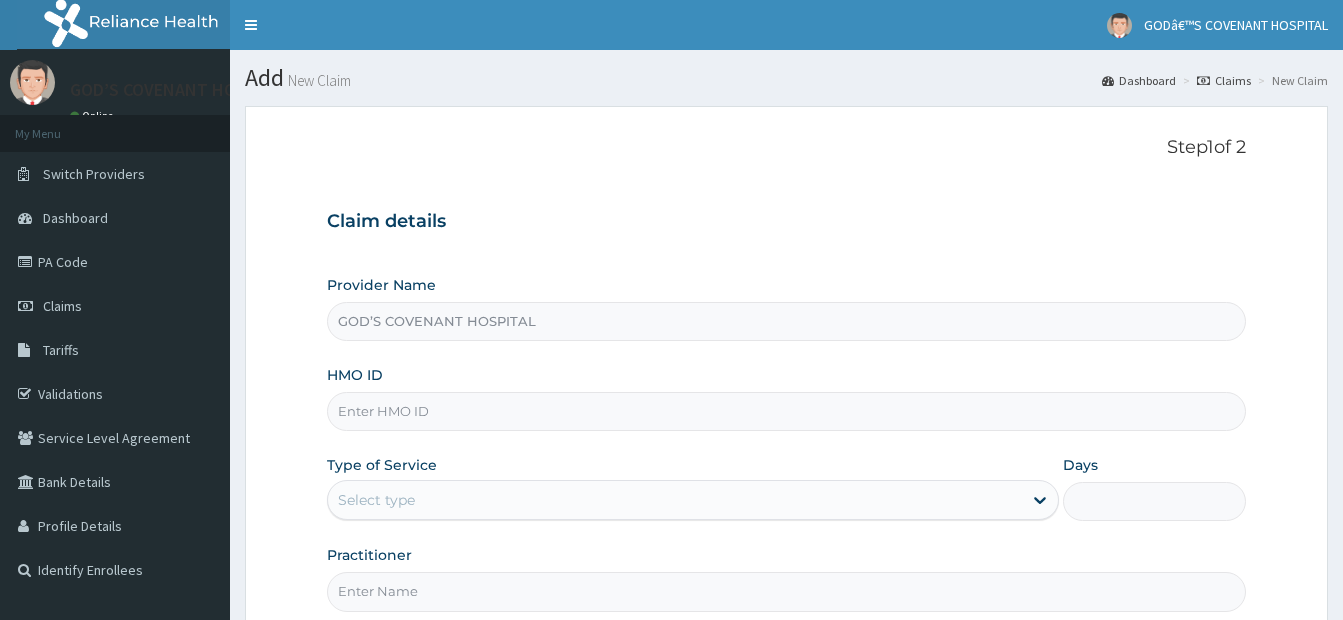 click on "HMO ID" at bounding box center (786, 411) 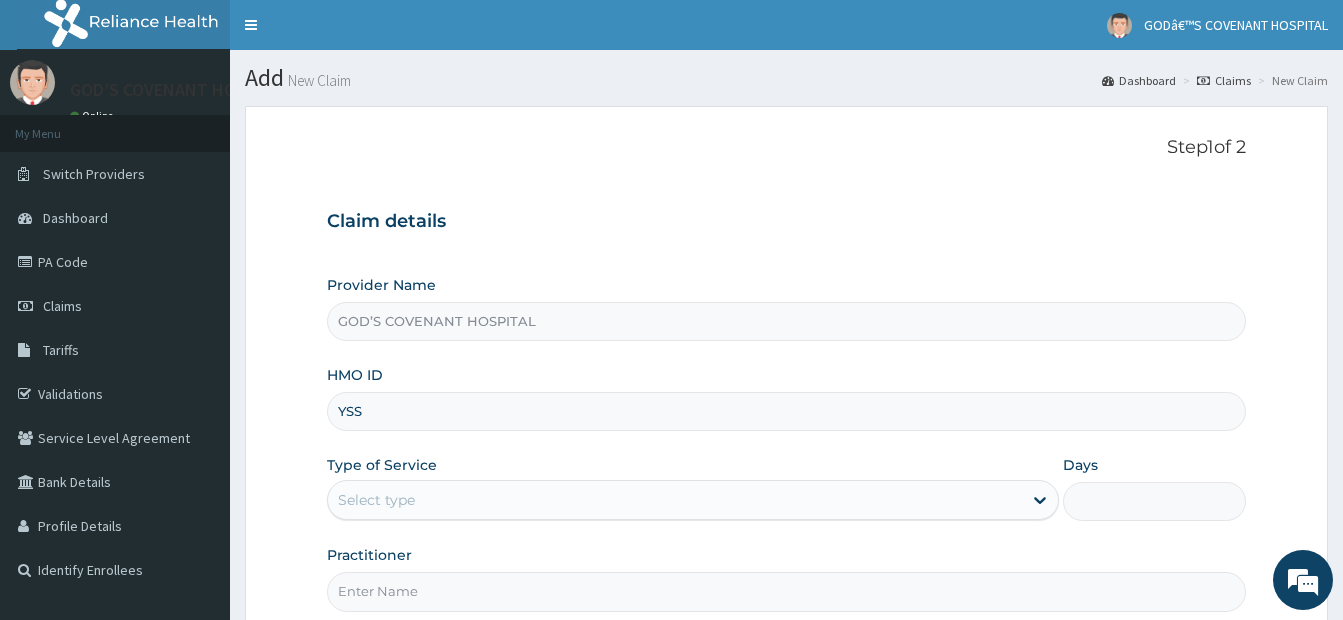 type on "YSS/[NUMBER]/A" 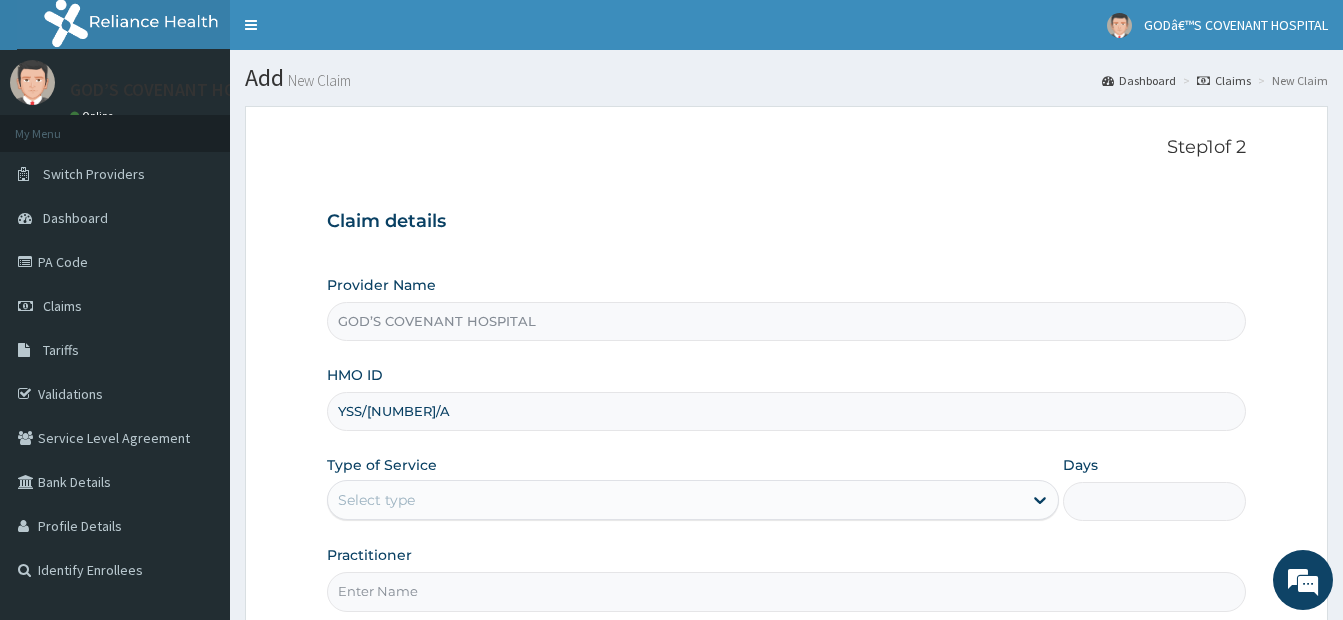 click on "Select type" at bounding box center [675, 500] 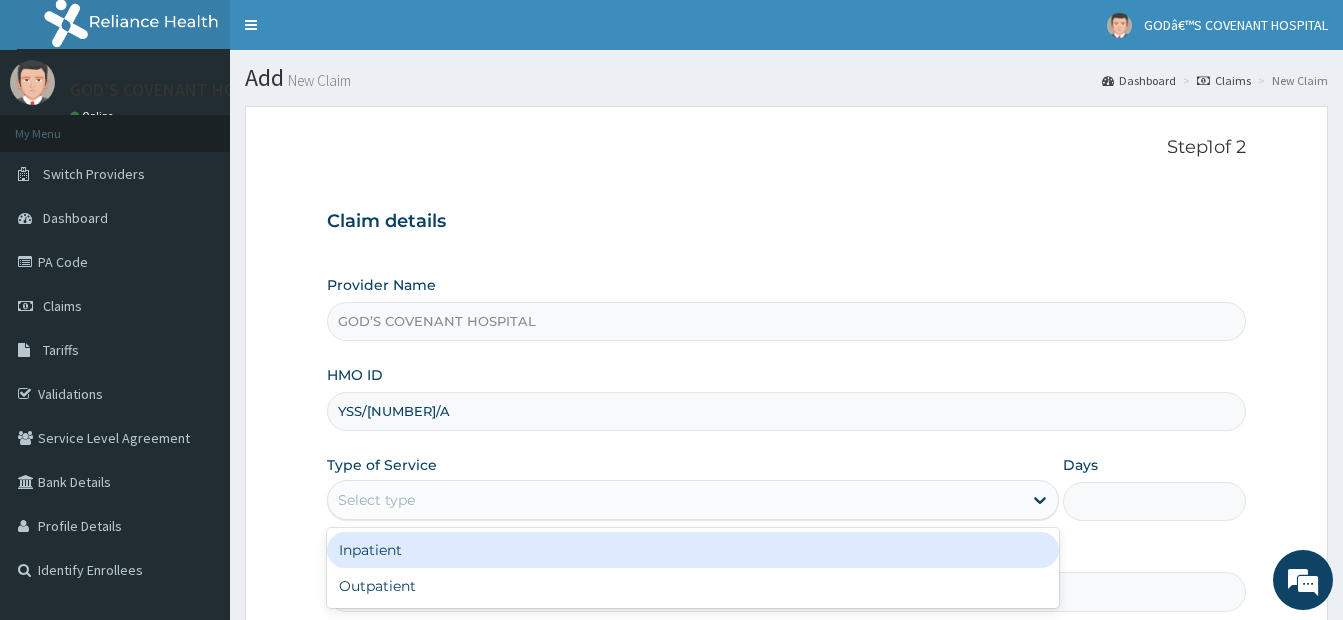 click on "Inpatient" at bounding box center [693, 550] 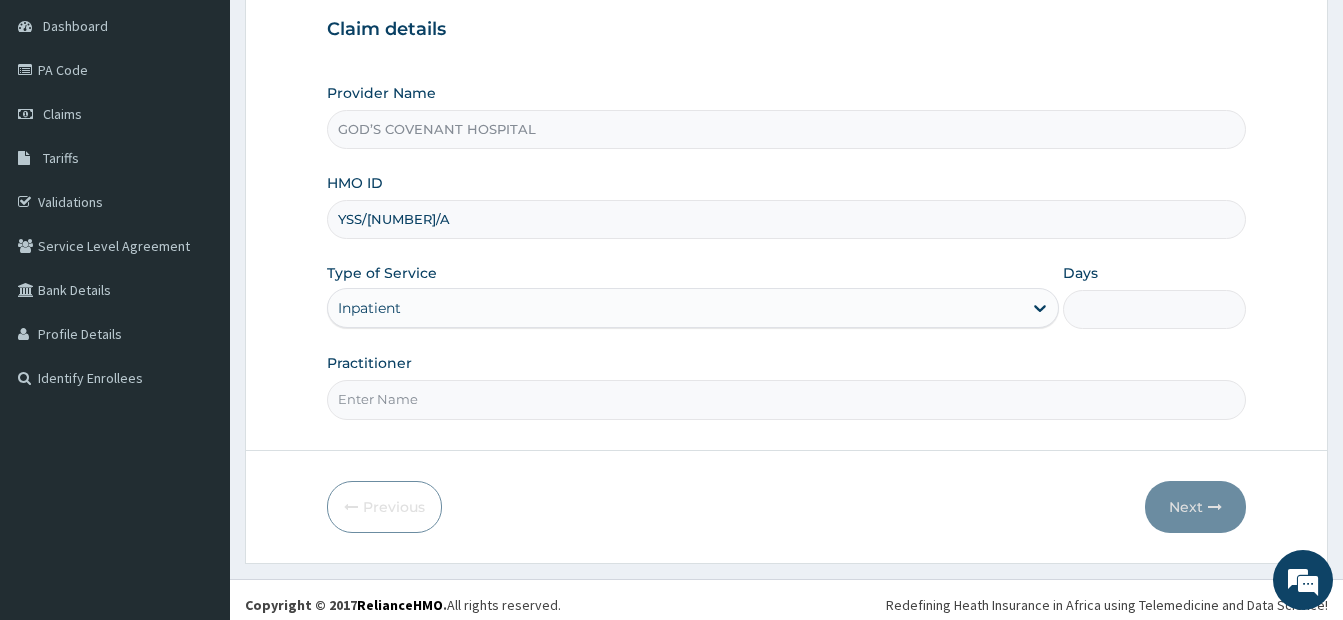 scroll, scrollTop: 202, scrollLeft: 0, axis: vertical 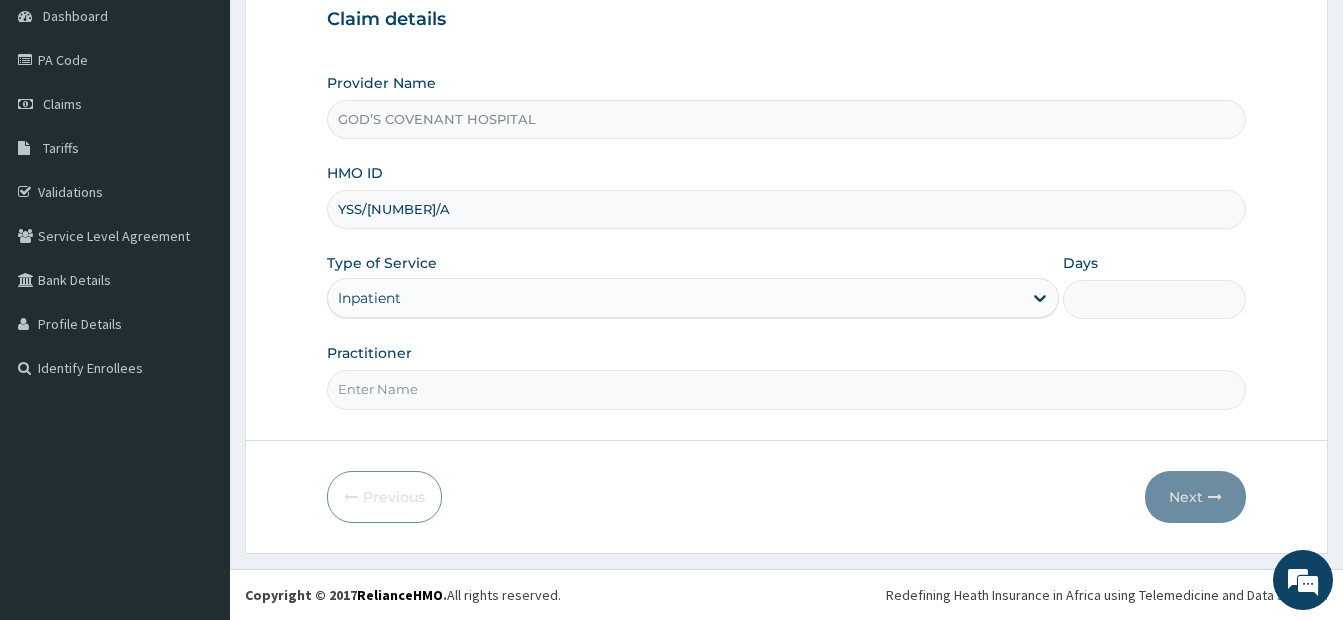 click on "Practitioner" at bounding box center (786, 389) 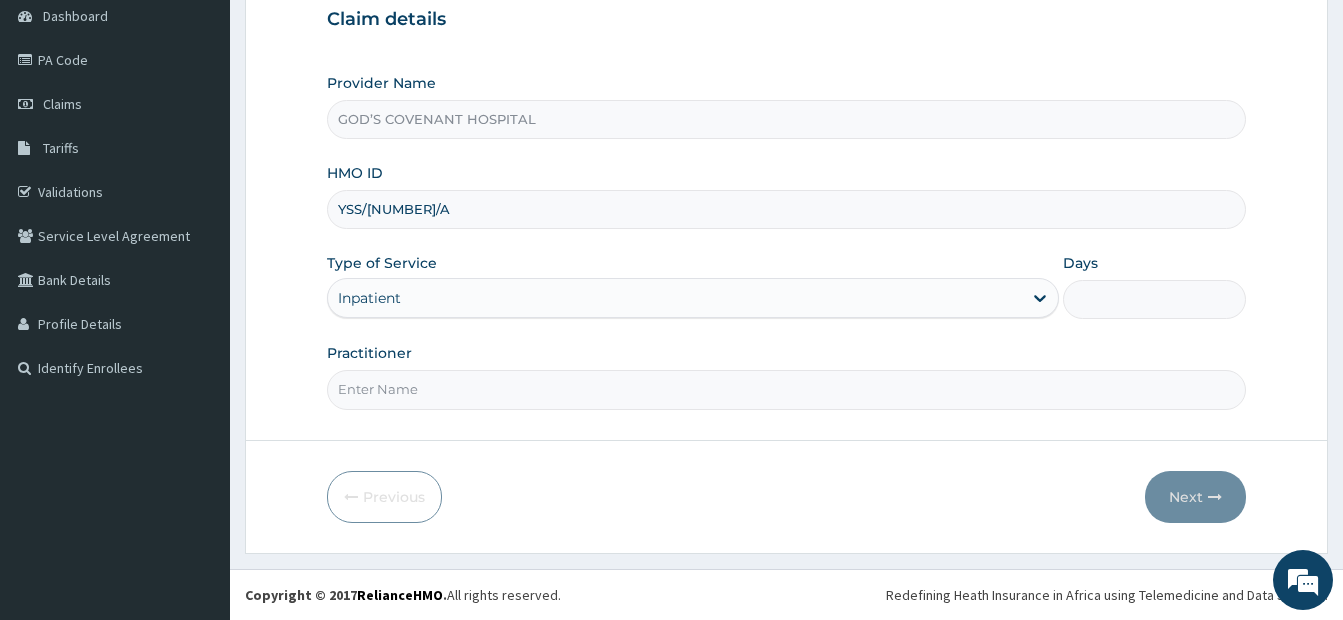 type on "DR. [LAST]" 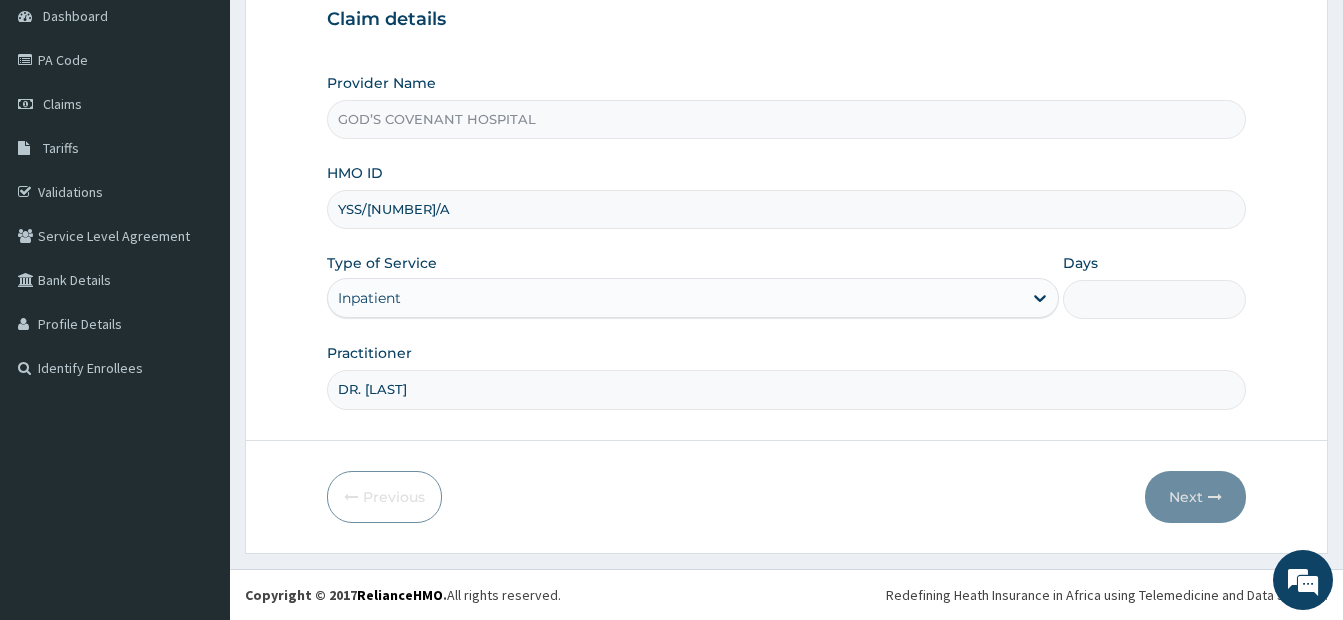 click on "Days" at bounding box center (1154, 299) 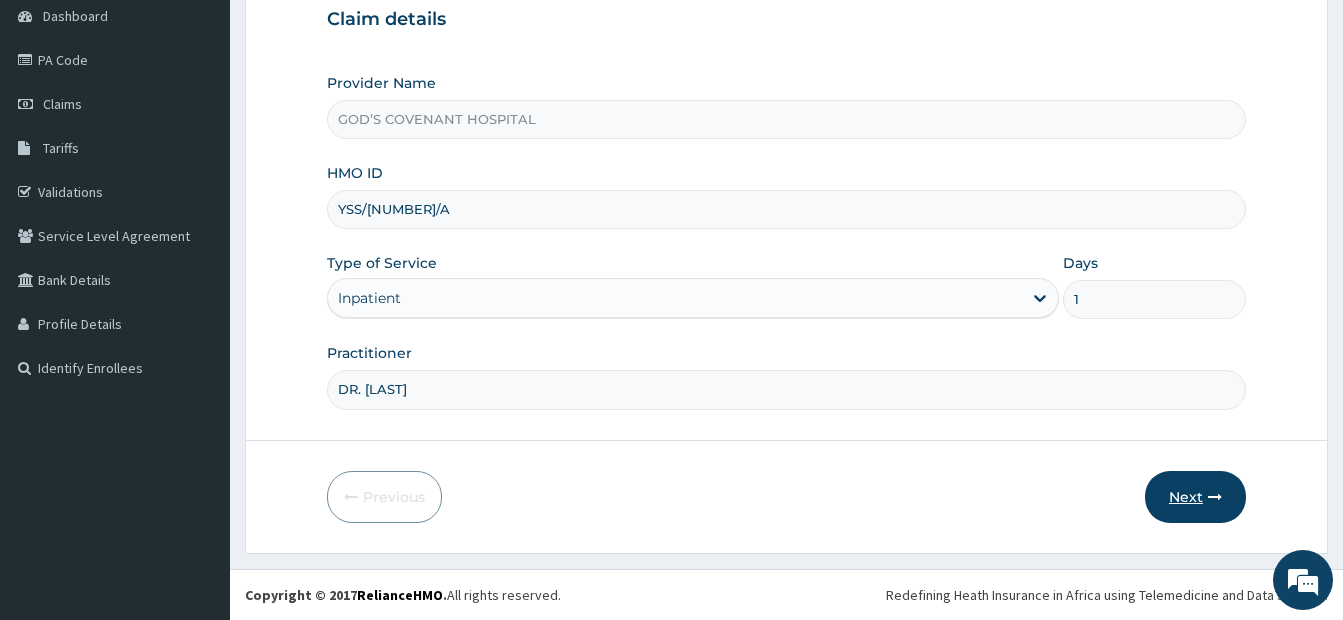 click on "Next" at bounding box center [1195, 497] 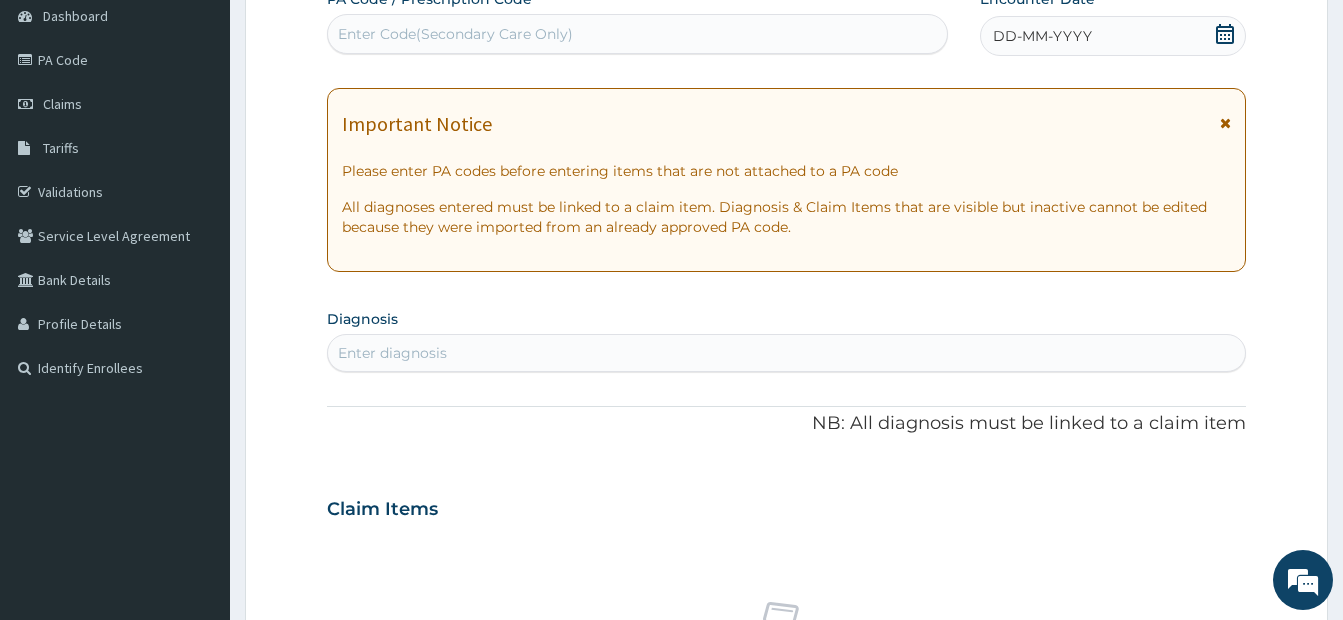 click on "Enter Code(Secondary Care Only)" at bounding box center [455, 34] 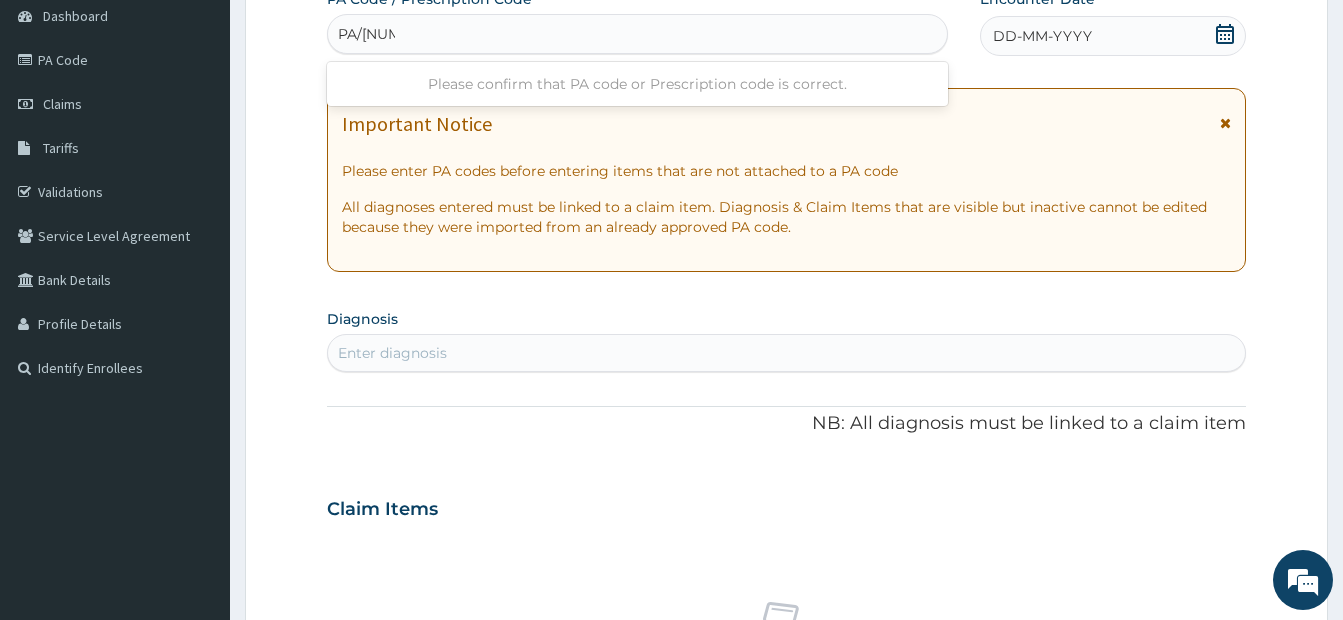 type on "PA/[NUMBER]" 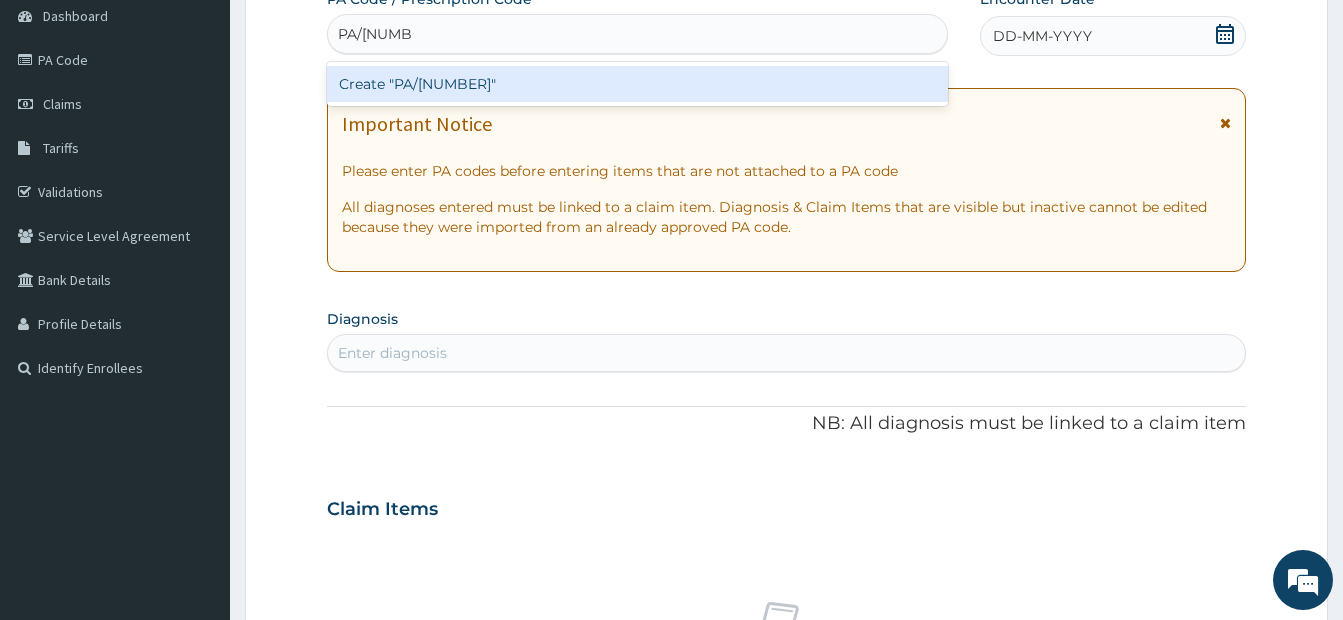 click on "Create "PA/[NUMBER]"" at bounding box center (637, 84) 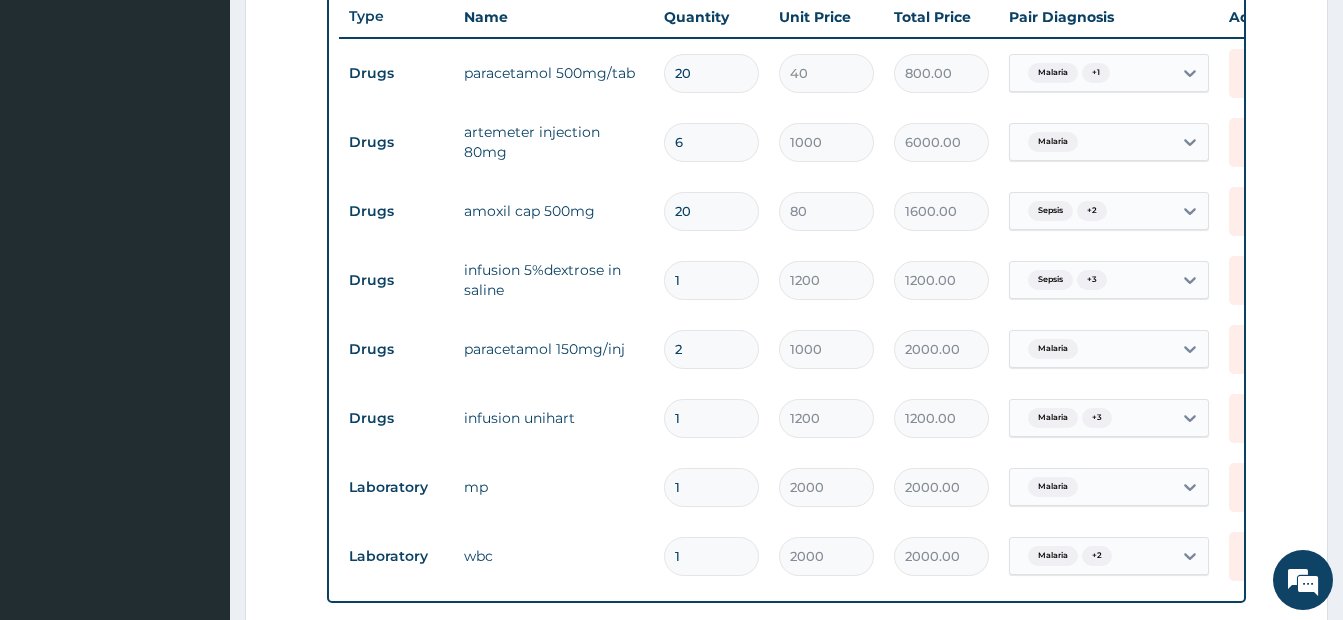 scroll, scrollTop: 805, scrollLeft: 0, axis: vertical 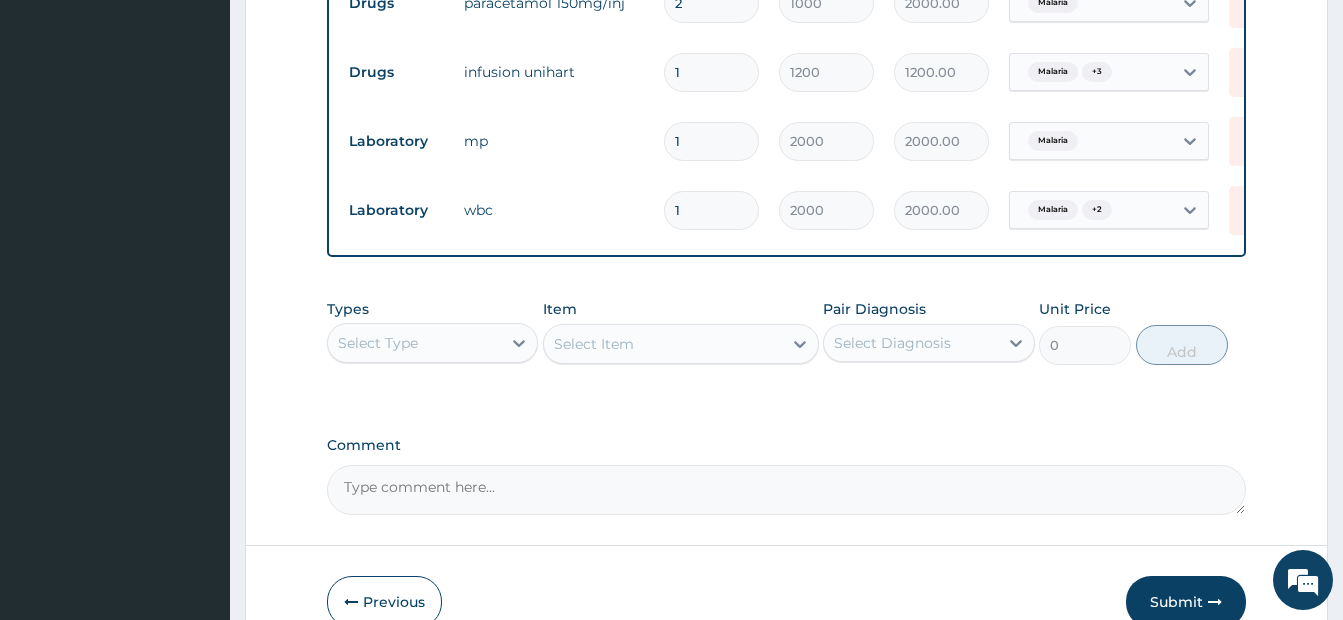 click on "Select Type" at bounding box center (414, 343) 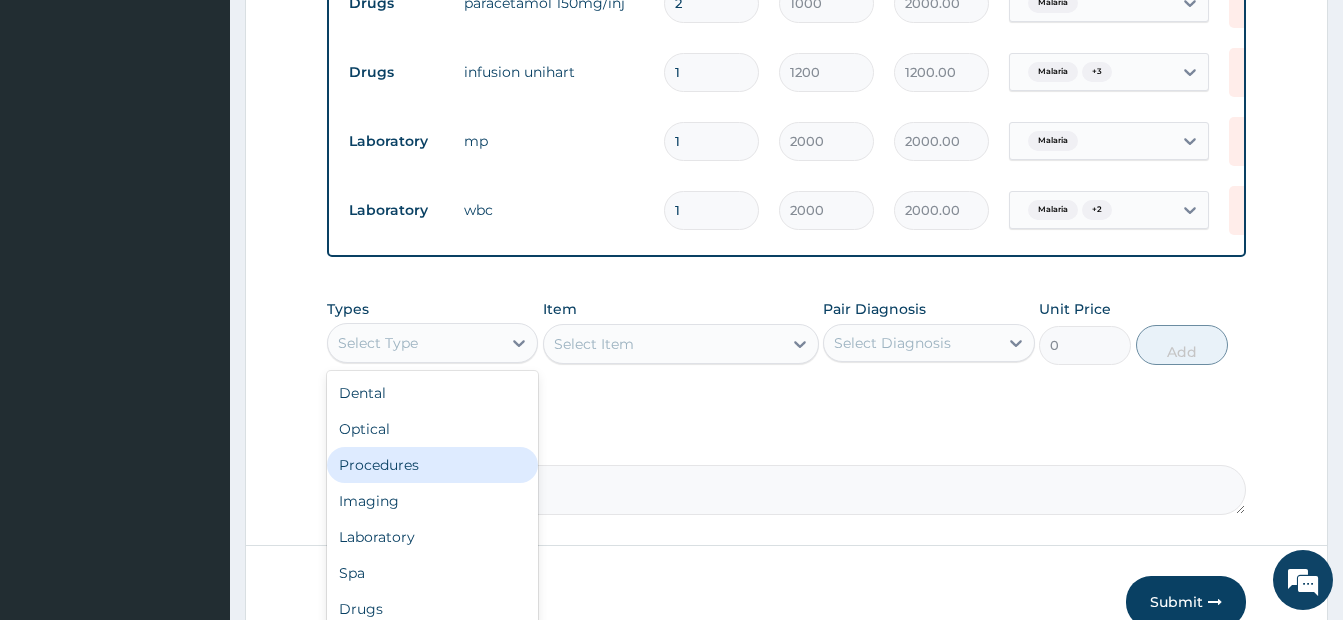 click on "Procedures" at bounding box center (432, 465) 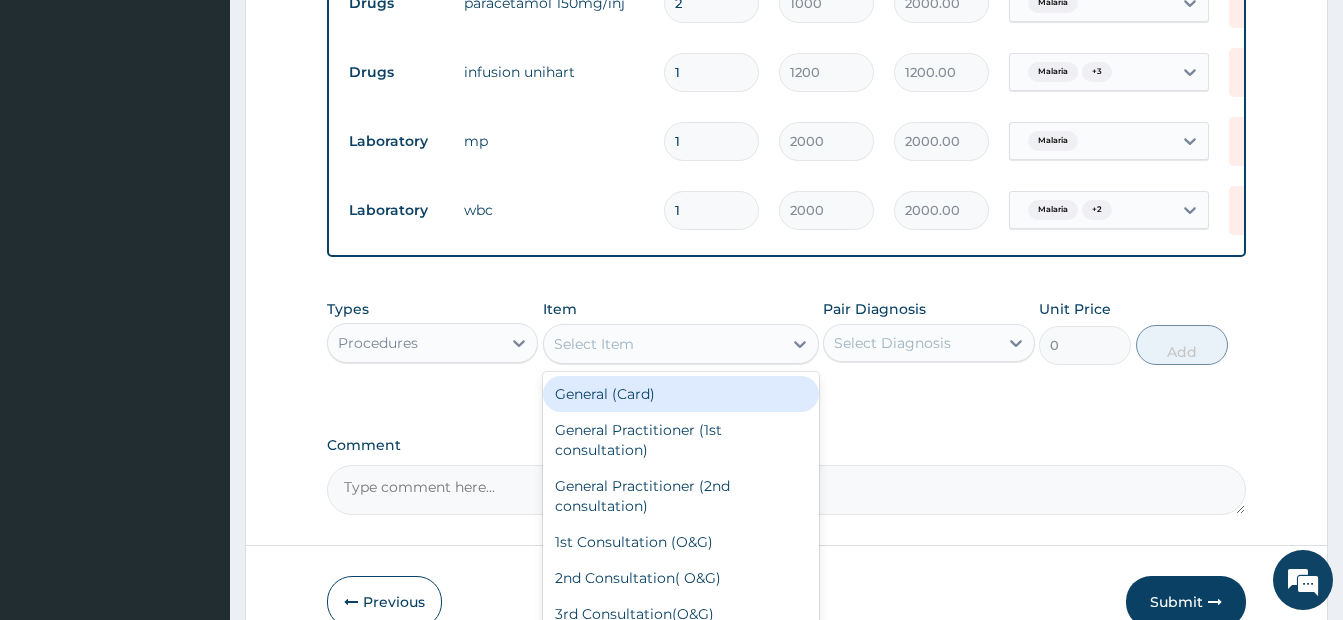 click on "Select Item" at bounding box center [663, 344] 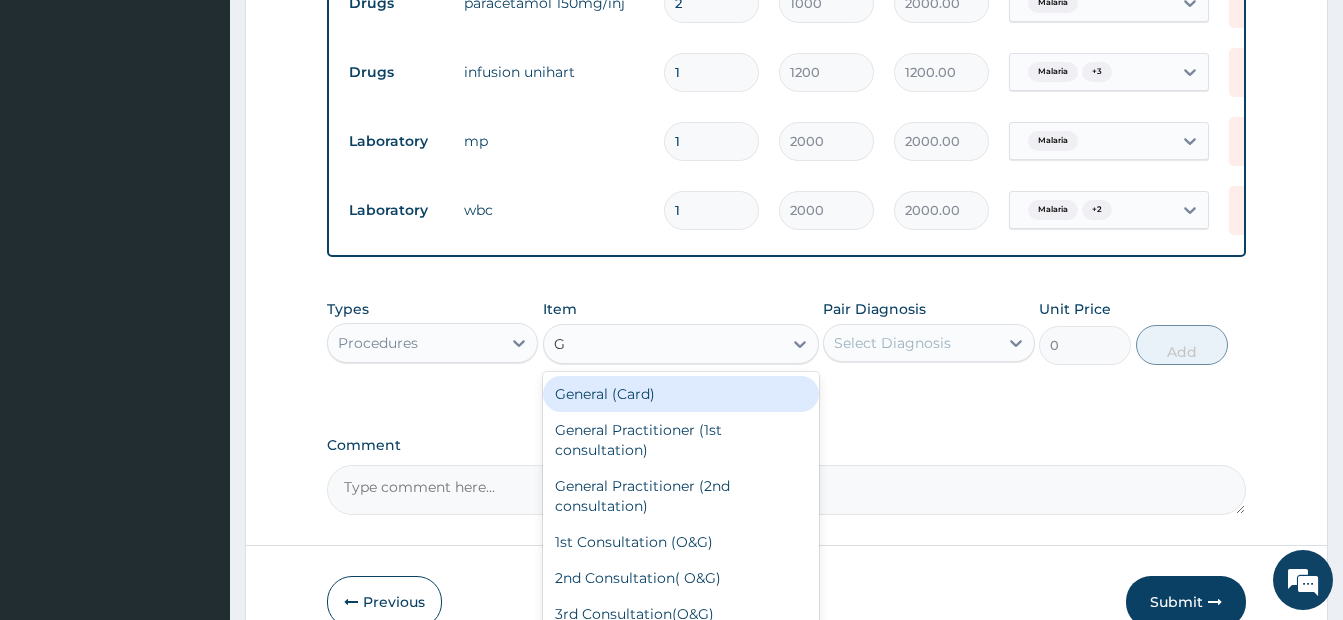 type on "GP" 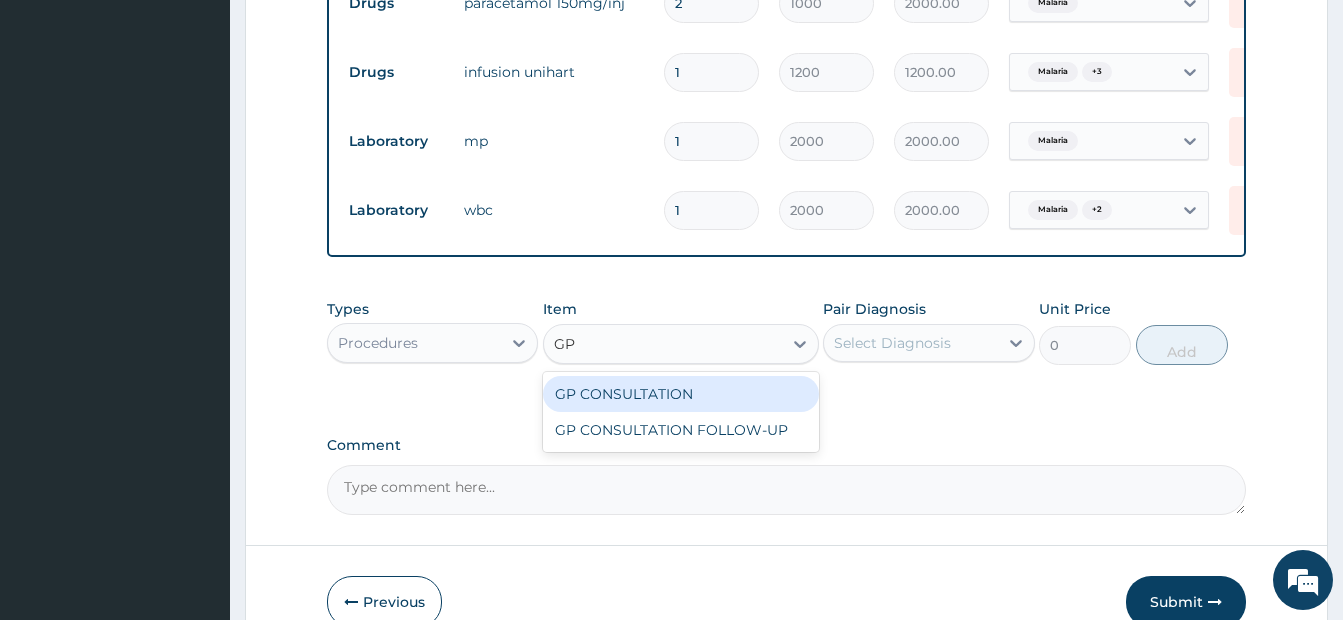 drag, startPoint x: 655, startPoint y: 400, endPoint x: 790, endPoint y: 400, distance: 135 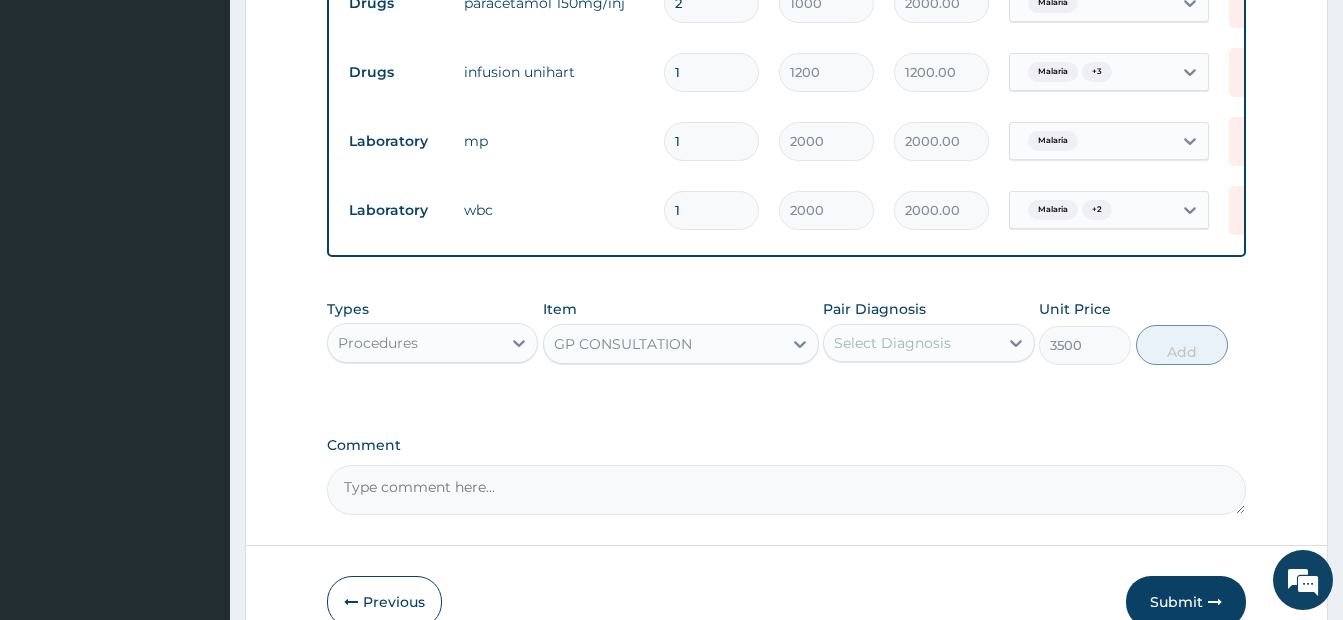 click on "Select Diagnosis" at bounding box center [892, 343] 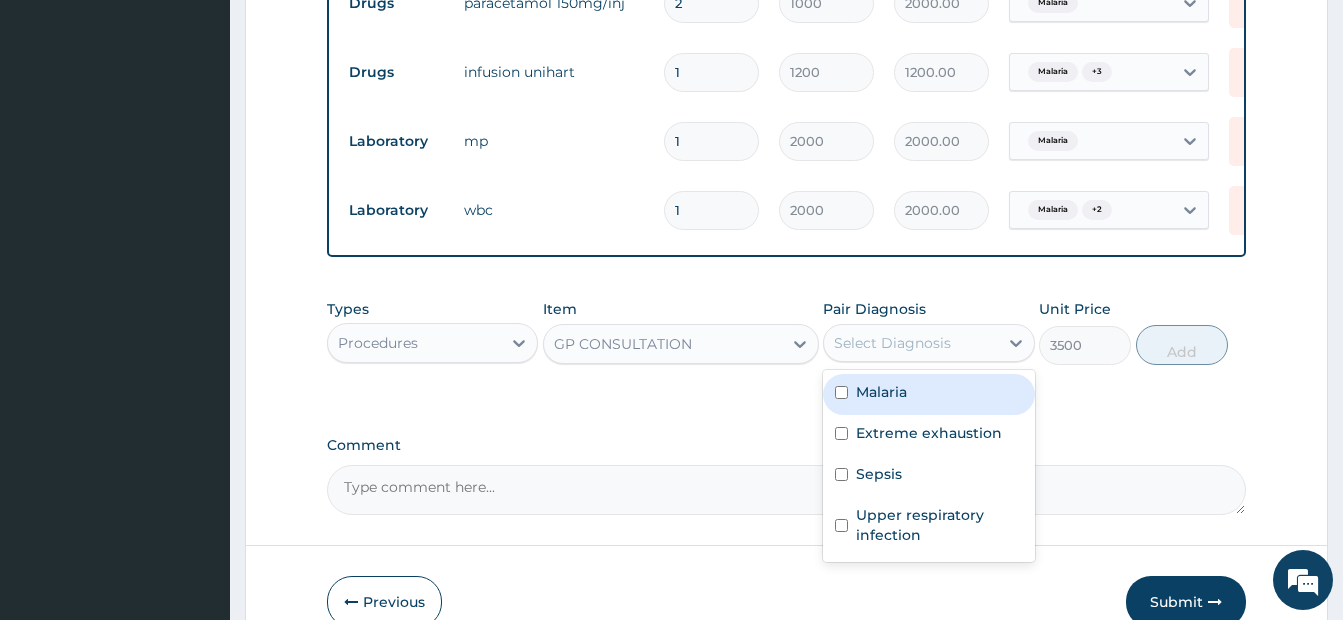 click at bounding box center [841, 392] 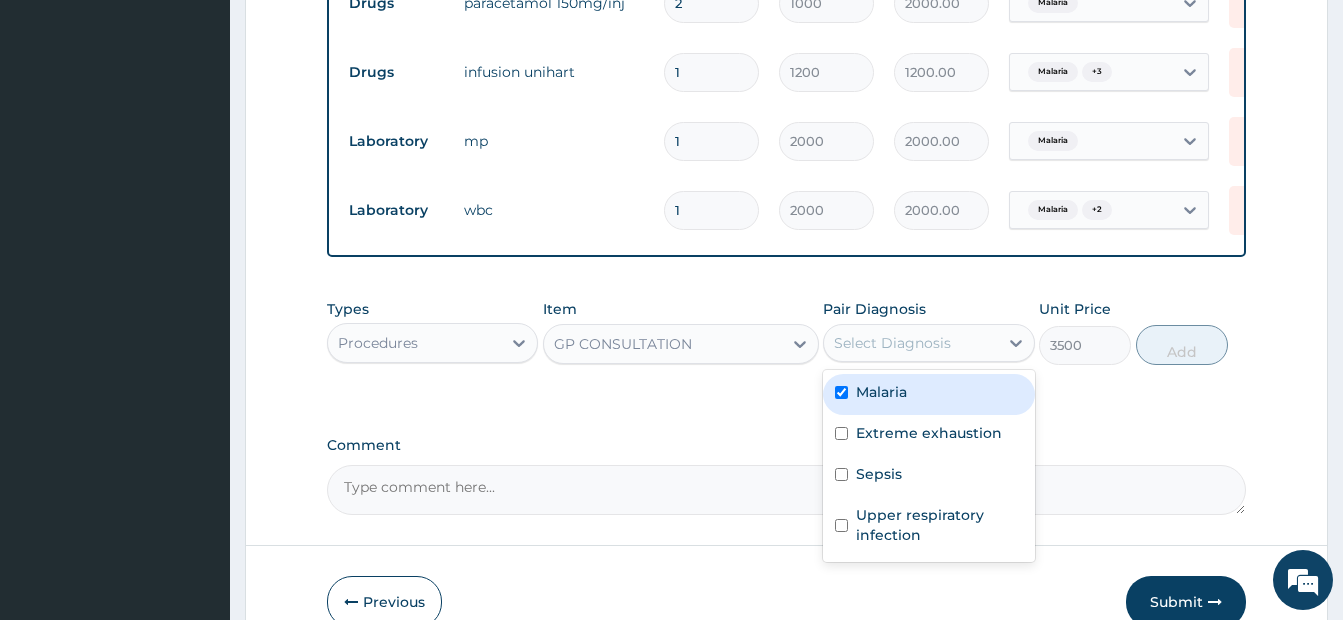 checkbox on "true" 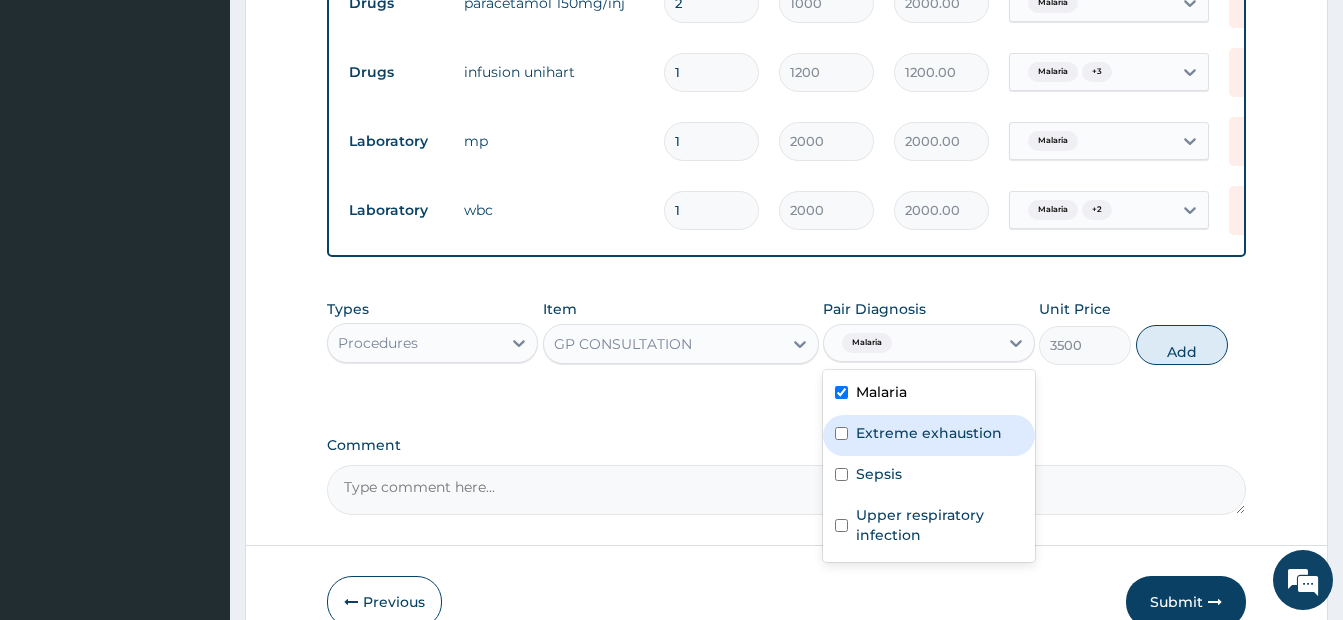 drag, startPoint x: 842, startPoint y: 445, endPoint x: 848, endPoint y: 479, distance: 34.525352 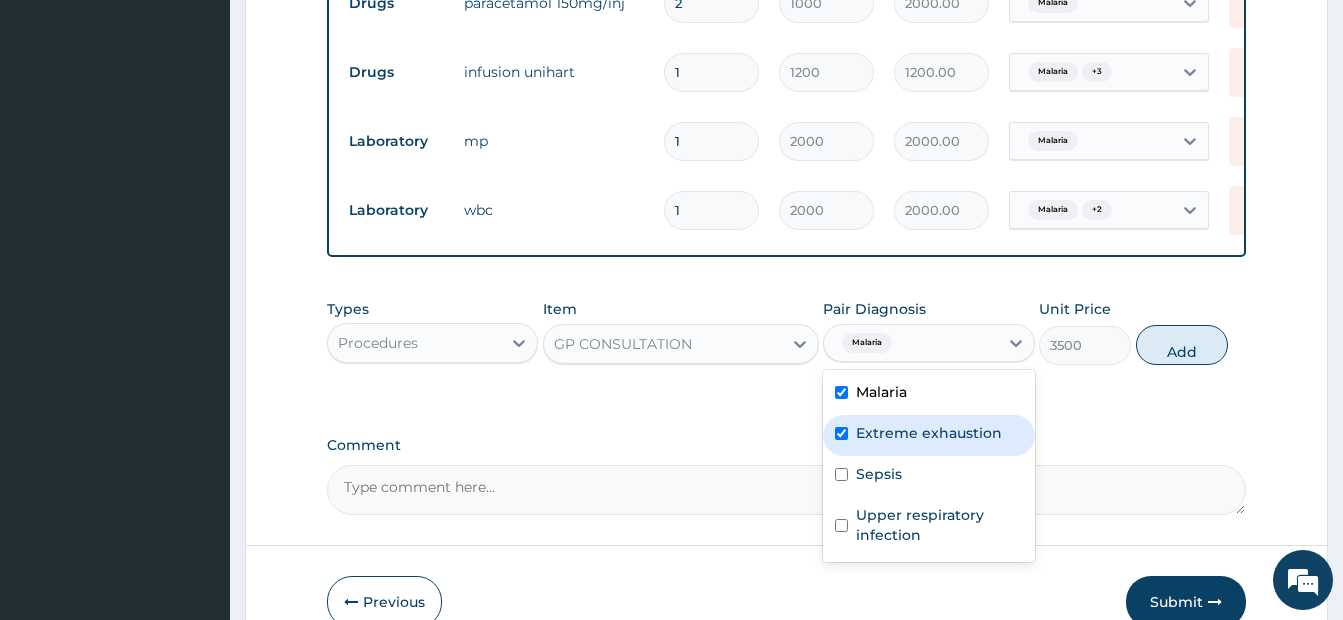 checkbox on "true" 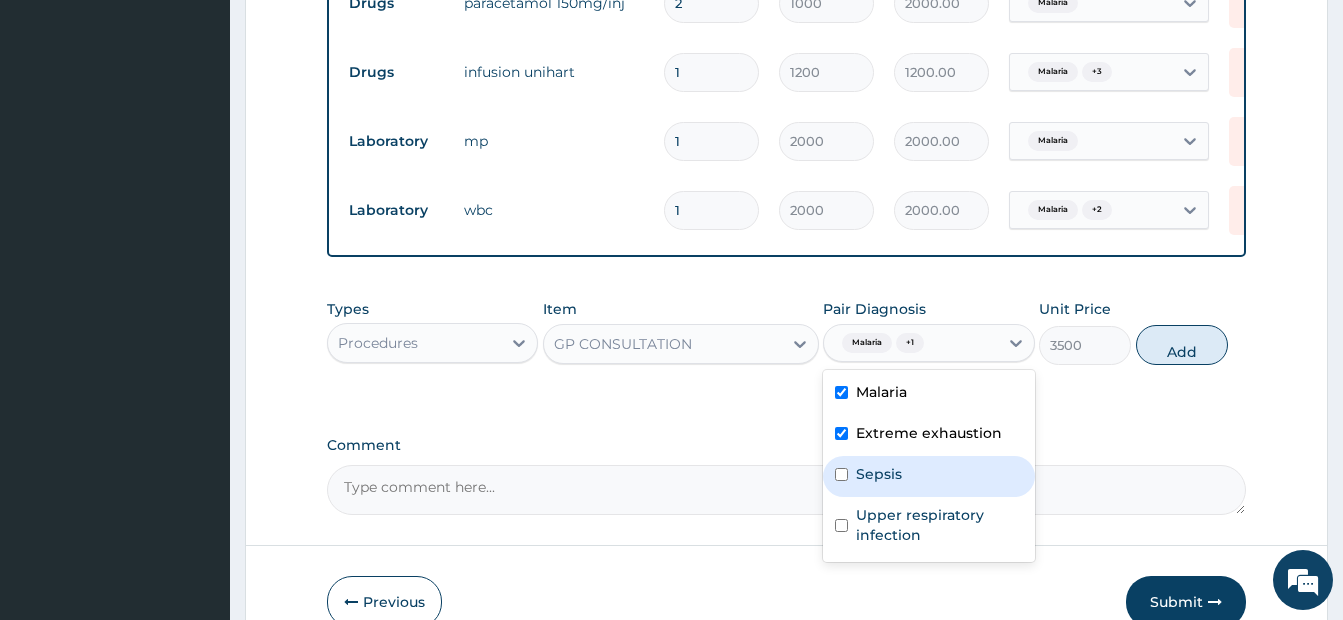 click at bounding box center [841, 474] 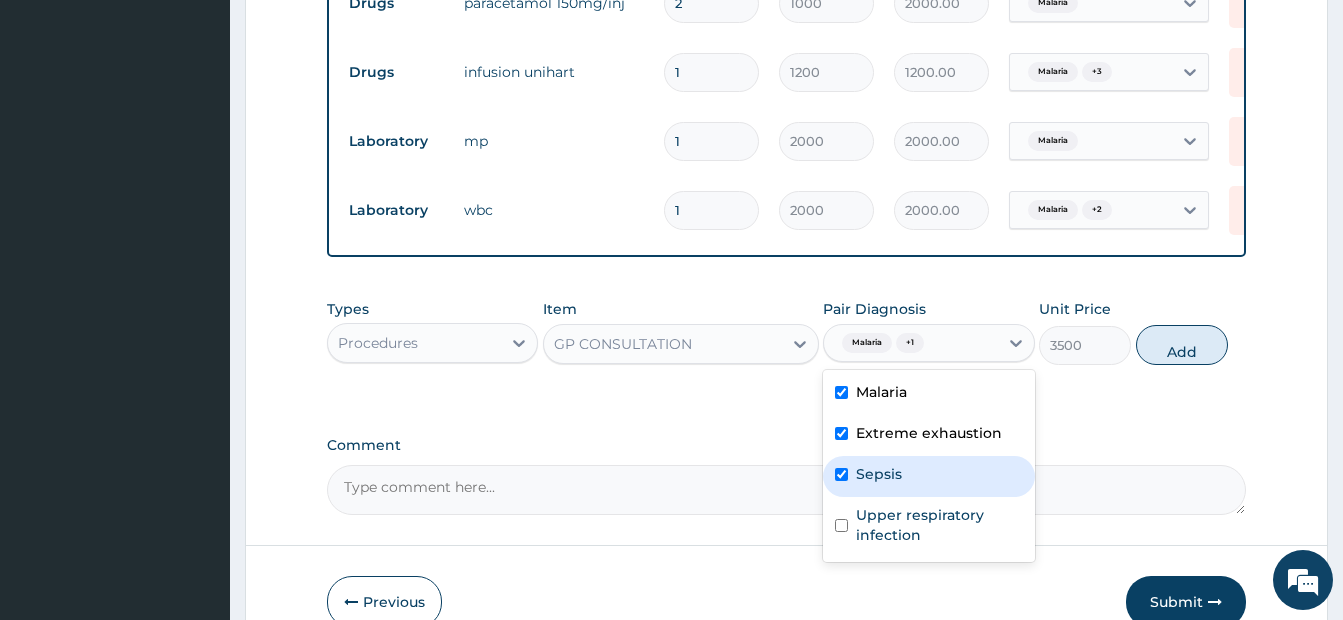 checkbox on "true" 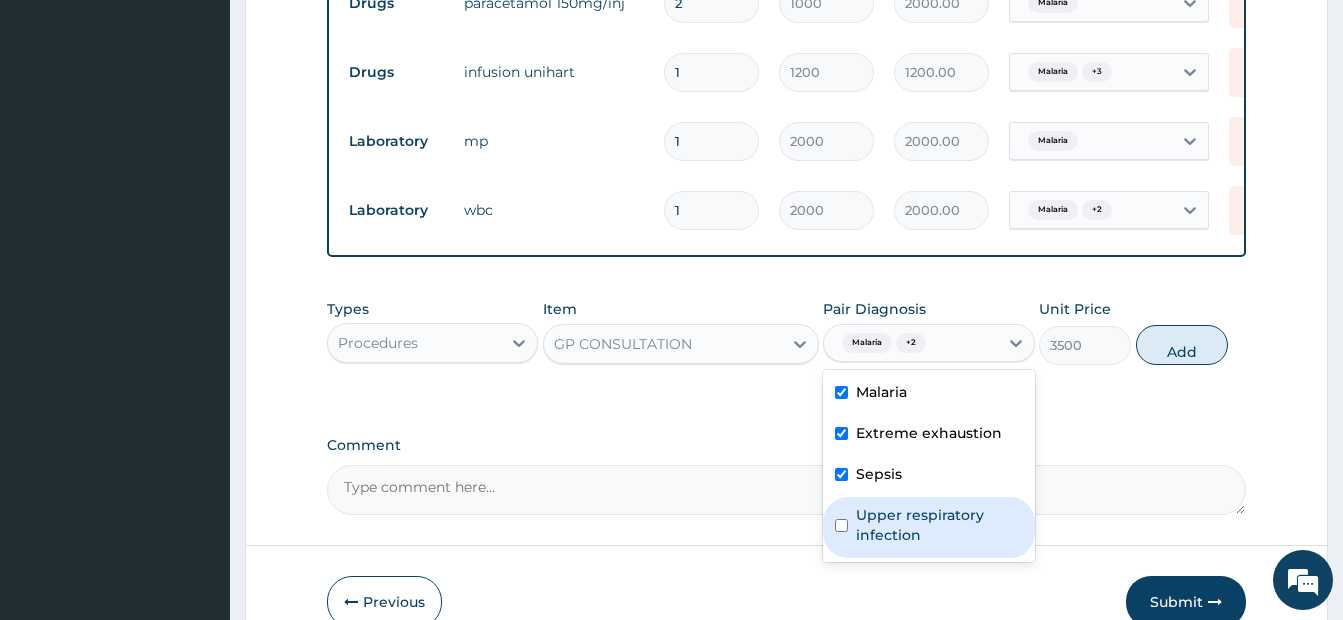 click at bounding box center [841, 525] 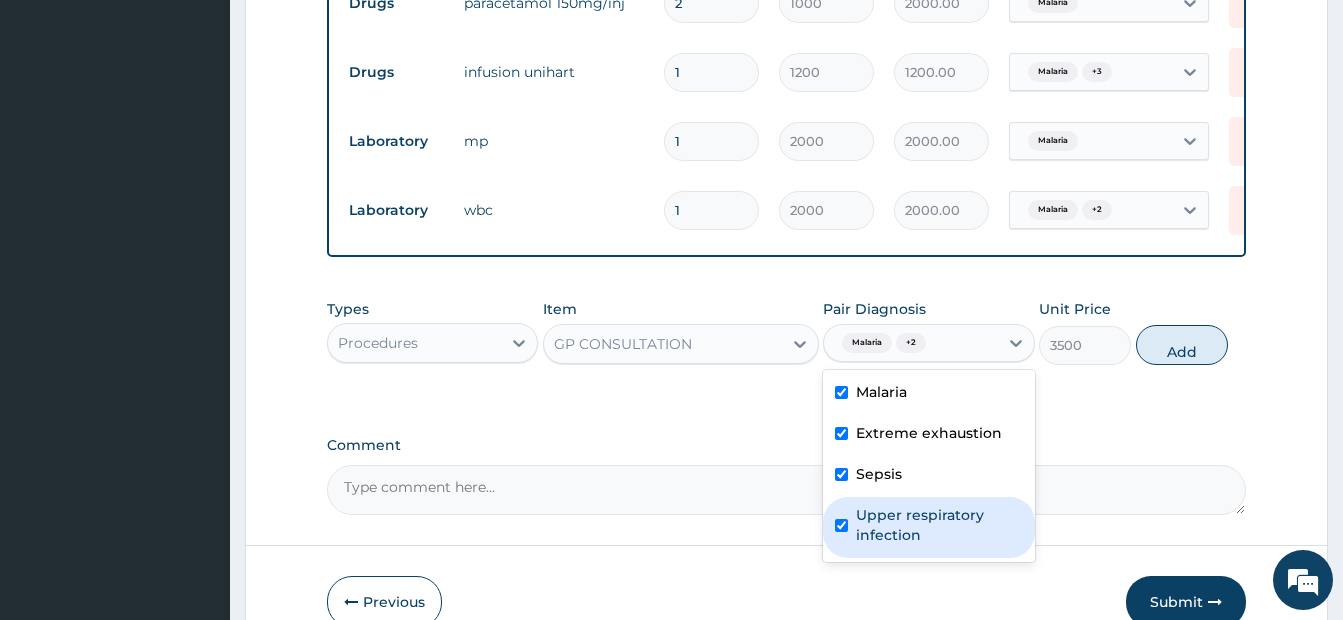 checkbox on "true" 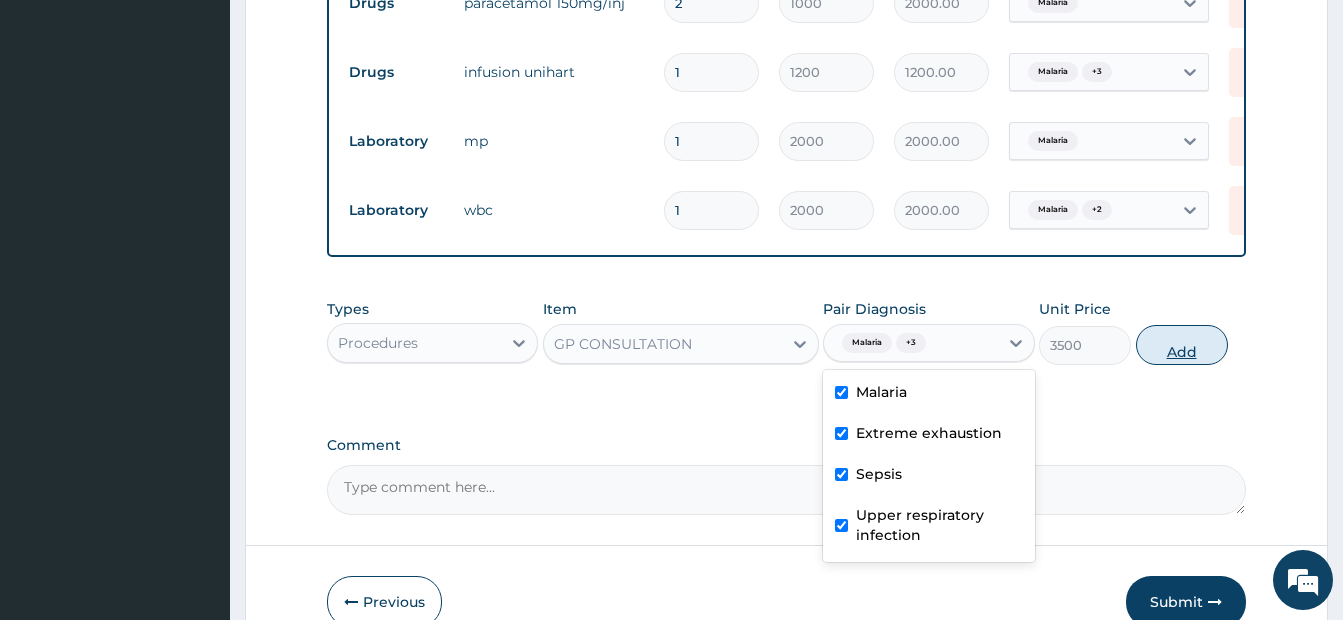click on "Add" at bounding box center (1182, 345) 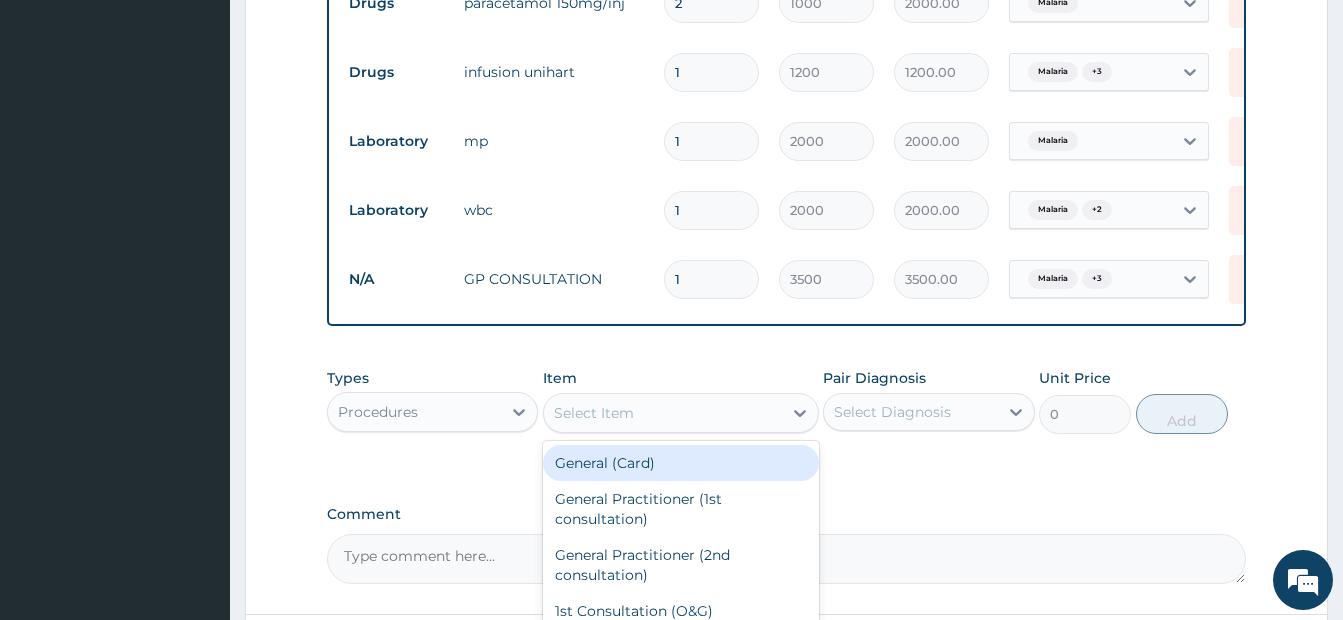 click on "Select Item" at bounding box center [594, 413] 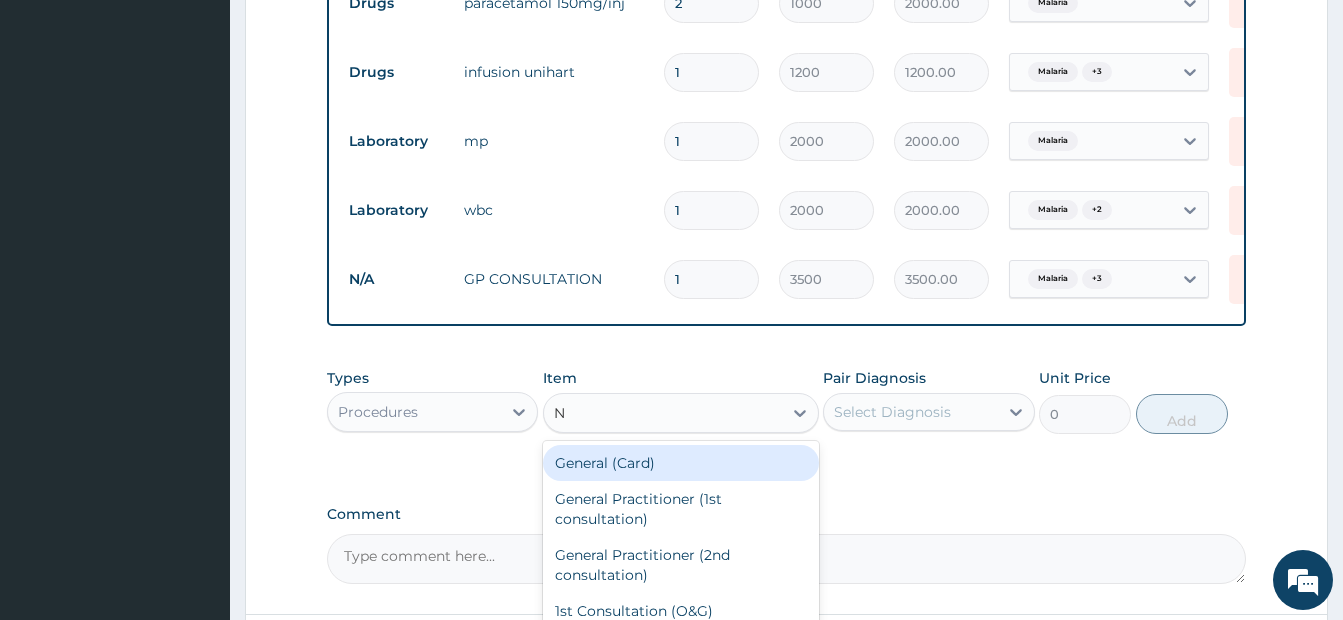 type on "NU" 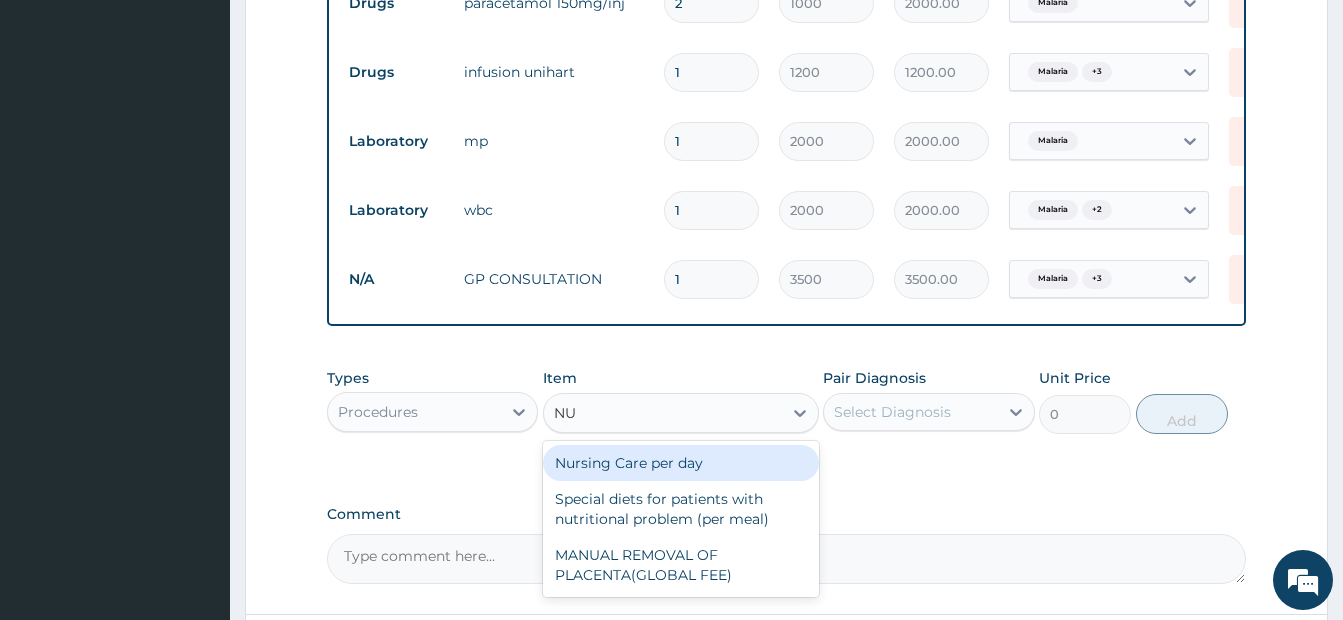 click on "Nursing Care per day" at bounding box center (681, 463) 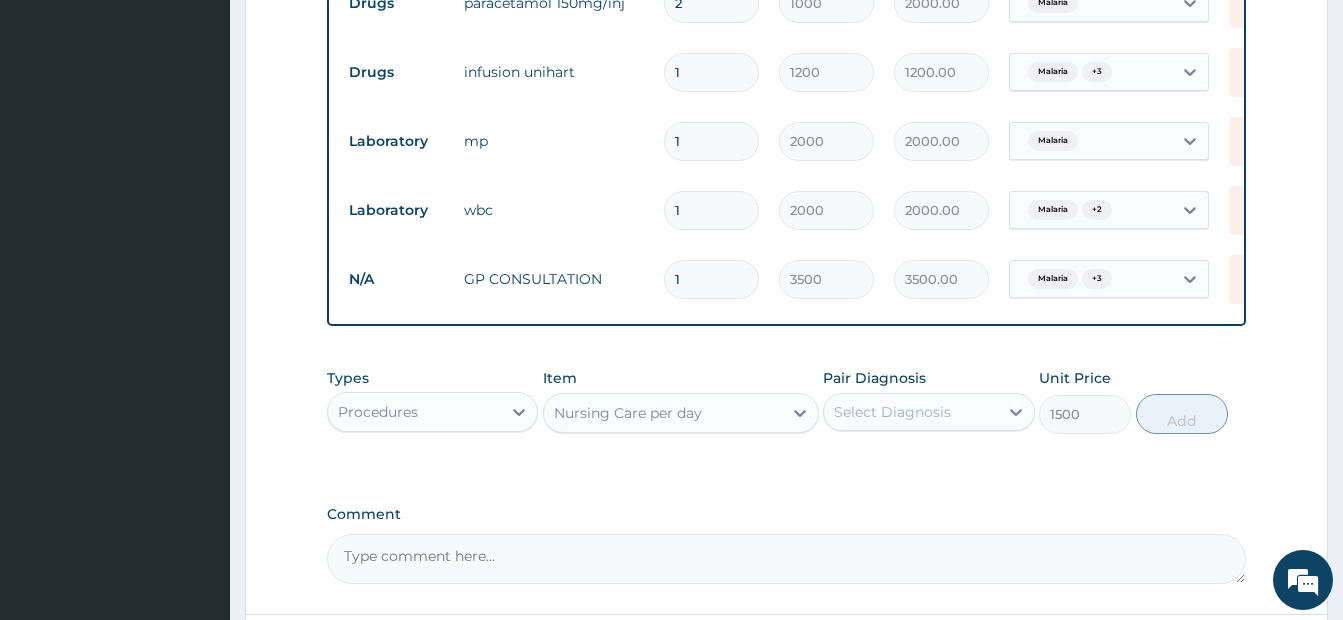 click on "Select Diagnosis" at bounding box center (910, 412) 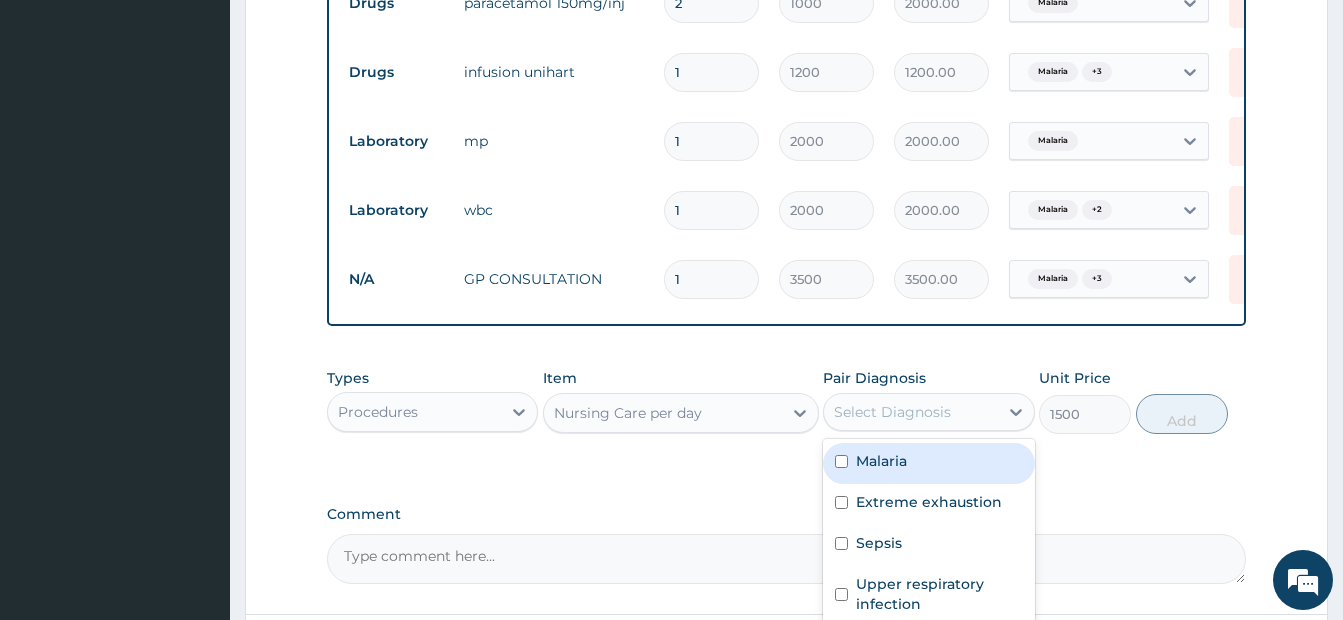 click on "Malaria" at bounding box center [928, 463] 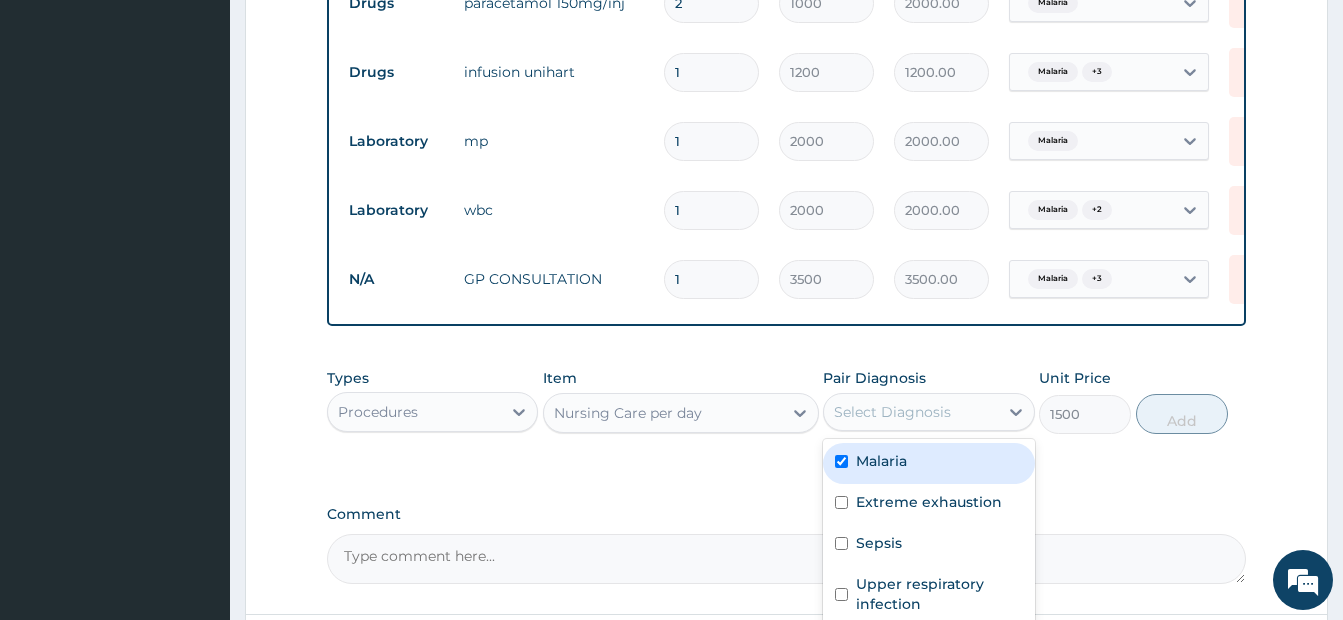 checkbox on "true" 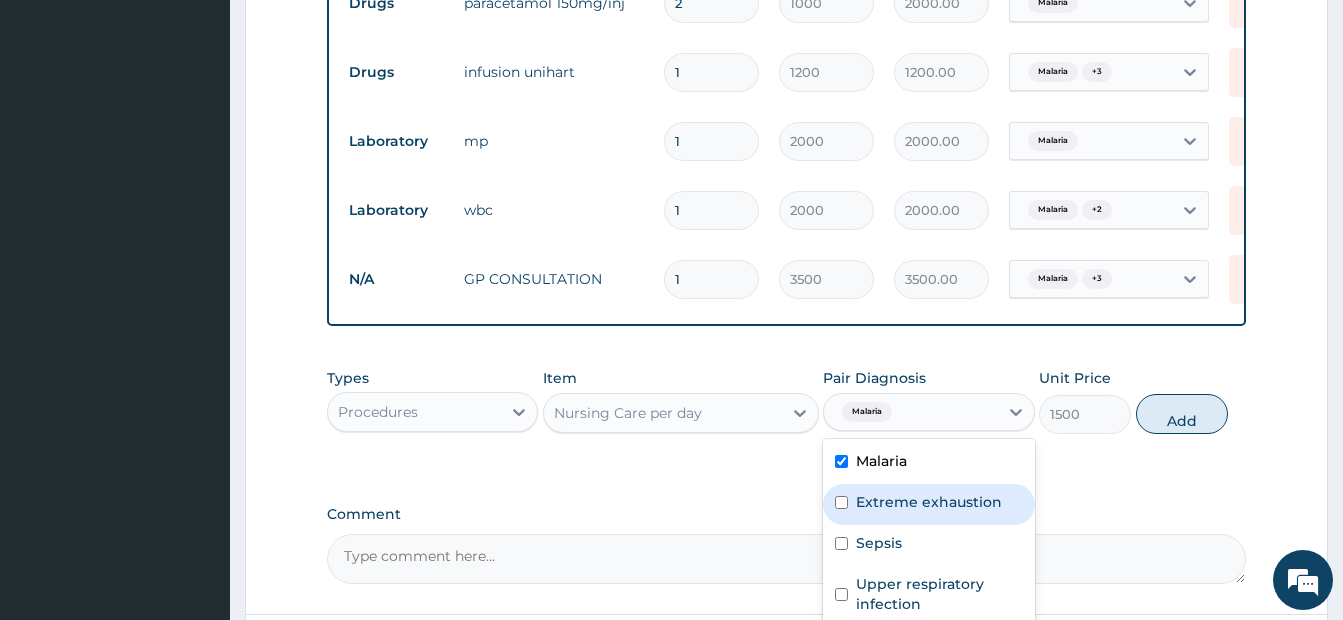 drag, startPoint x: 843, startPoint y: 517, endPoint x: 849, endPoint y: 549, distance: 32.55764 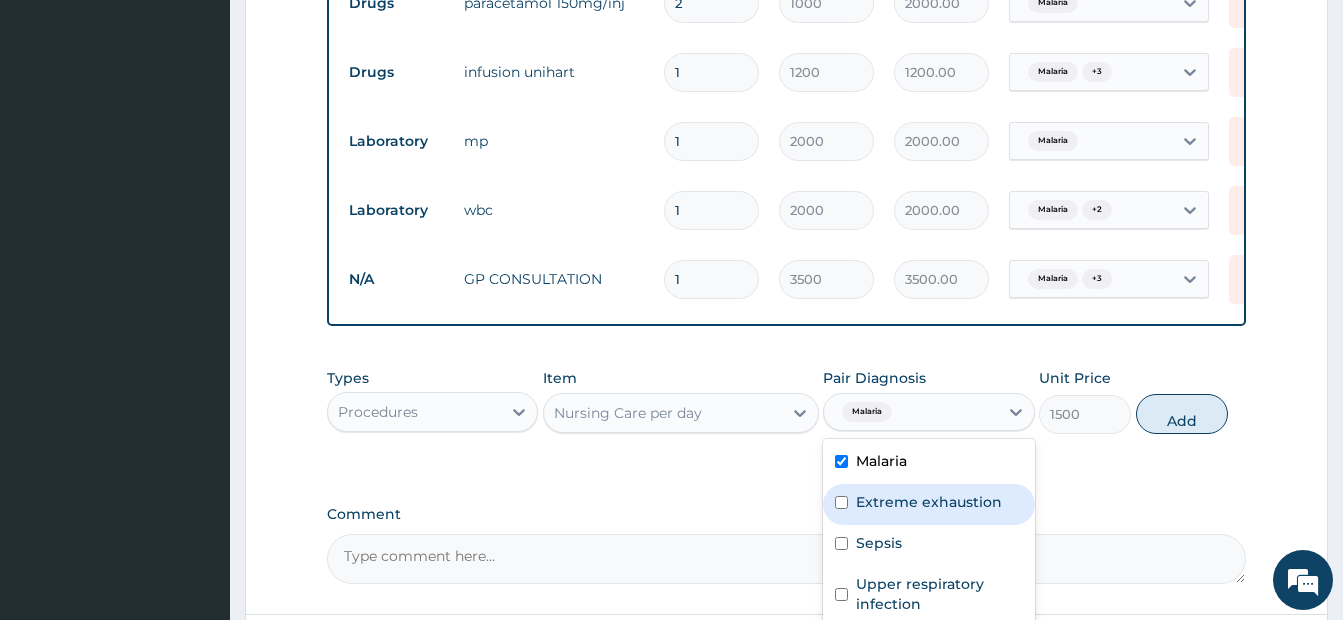 click at bounding box center [841, 502] 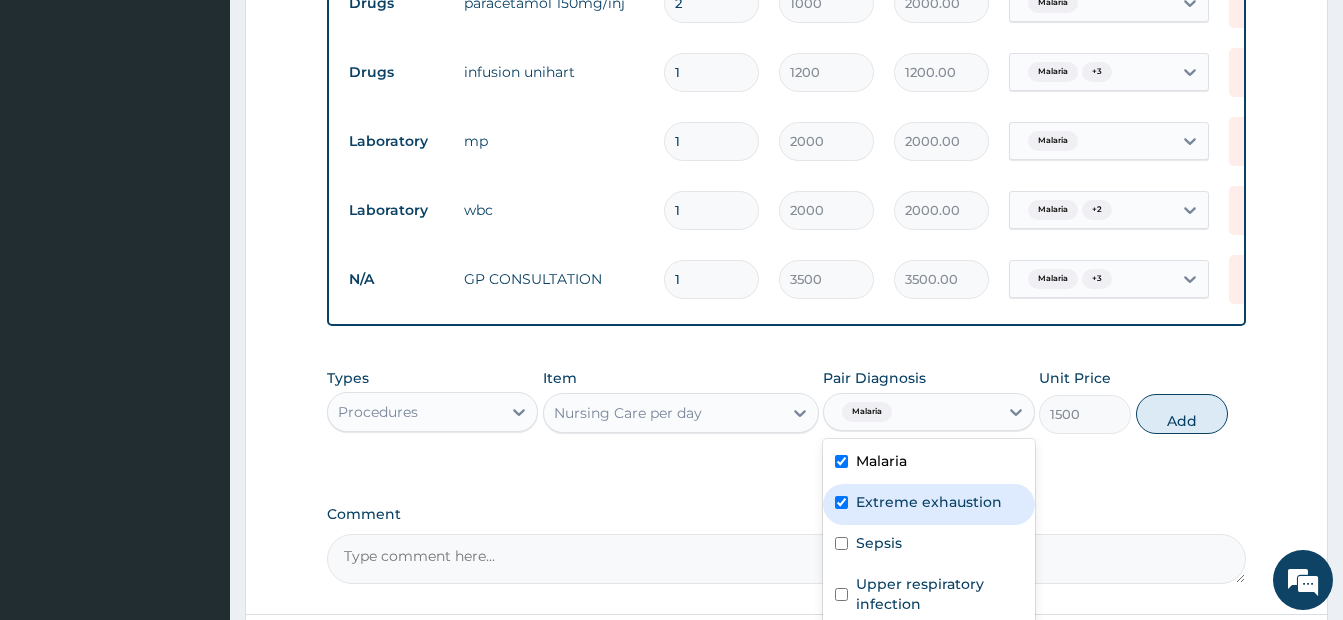 checkbox on "true" 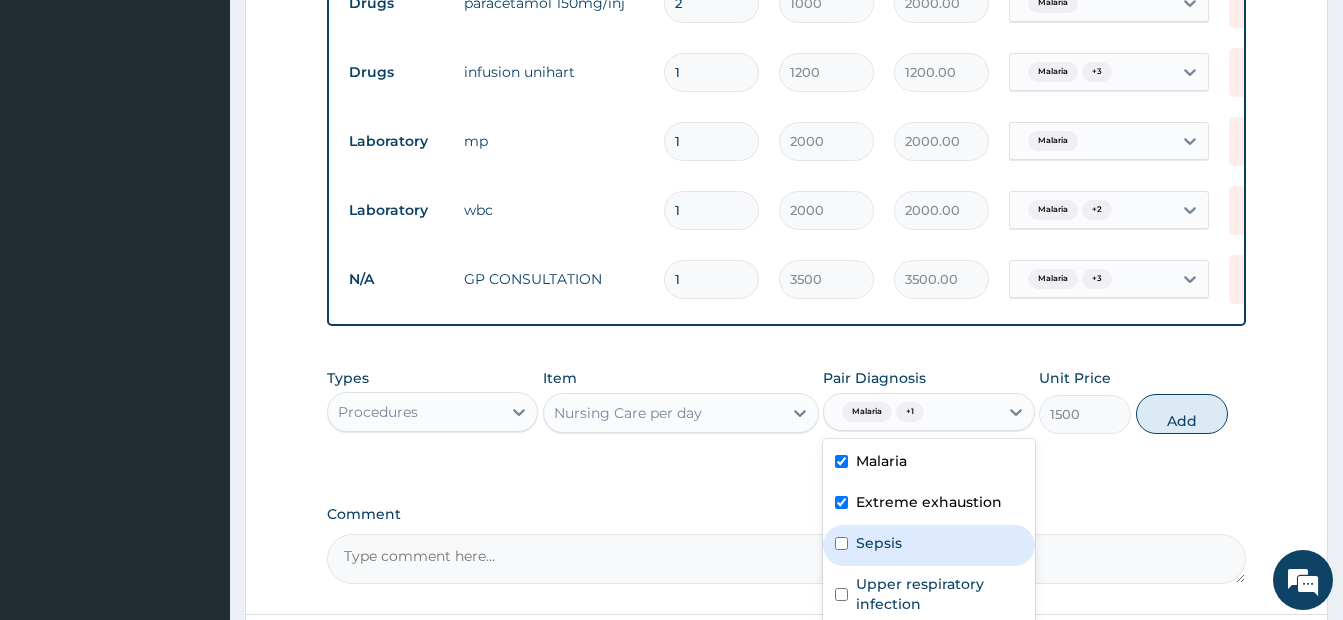 click on "Sepsis" at bounding box center (928, 545) 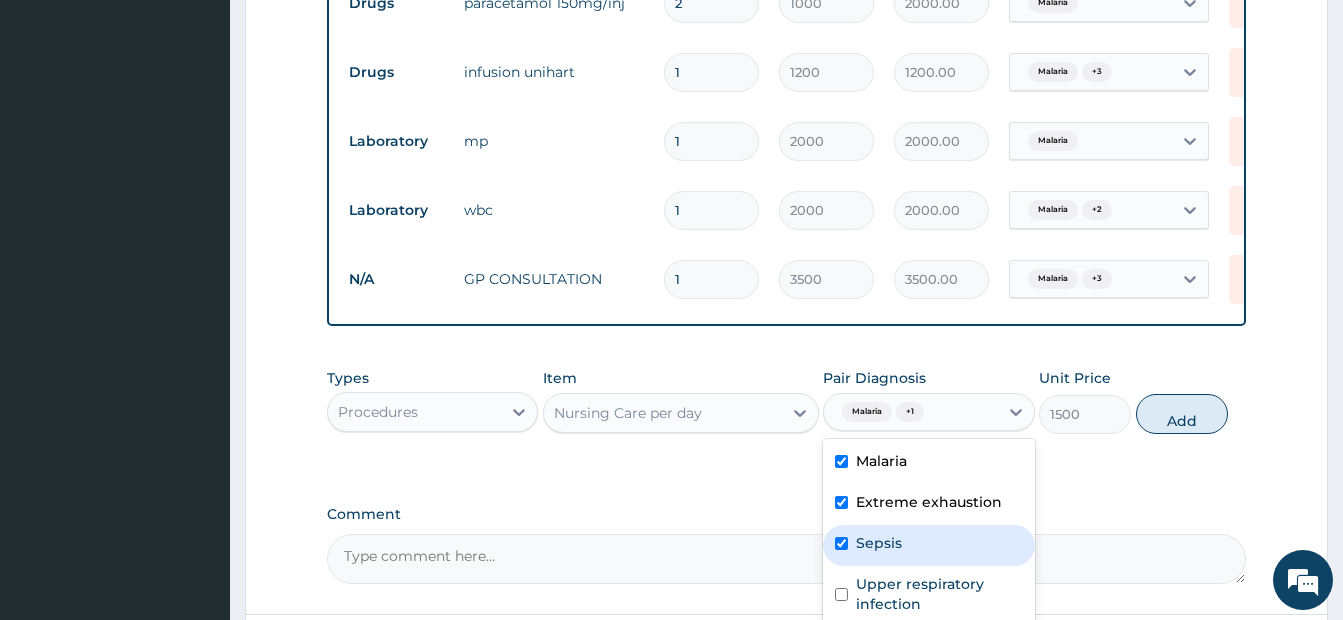 checkbox on "true" 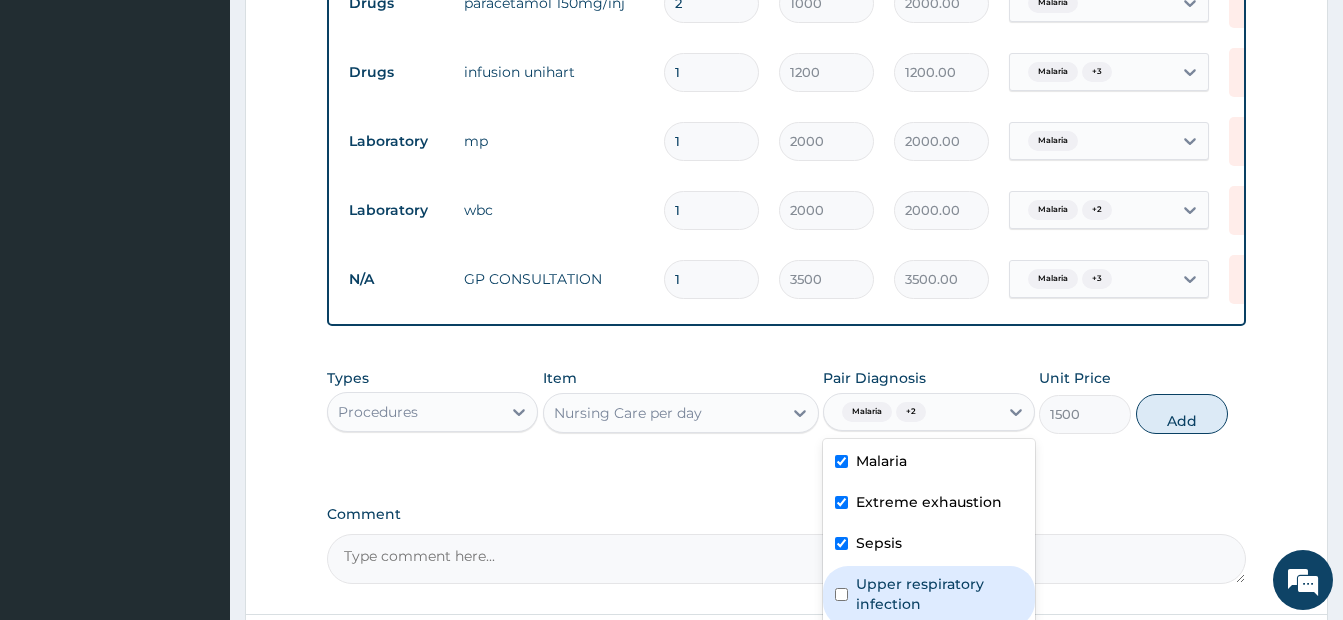 click at bounding box center (841, 594) 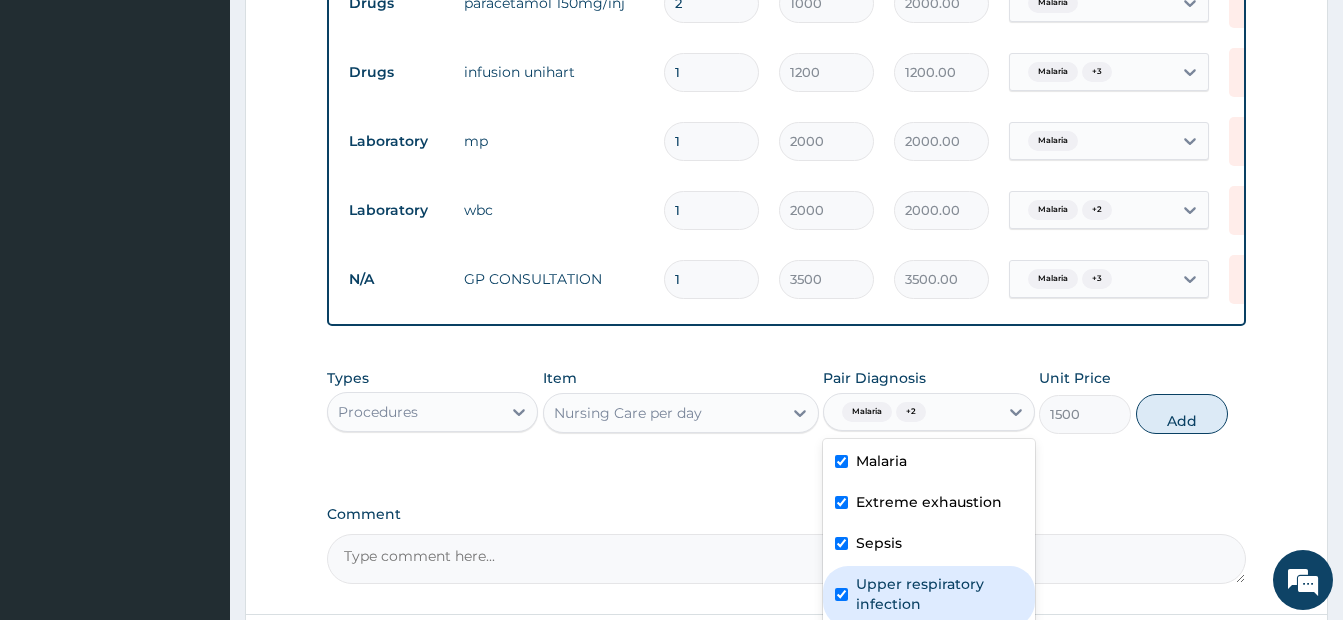 checkbox on "true" 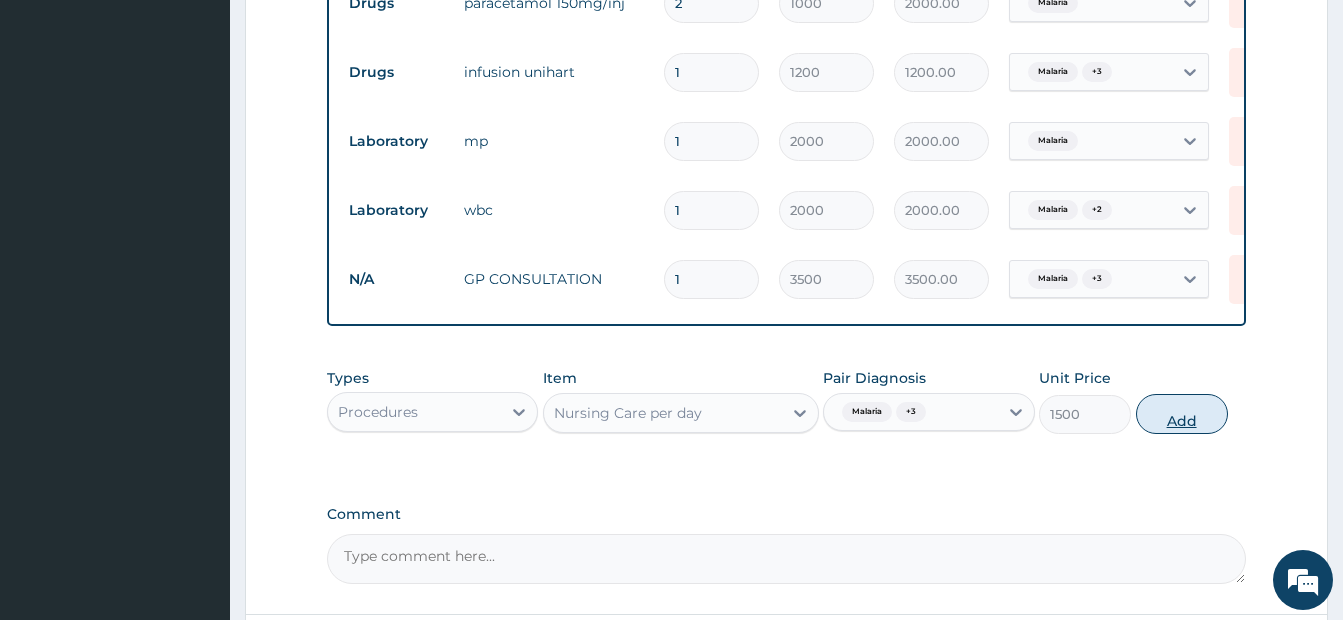 click on "Add" at bounding box center [1182, 414] 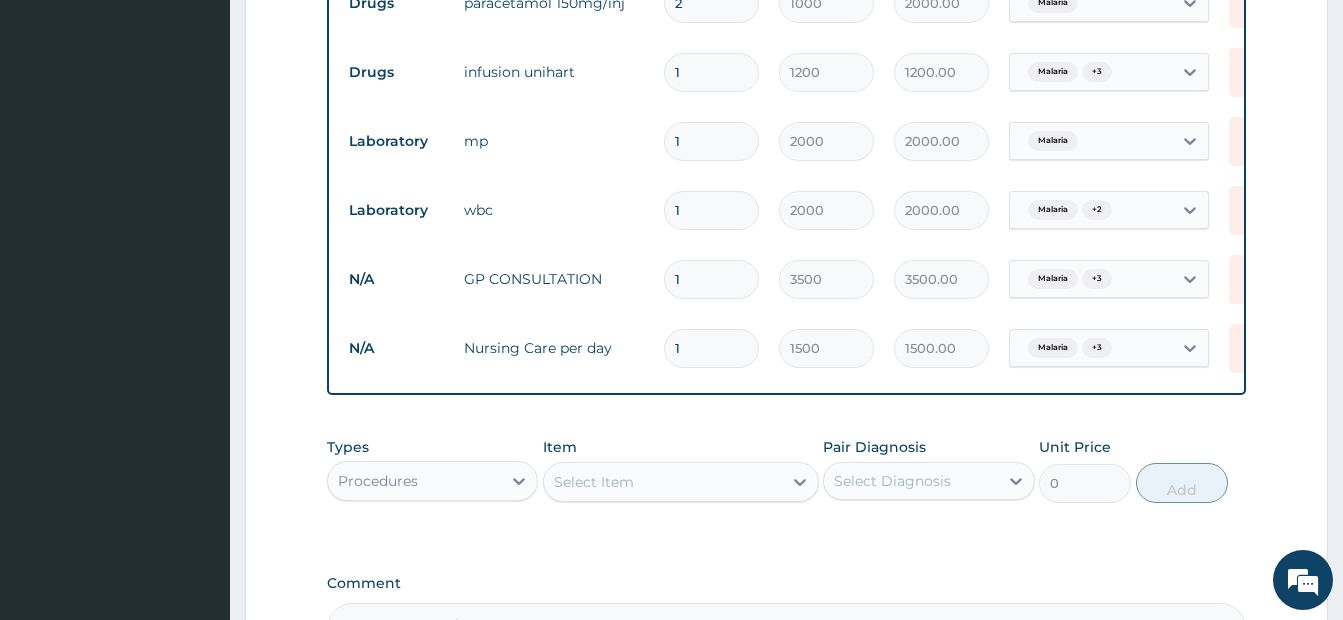 click on "Procedures" at bounding box center (414, 481) 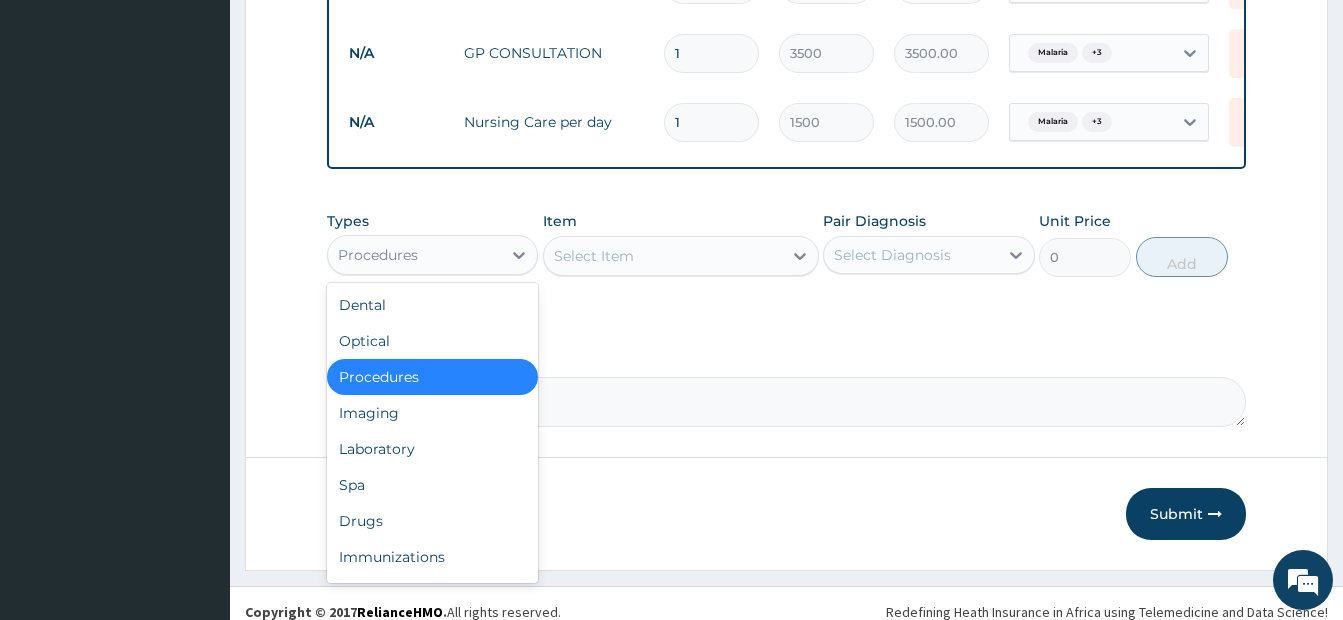 scroll, scrollTop: 1363, scrollLeft: 0, axis: vertical 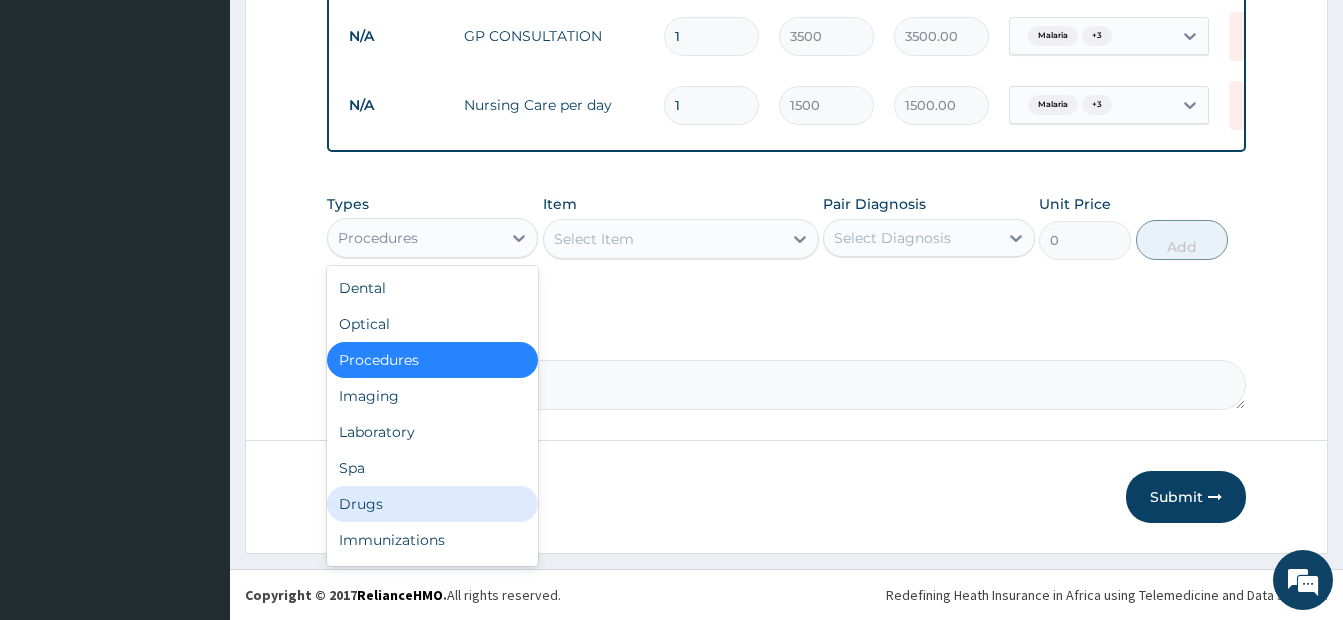 click on "Drugs" at bounding box center (432, 504) 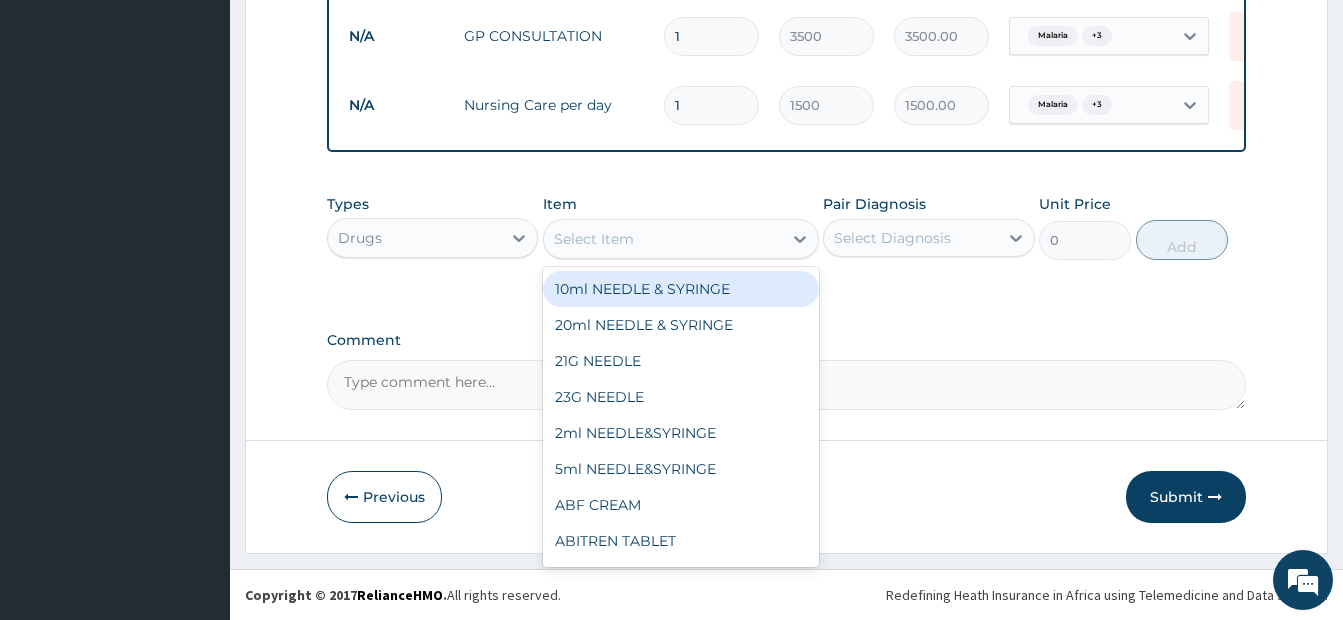 click on "Select Item" at bounding box center (594, 239) 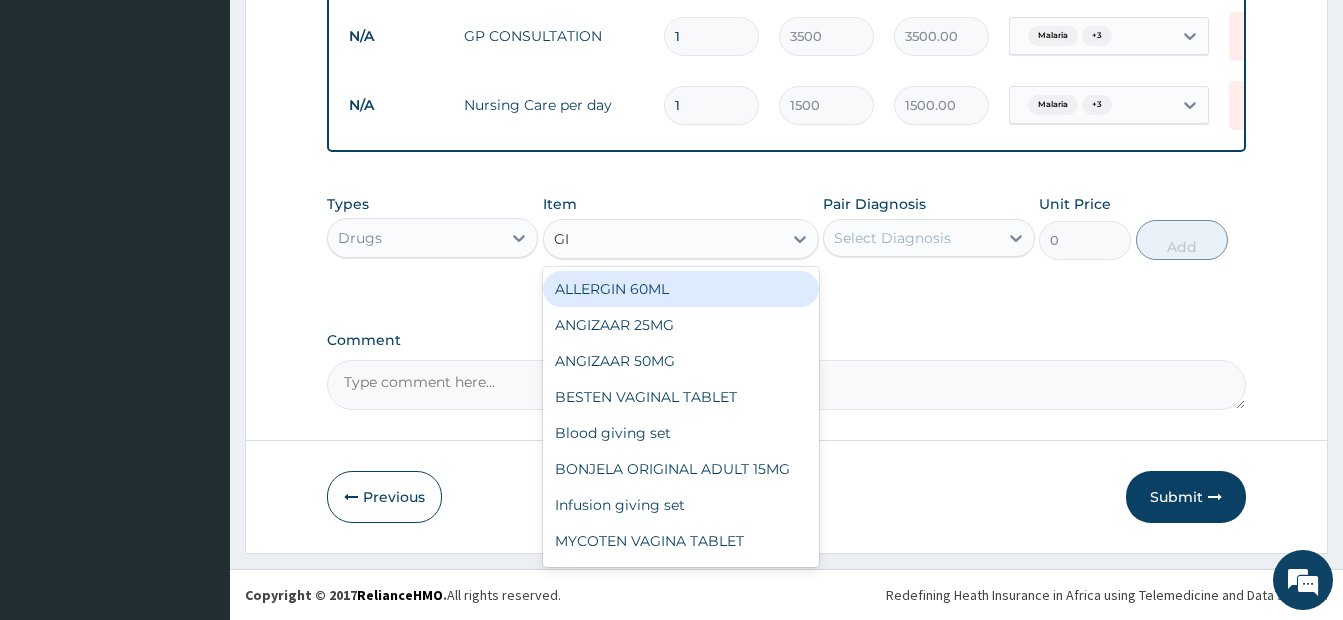 type on "GIV" 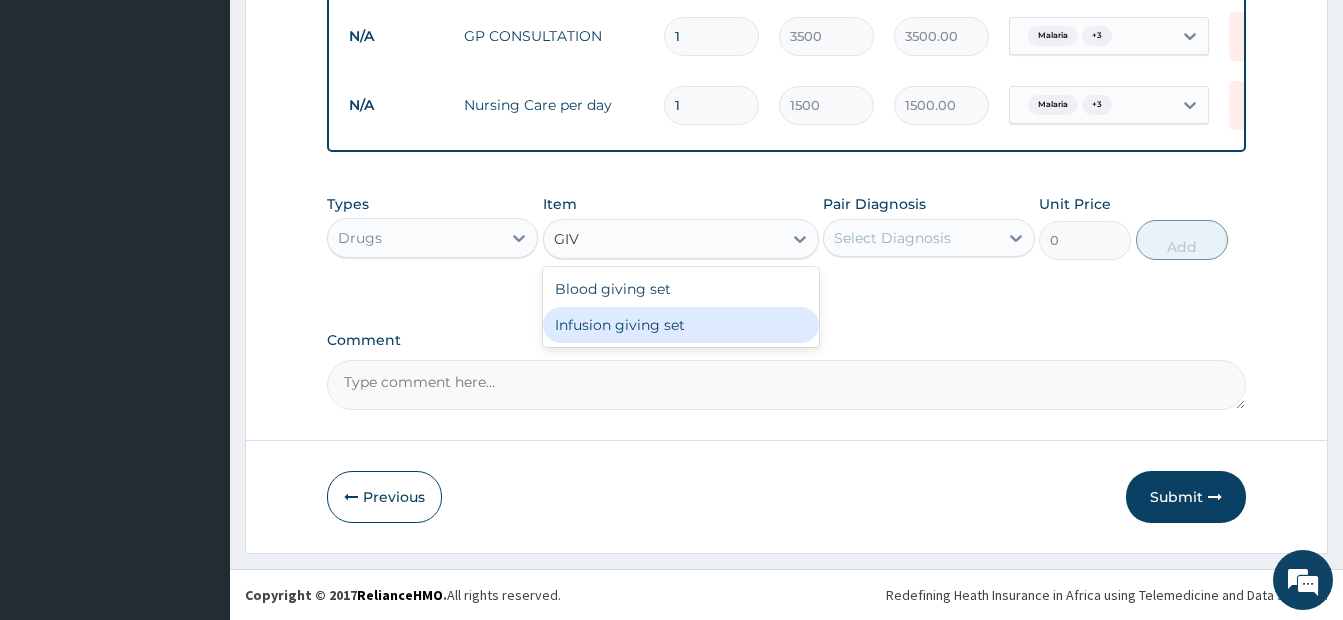 click on "Infusion giving set" at bounding box center (681, 325) 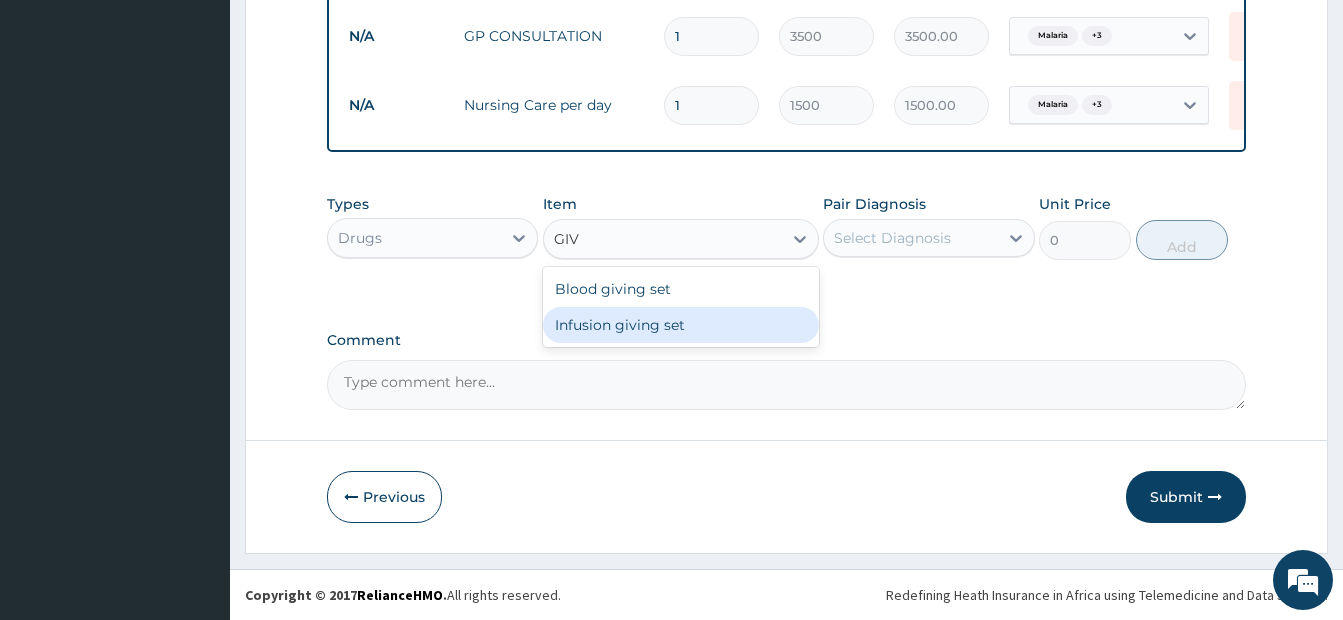 type 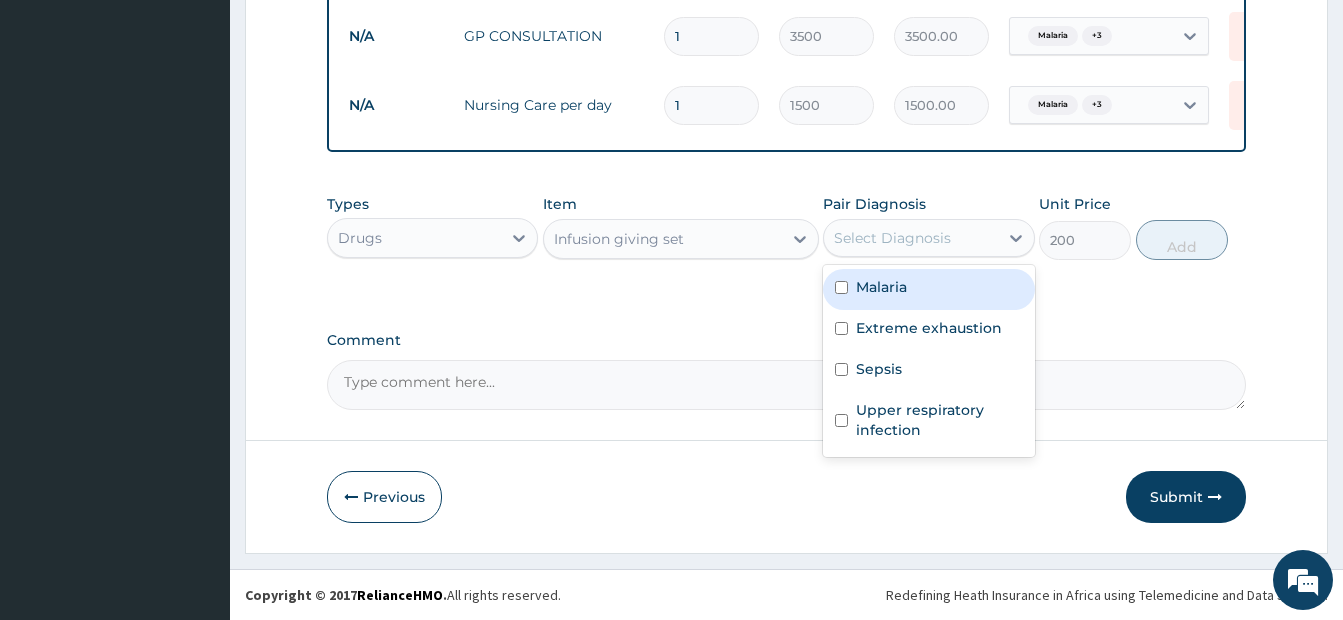 click on "Select Diagnosis" at bounding box center [928, 238] 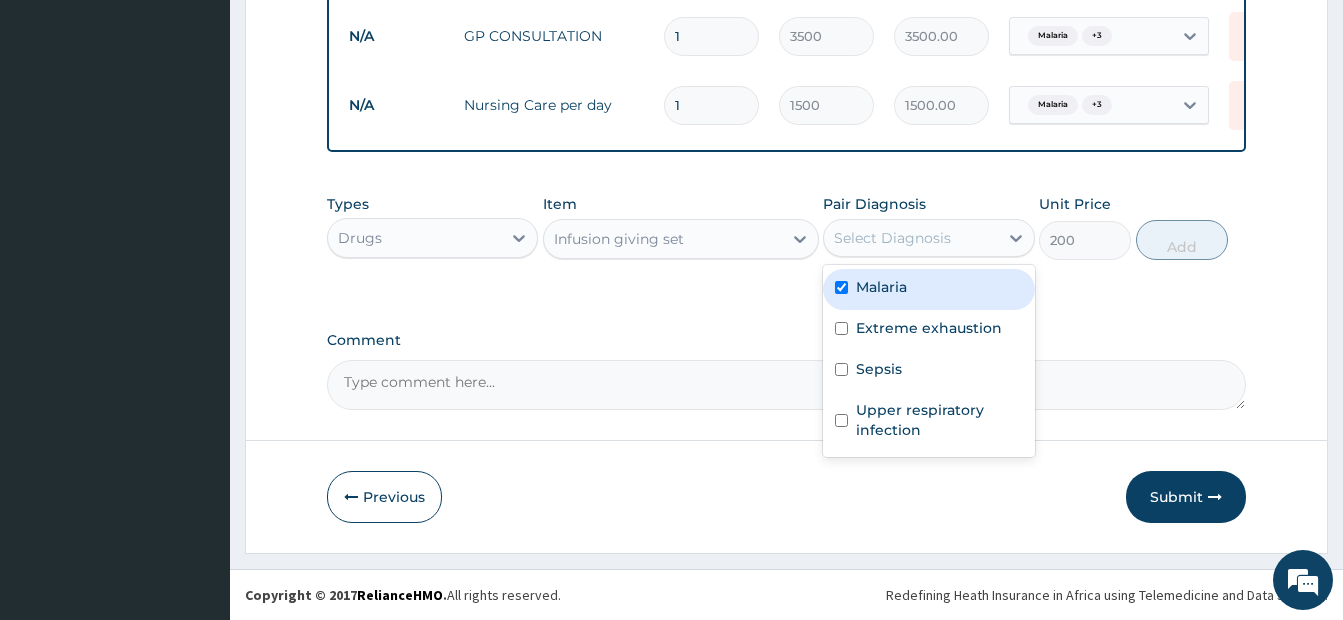 checkbox on "true" 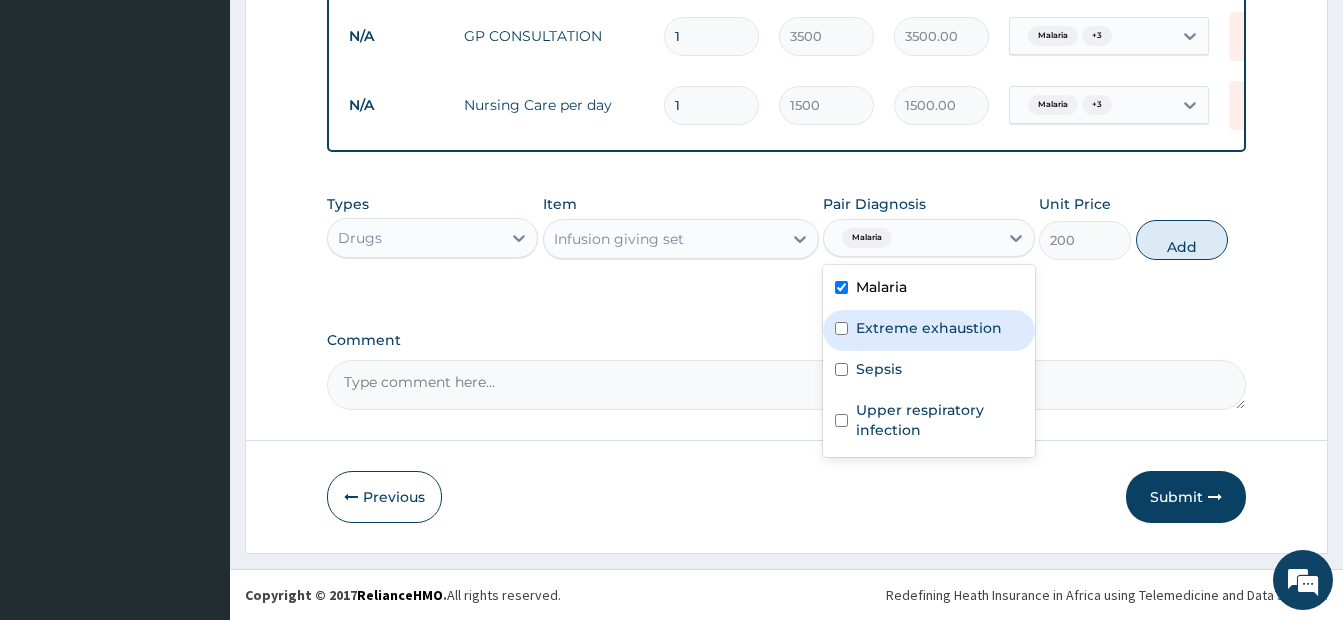 drag, startPoint x: 843, startPoint y: 332, endPoint x: 841, endPoint y: 356, distance: 24.083189 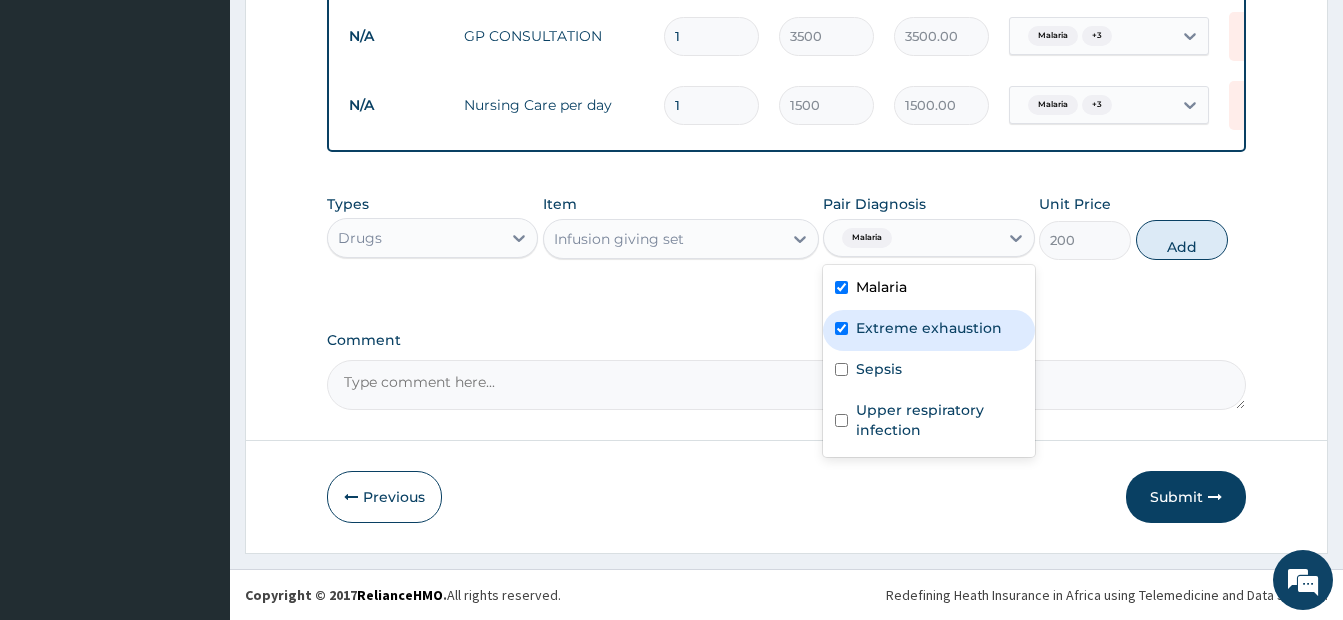 checkbox on "true" 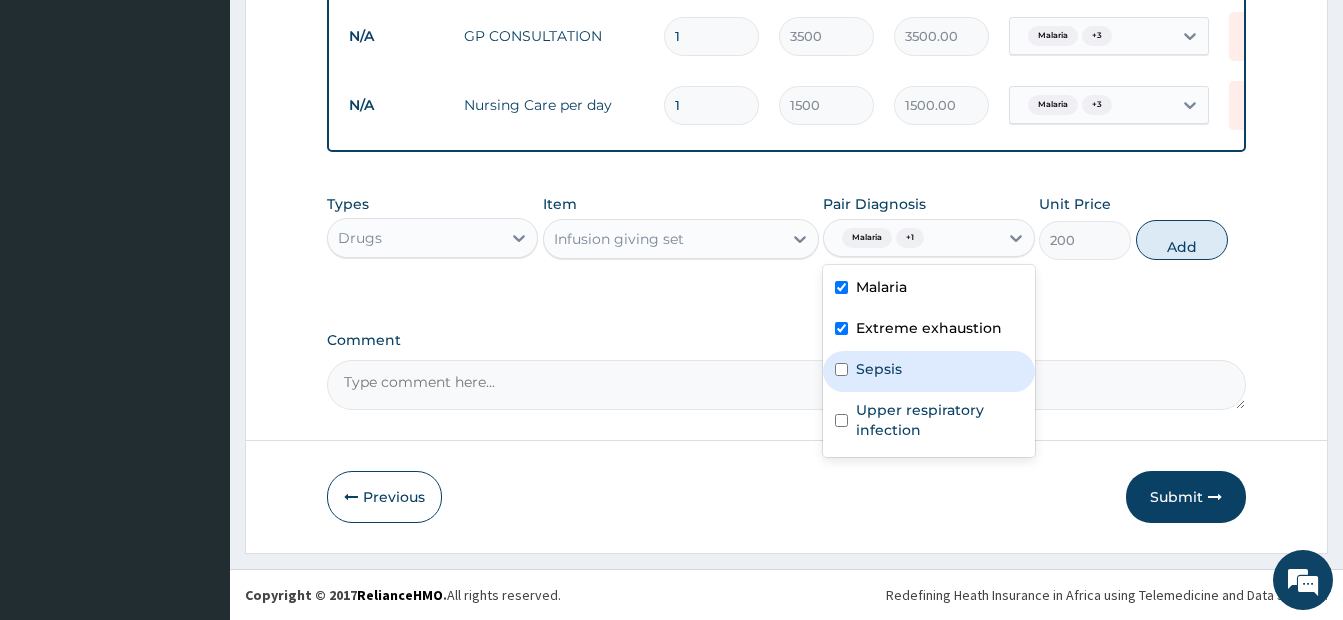 drag, startPoint x: 840, startPoint y: 365, endPoint x: 839, endPoint y: 394, distance: 29.017237 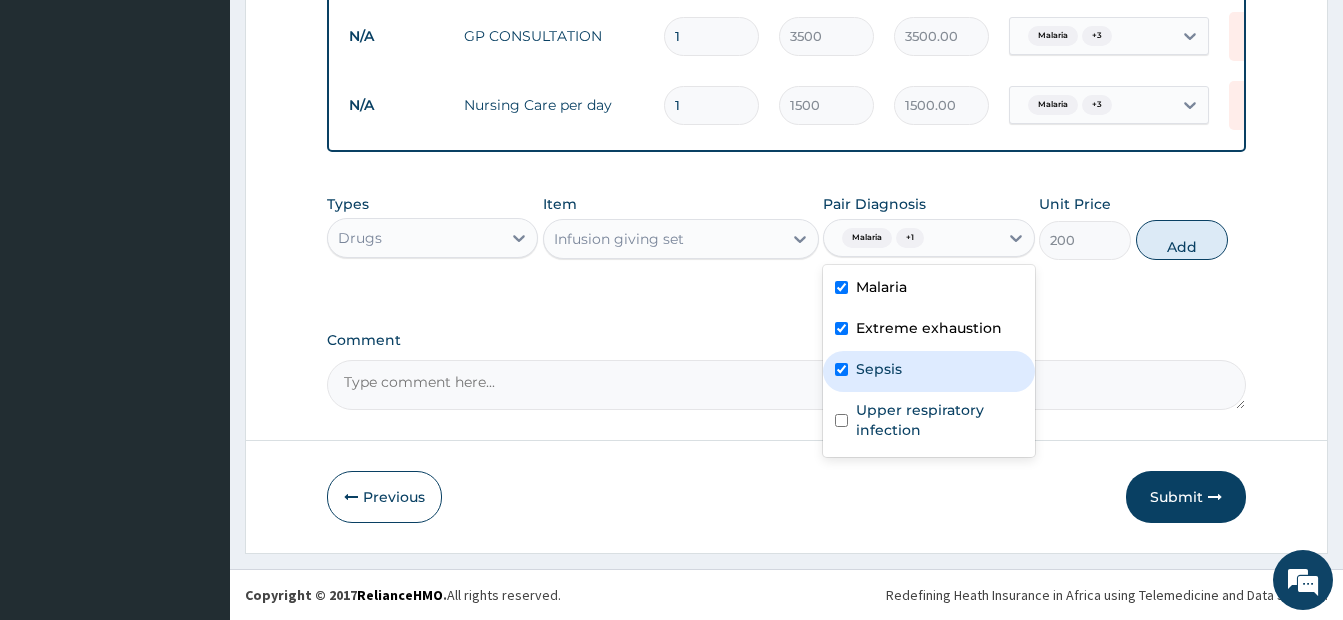checkbox on "true" 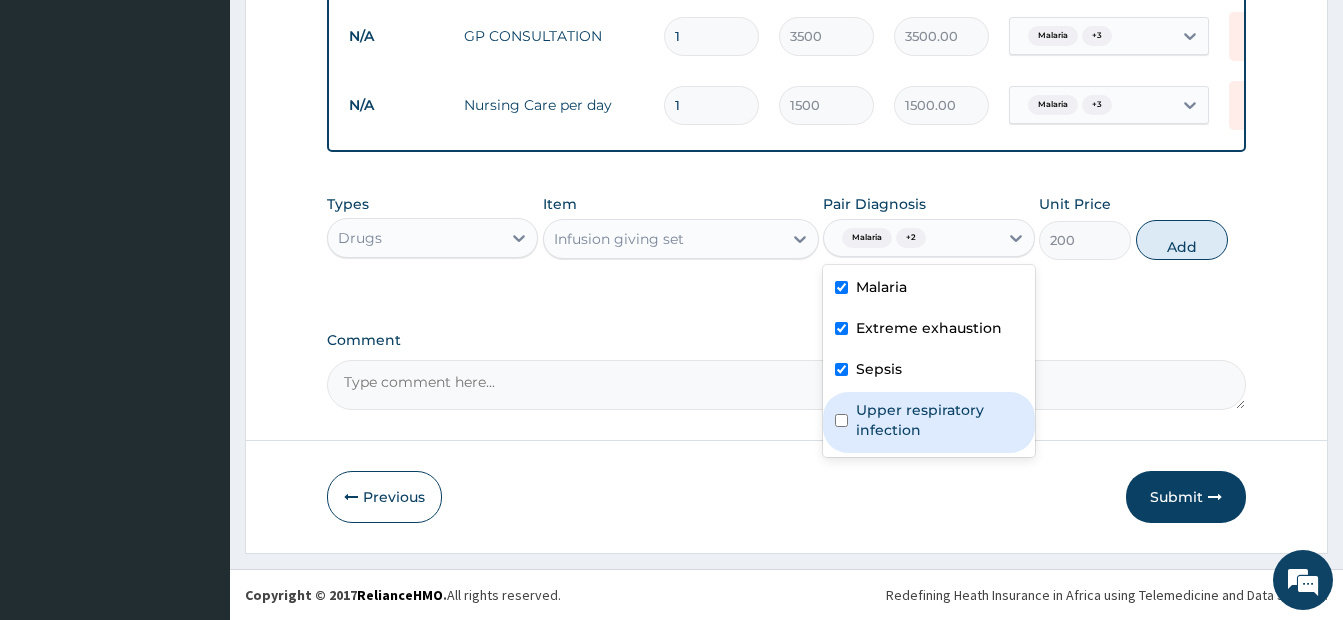 click at bounding box center (841, 420) 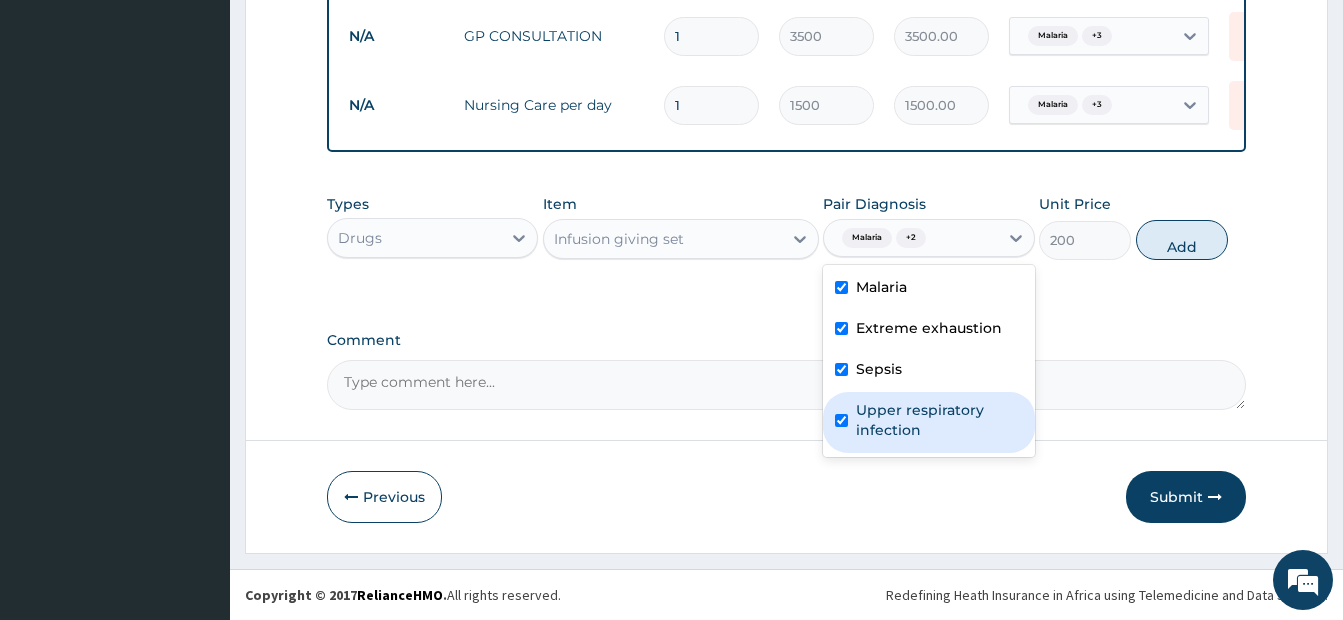 checkbox on "true" 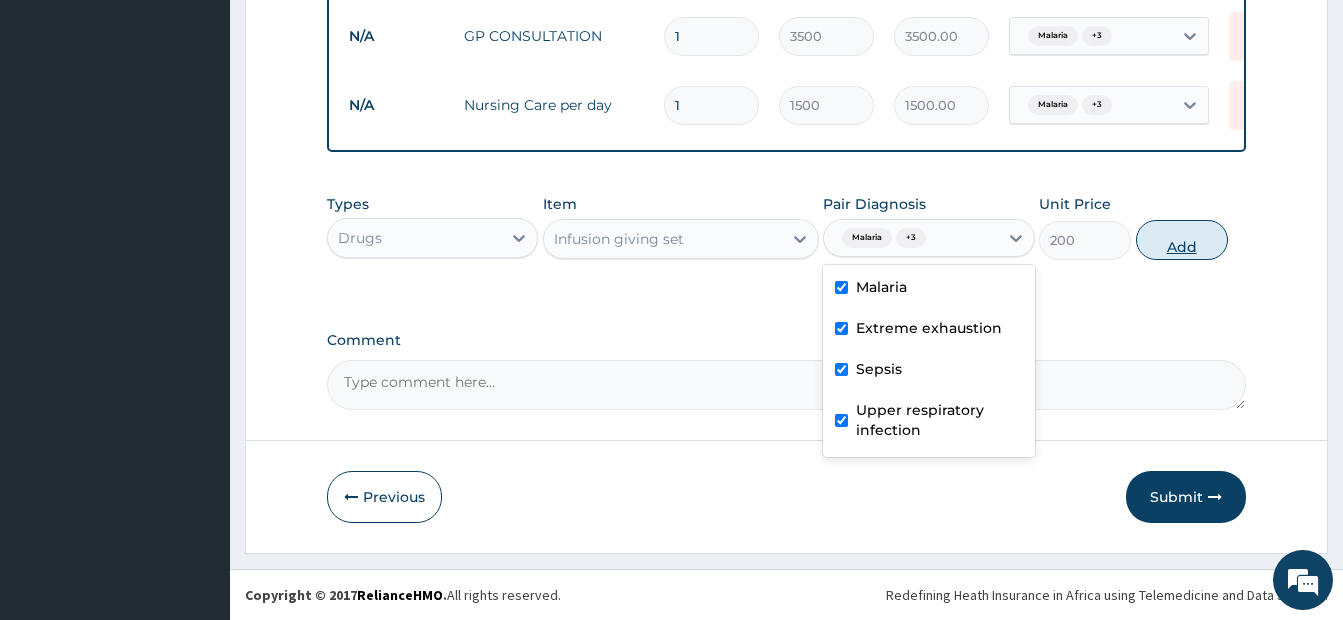 click on "Add" at bounding box center [1182, 240] 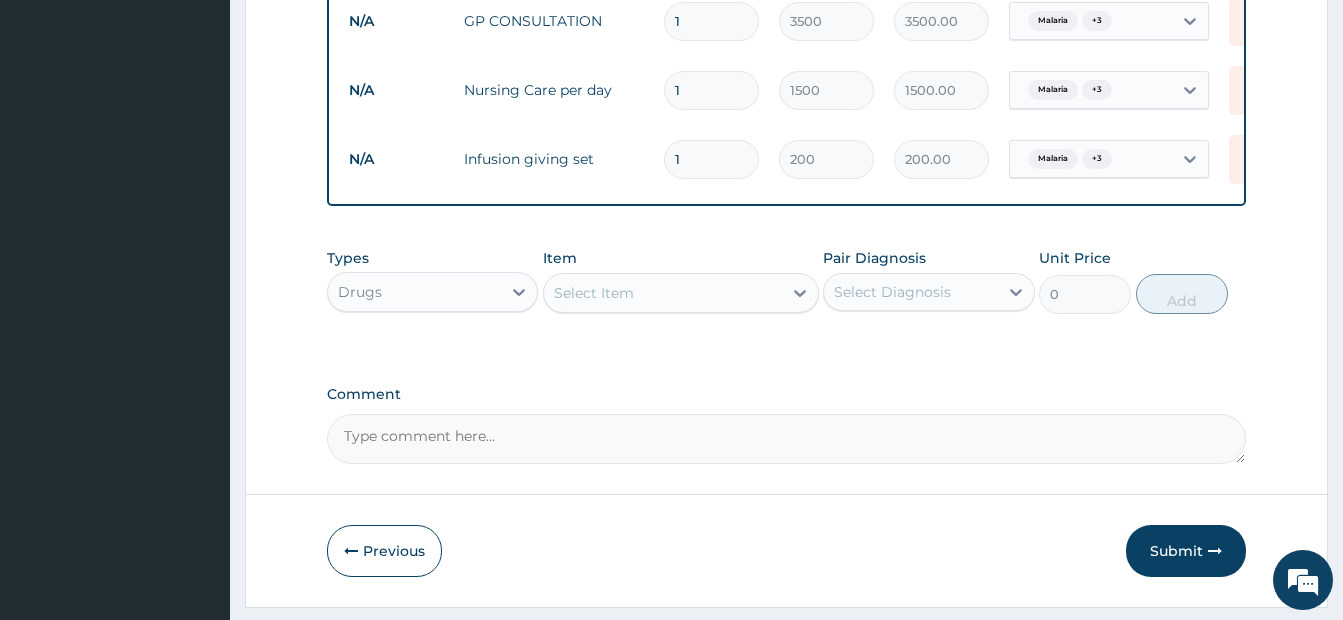 click on "Select Item" at bounding box center (681, 293) 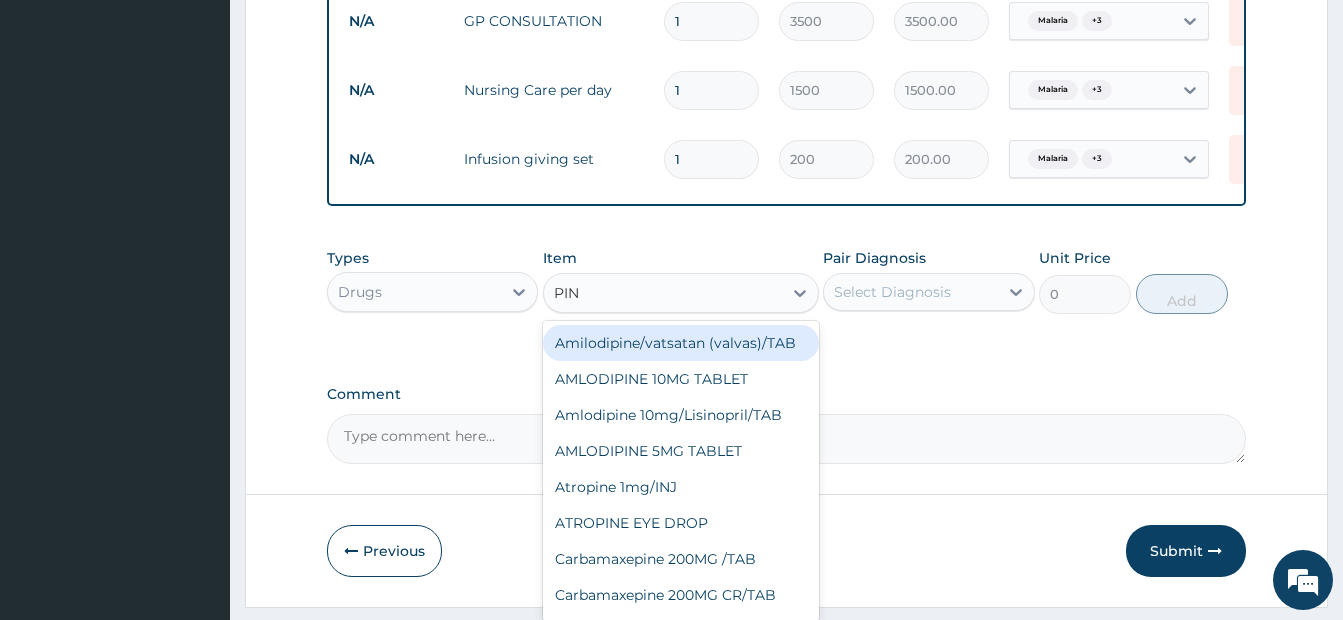 type on "PINK" 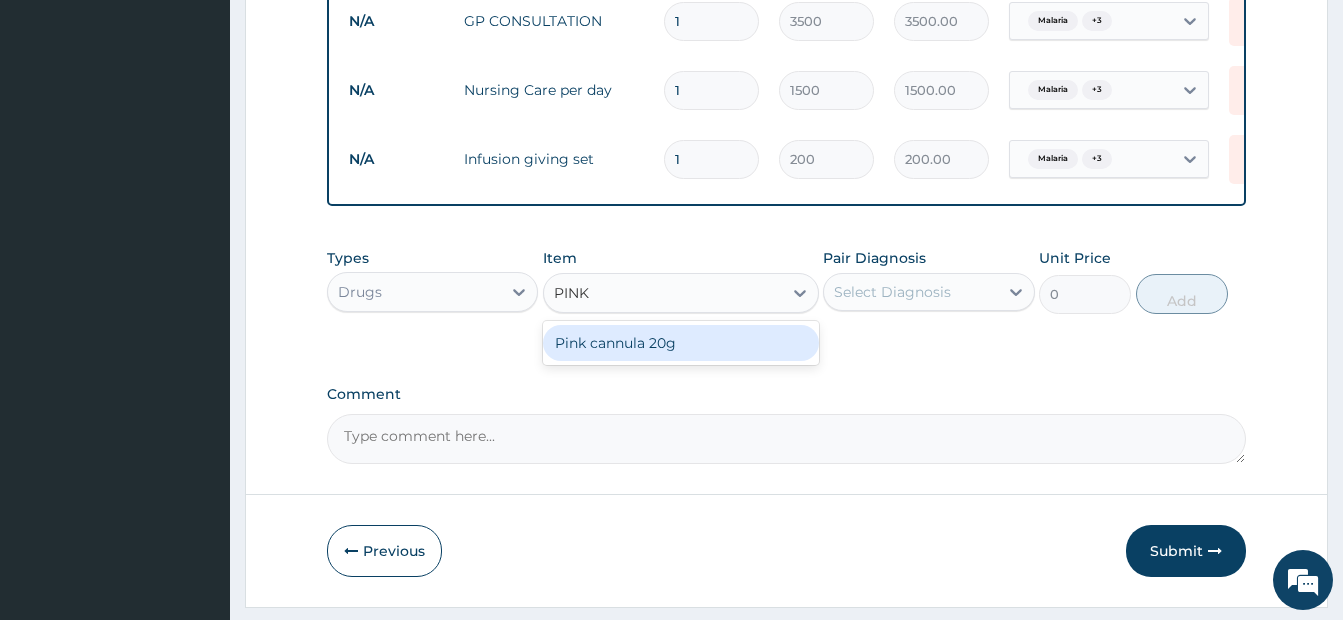 click on "Pink cannula 20g" at bounding box center (681, 343) 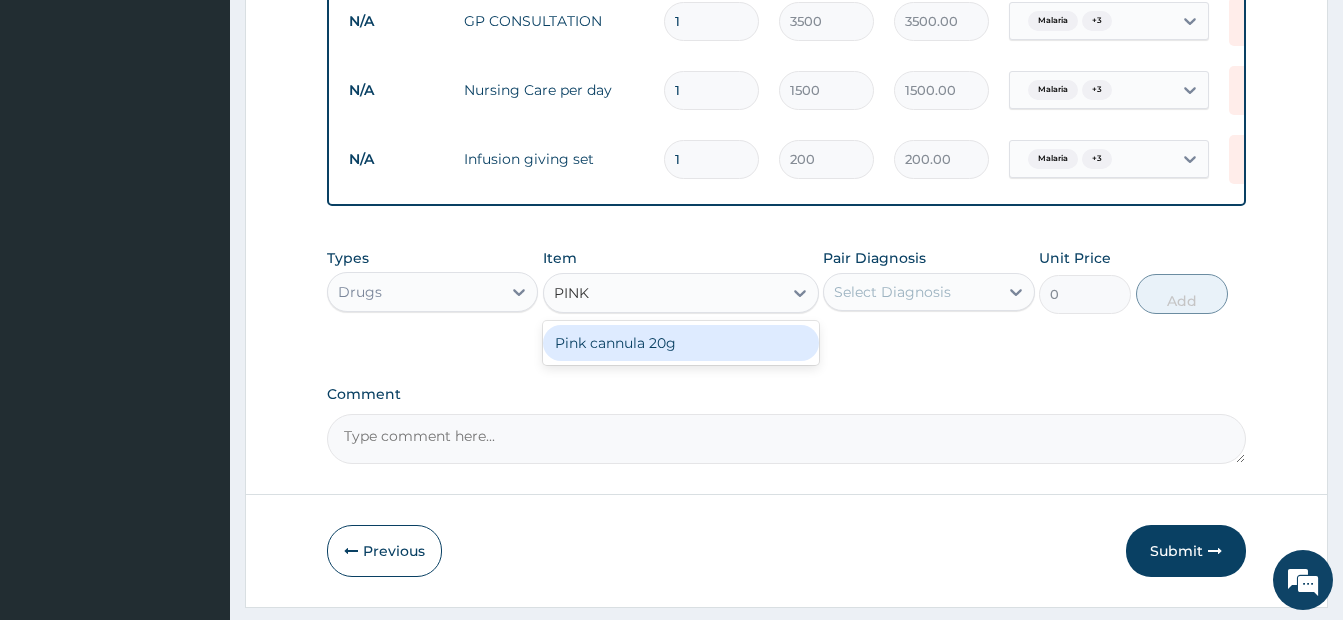 type 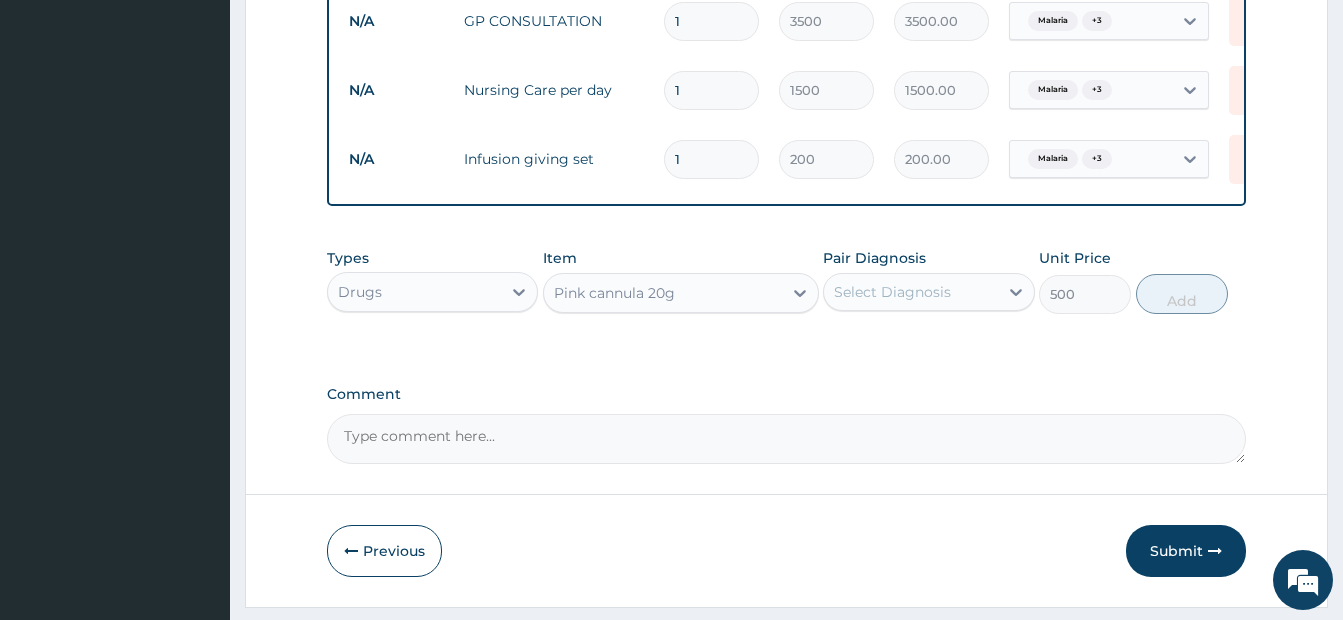 click on "Select Diagnosis" at bounding box center (892, 292) 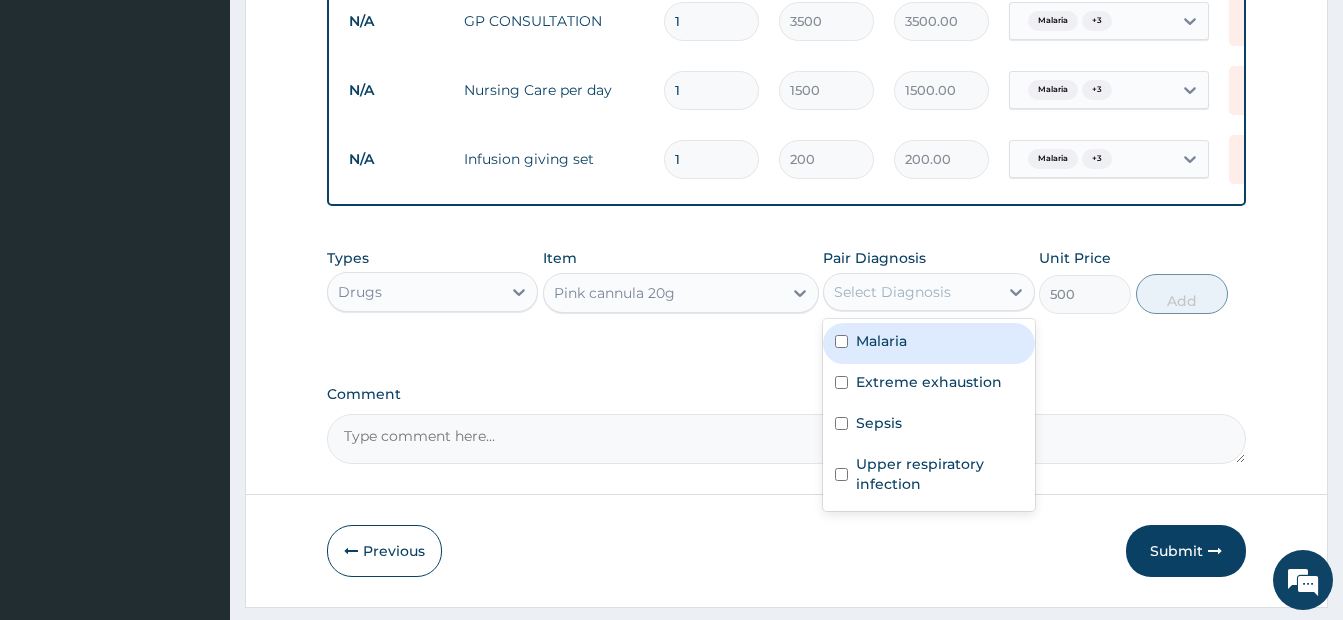 drag, startPoint x: 849, startPoint y: 354, endPoint x: 843, endPoint y: 387, distance: 33.54102 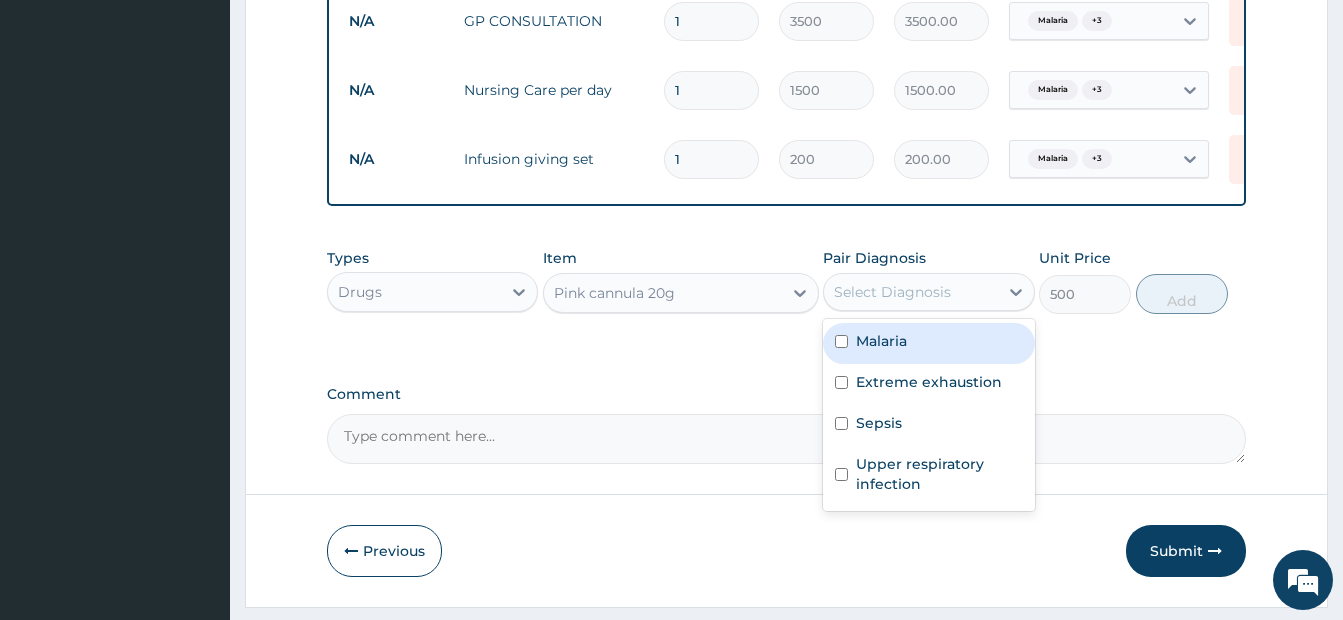 click on "Malaria" at bounding box center [928, 343] 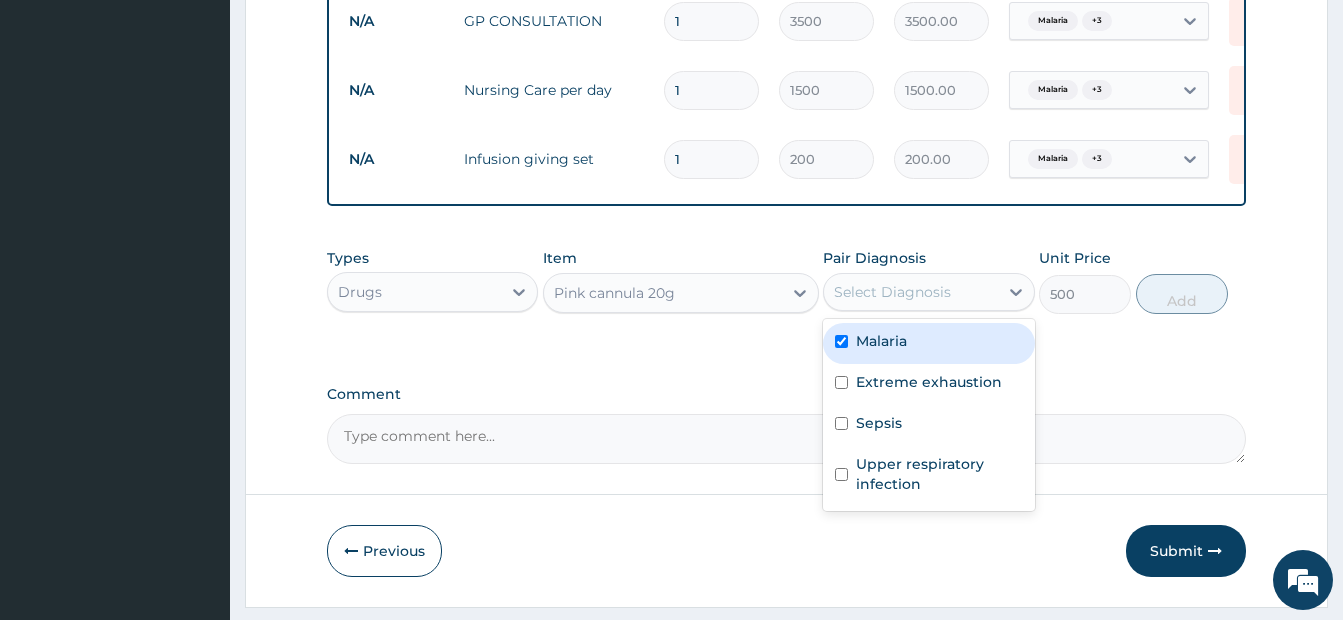 checkbox on "true" 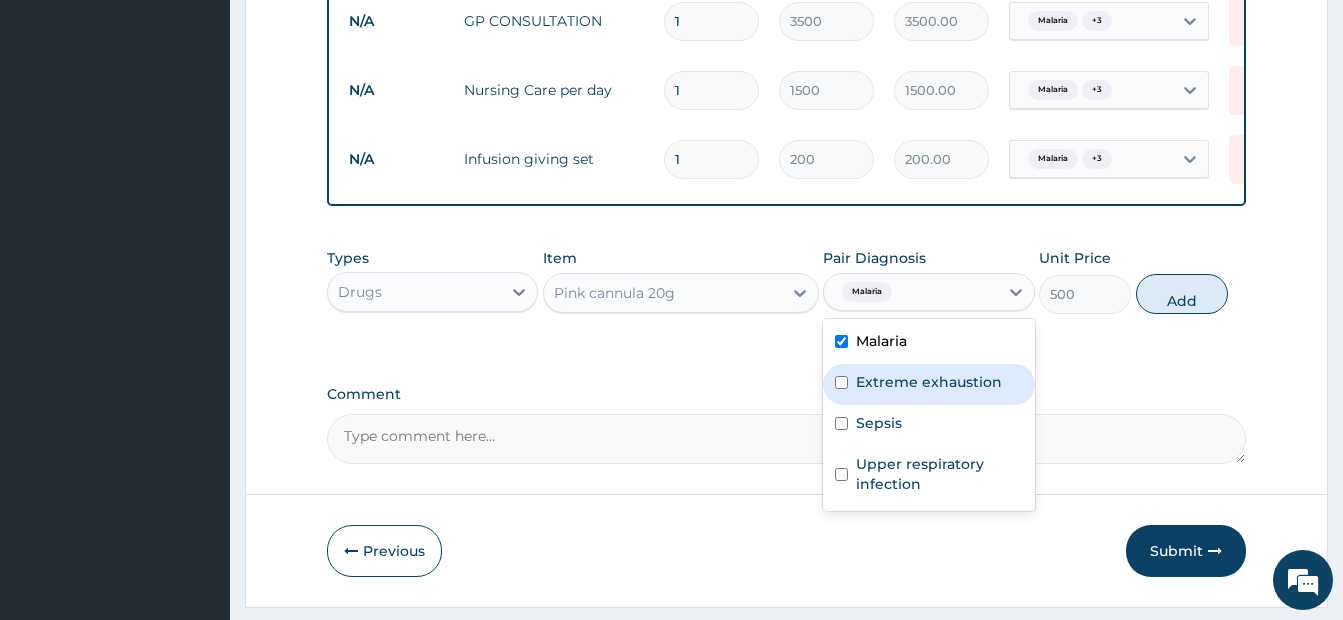 drag, startPoint x: 843, startPoint y: 392, endPoint x: 844, endPoint y: 409, distance: 17.029387 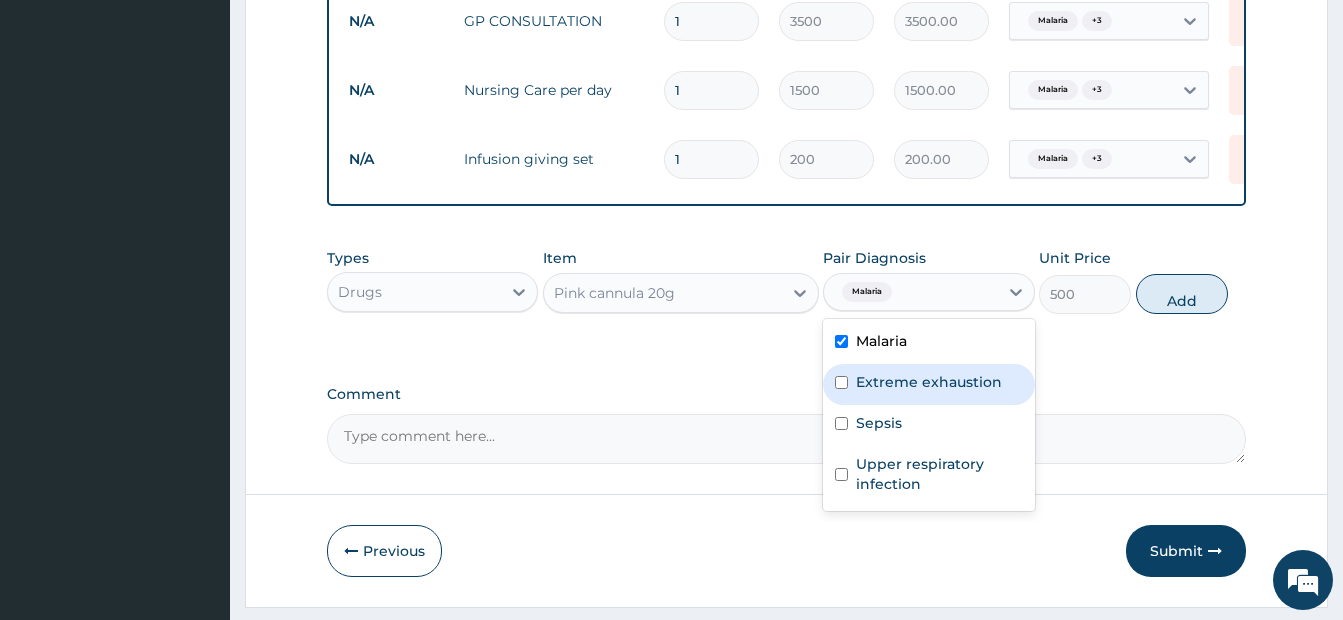 click at bounding box center [841, 382] 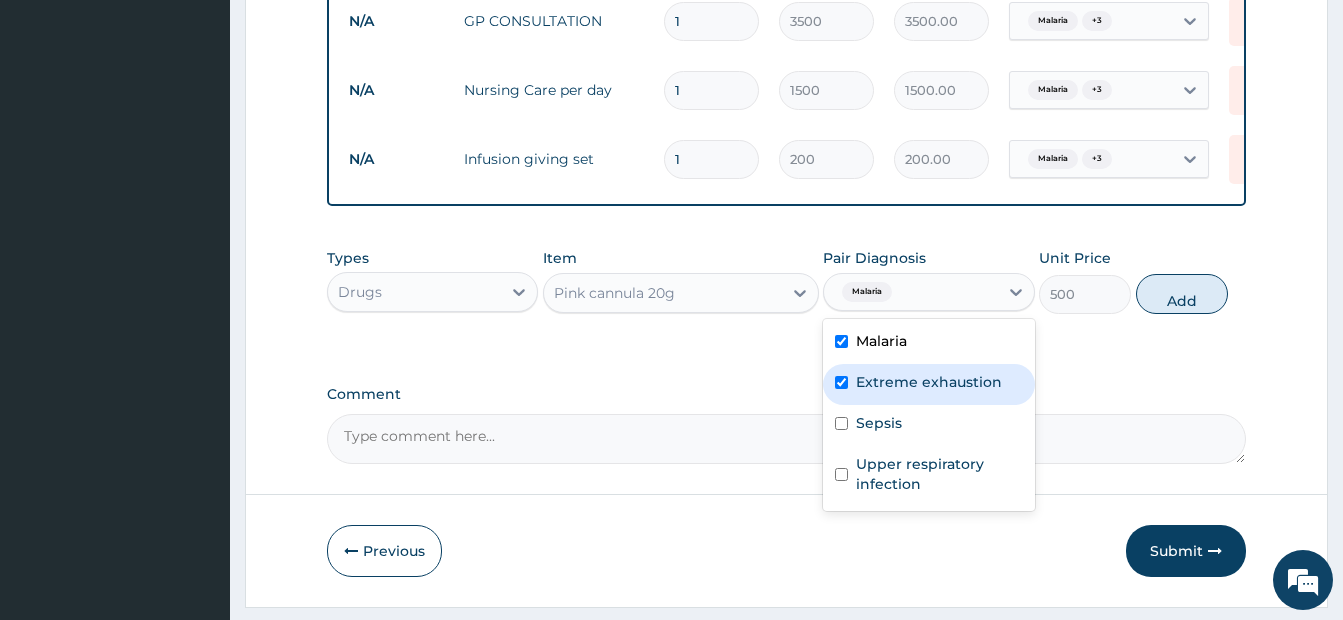 checkbox on "true" 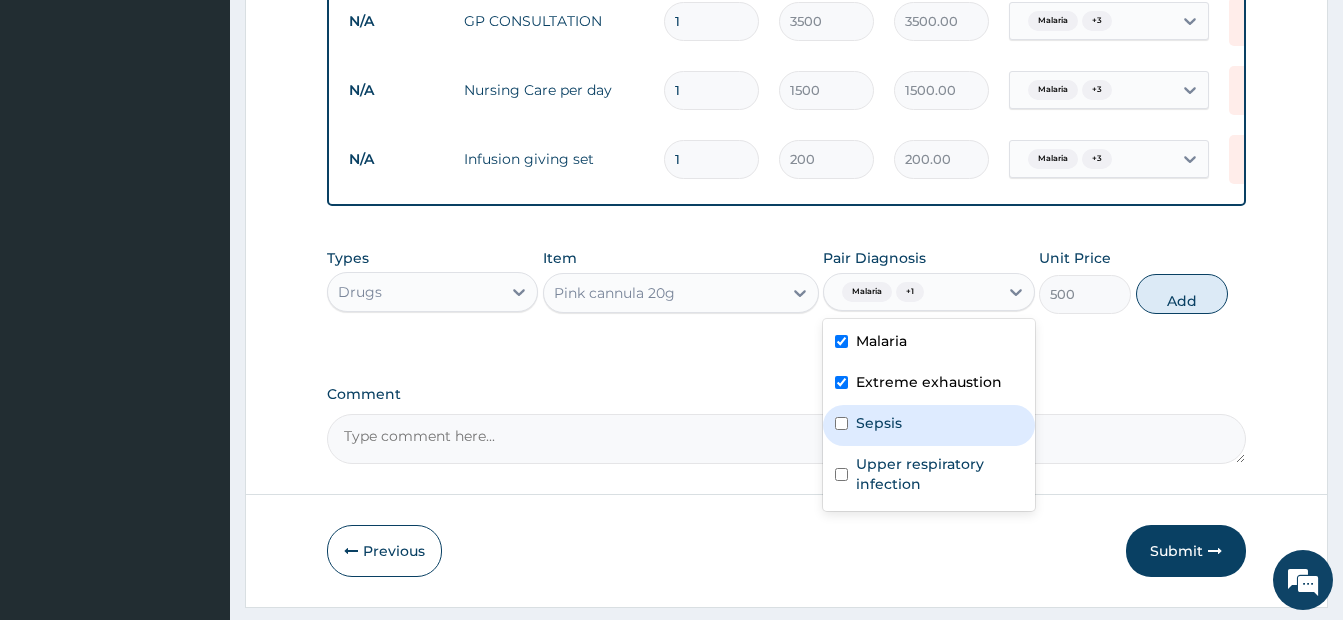 drag, startPoint x: 845, startPoint y: 444, endPoint x: 844, endPoint y: 483, distance: 39.012817 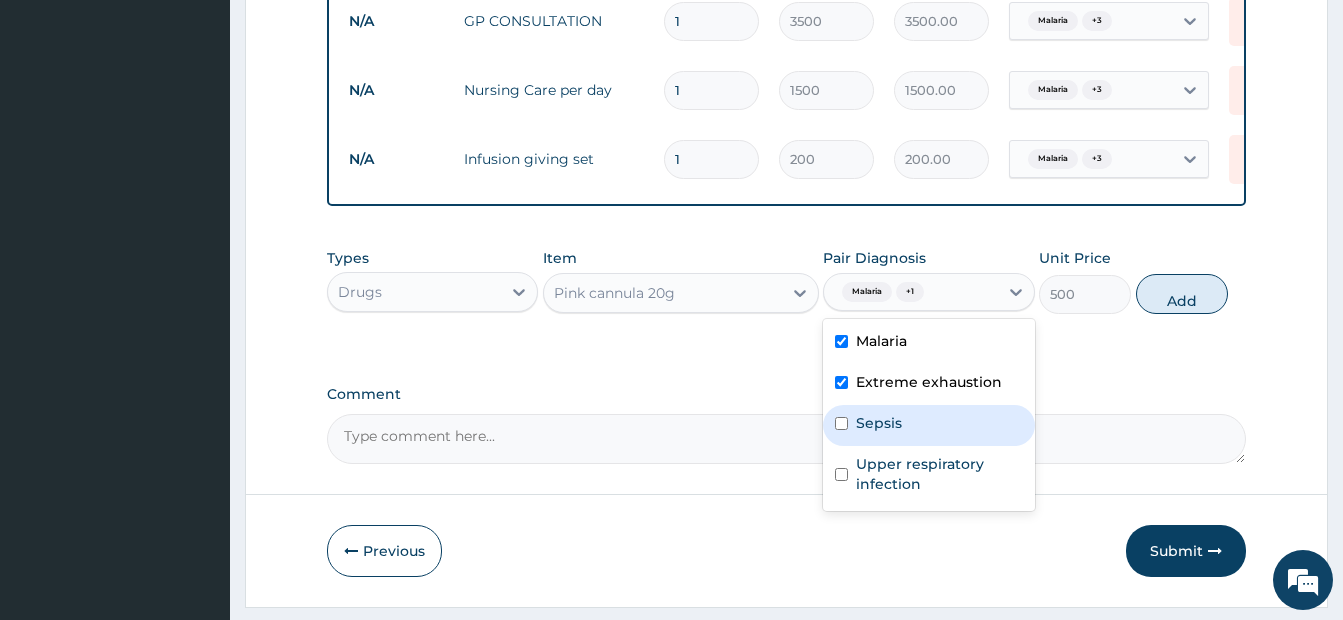 click on "Malaria Extreme exhaustion Sepsis Upper respiratory infection" at bounding box center (928, 415) 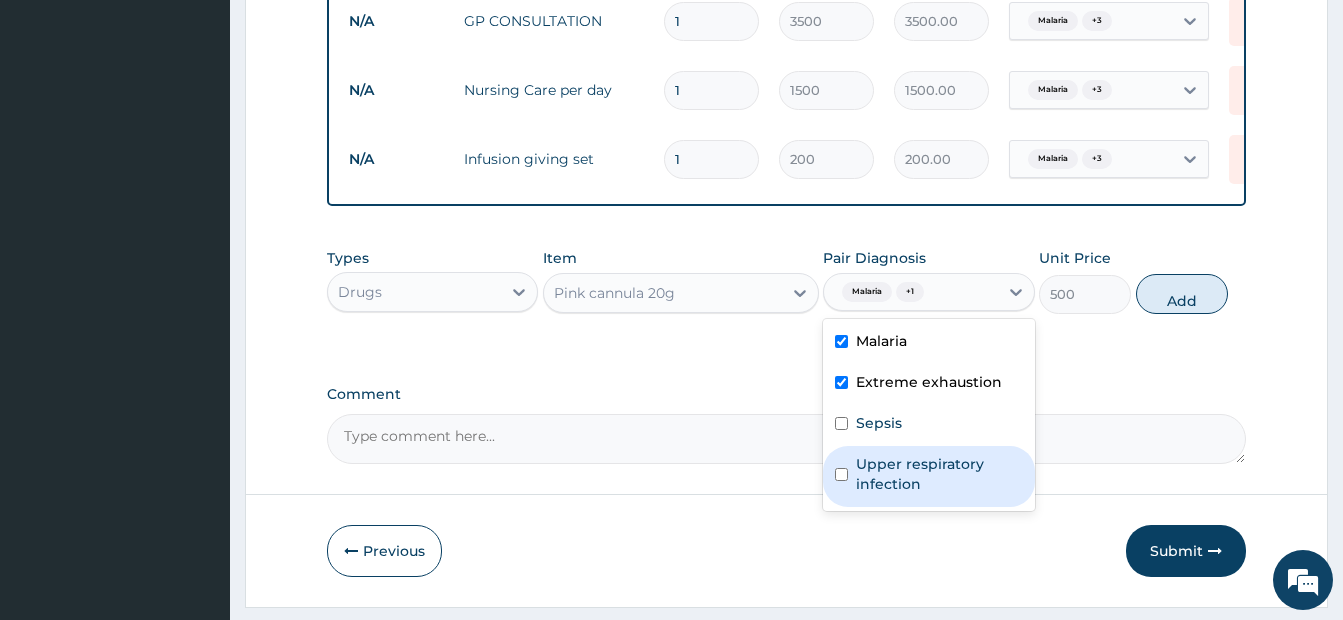 click at bounding box center [841, 474] 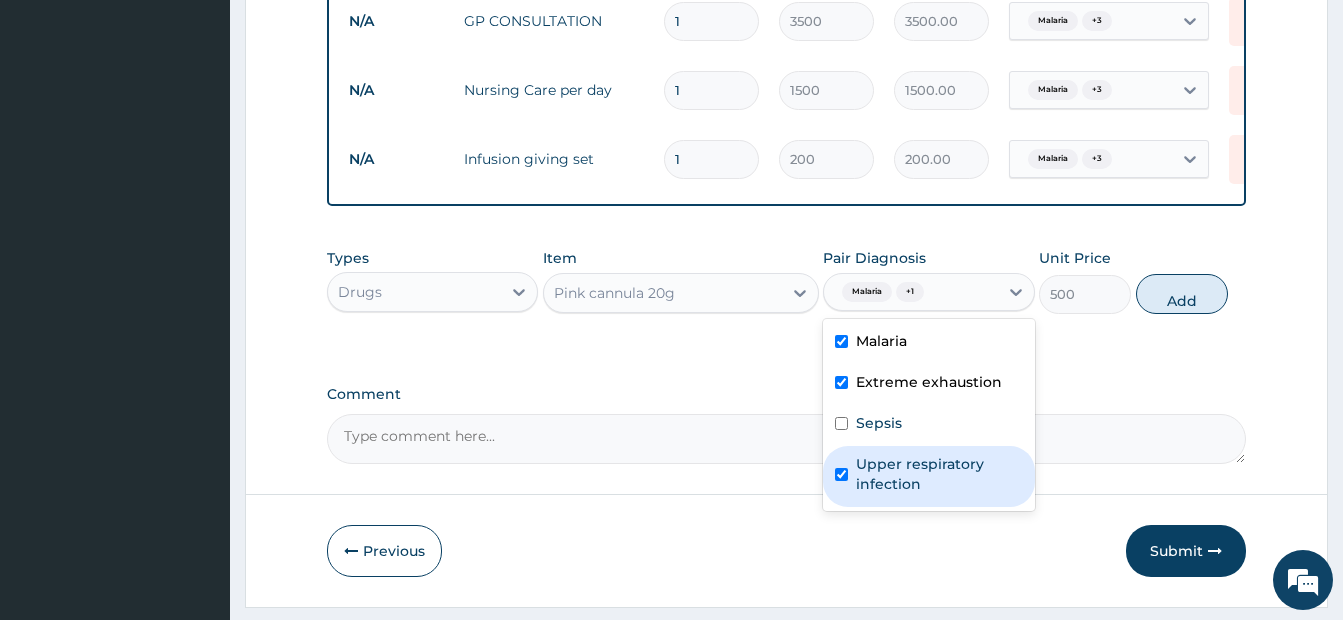 checkbox on "true" 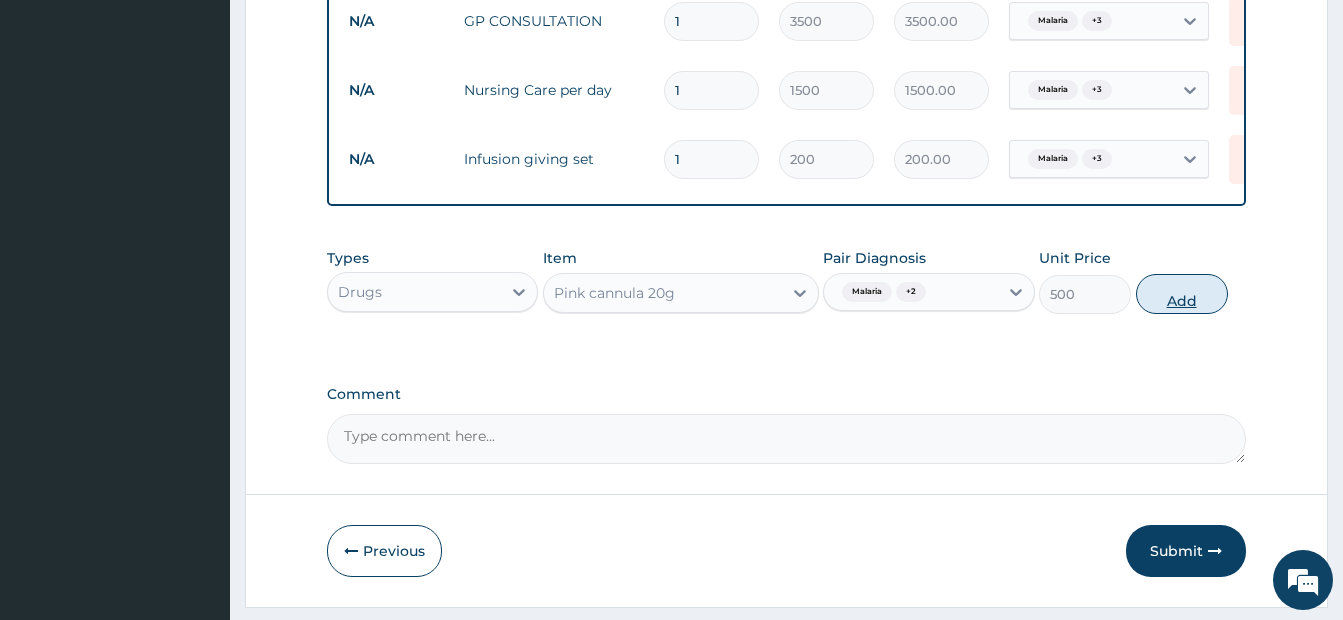 click on "Add" at bounding box center (1182, 294) 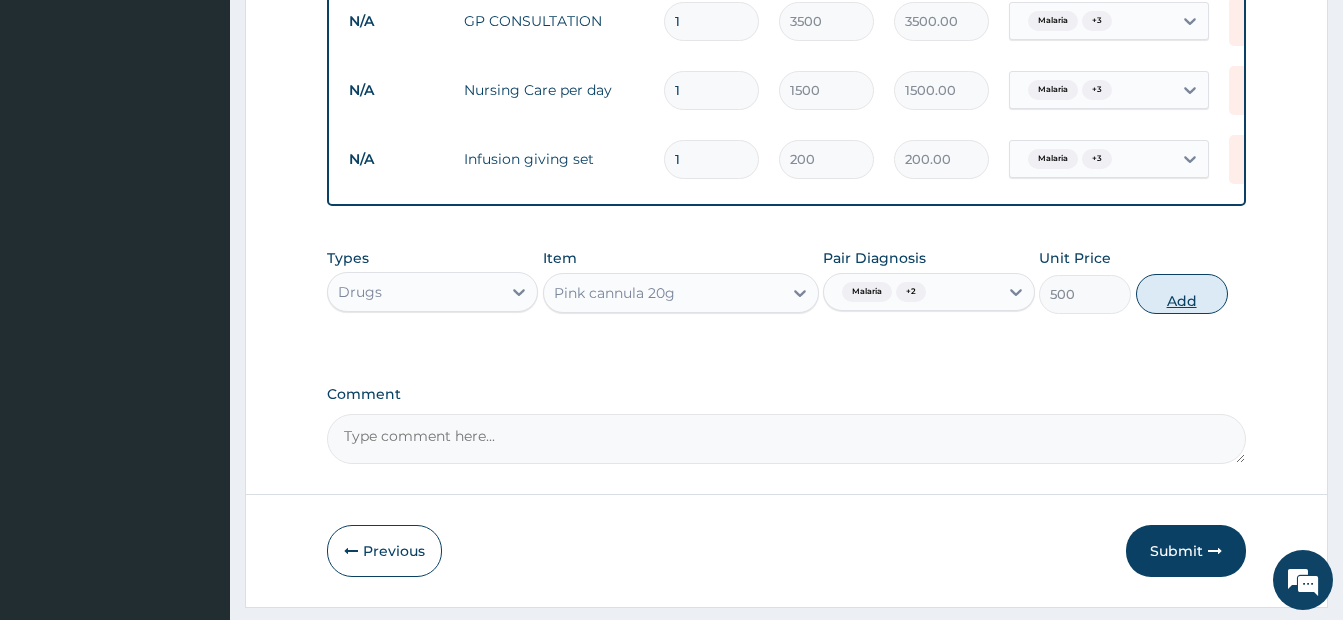 type on "0" 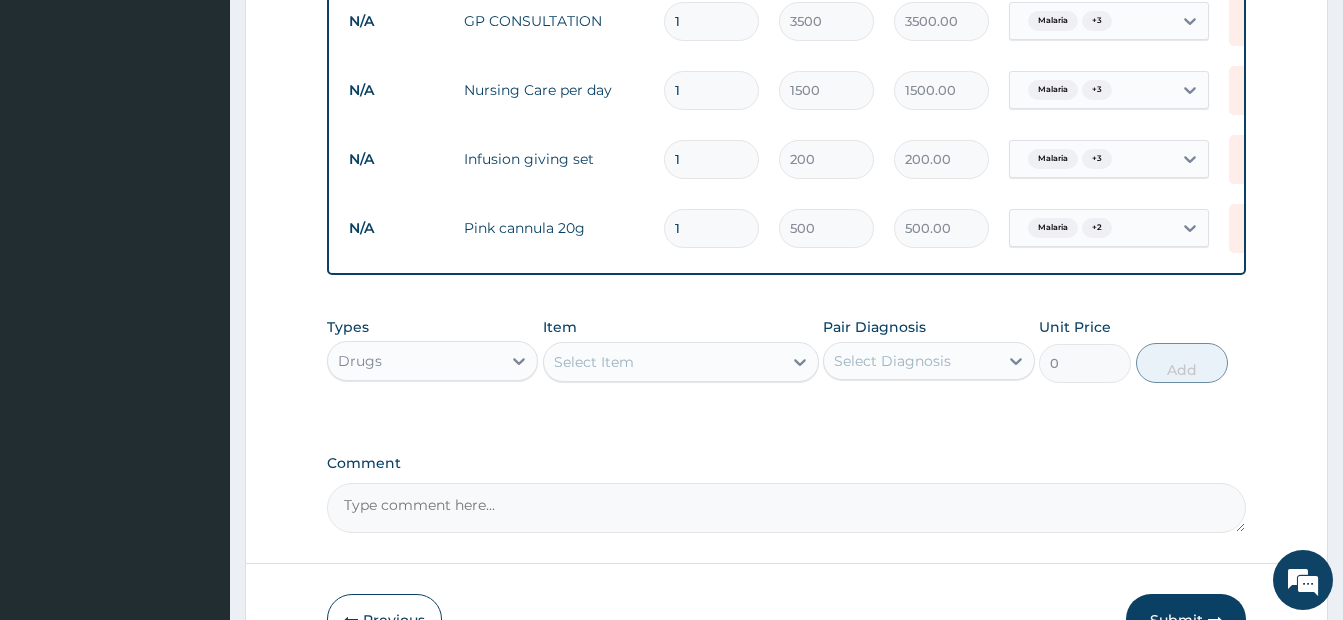 click on "Types Drugs" at bounding box center (432, 350) 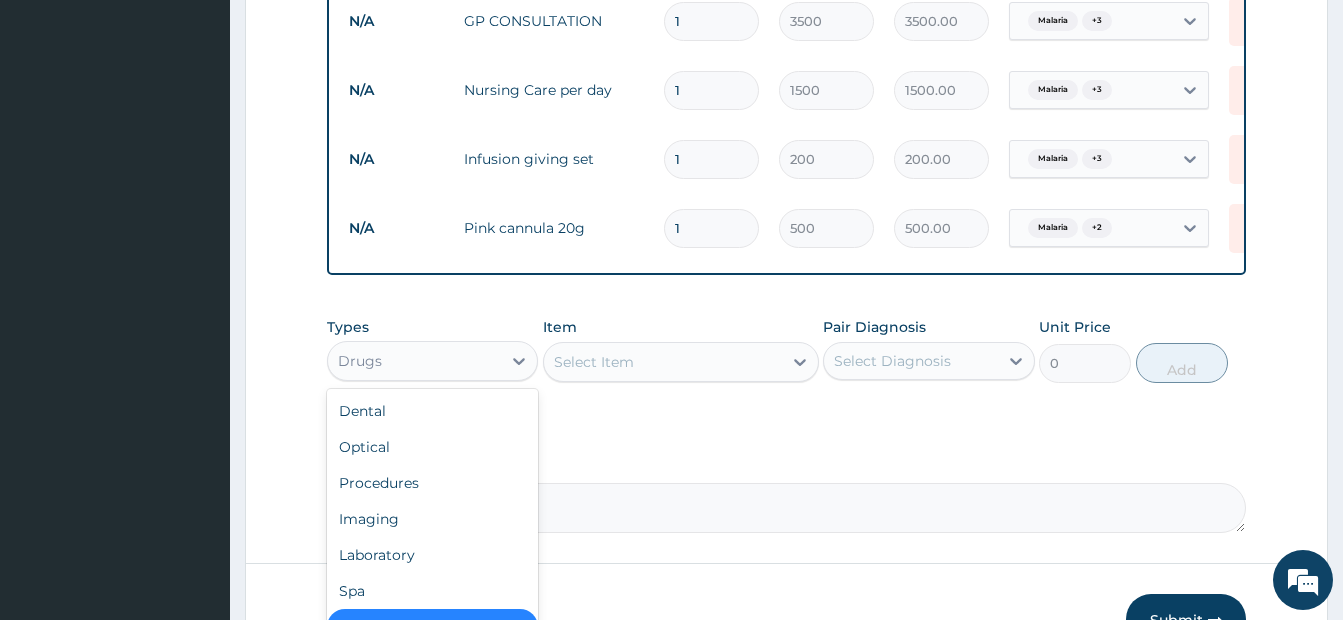 click on "Drugs" at bounding box center [414, 361] 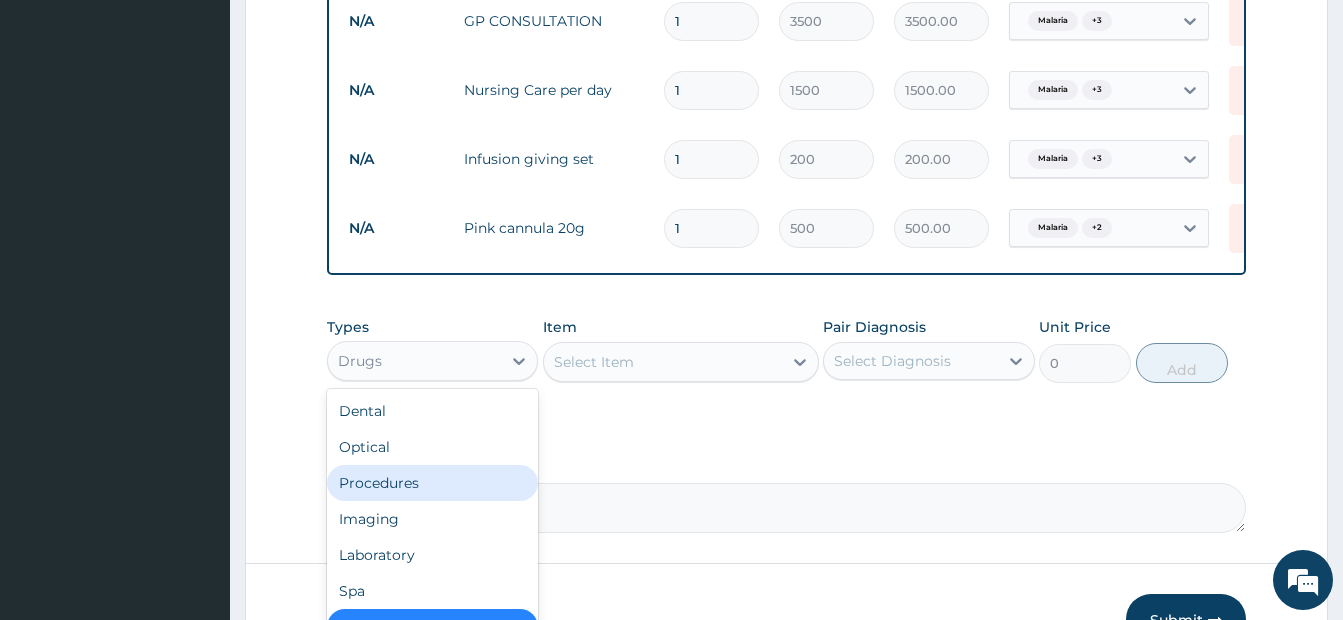 click on "Procedures" at bounding box center [432, 483] 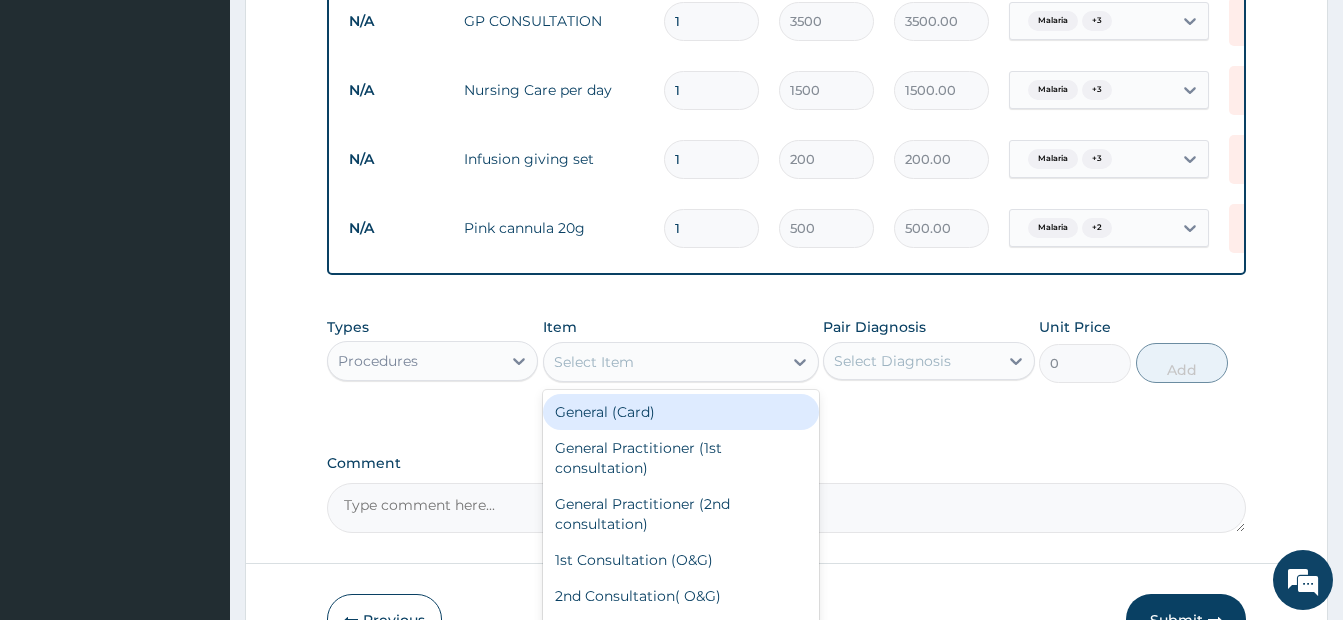 click on "Select Item" at bounding box center [663, 362] 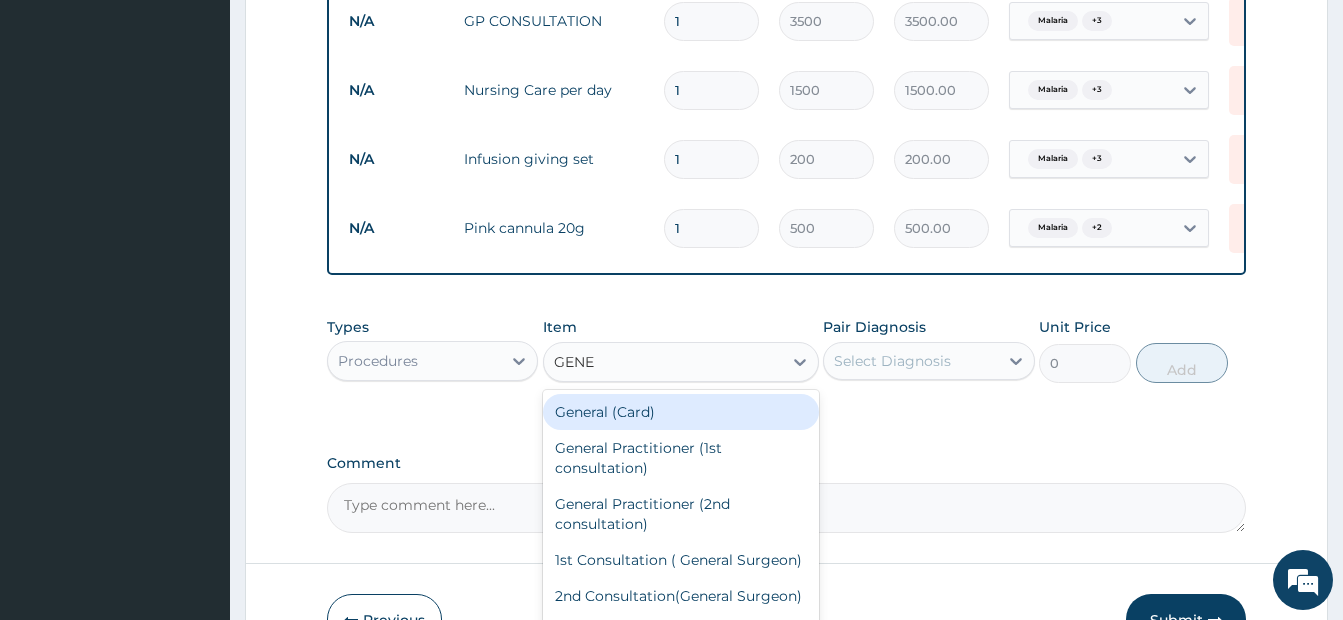 type on "GENER" 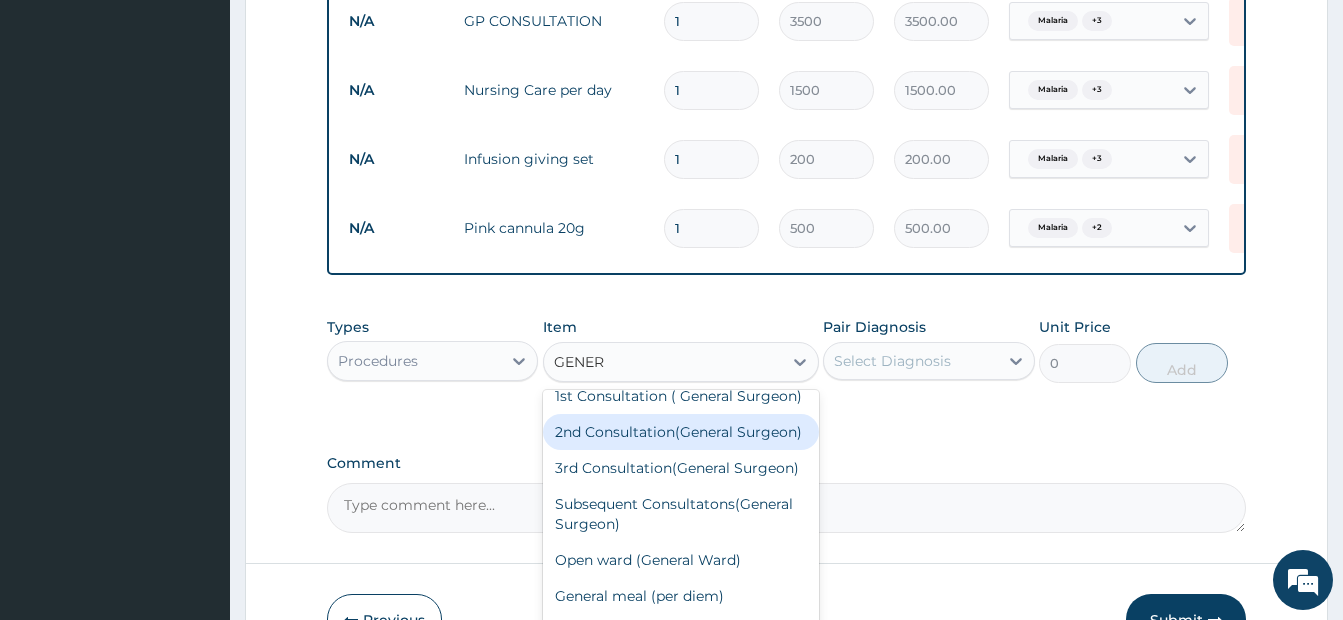 scroll, scrollTop: 24, scrollLeft: 0, axis: vertical 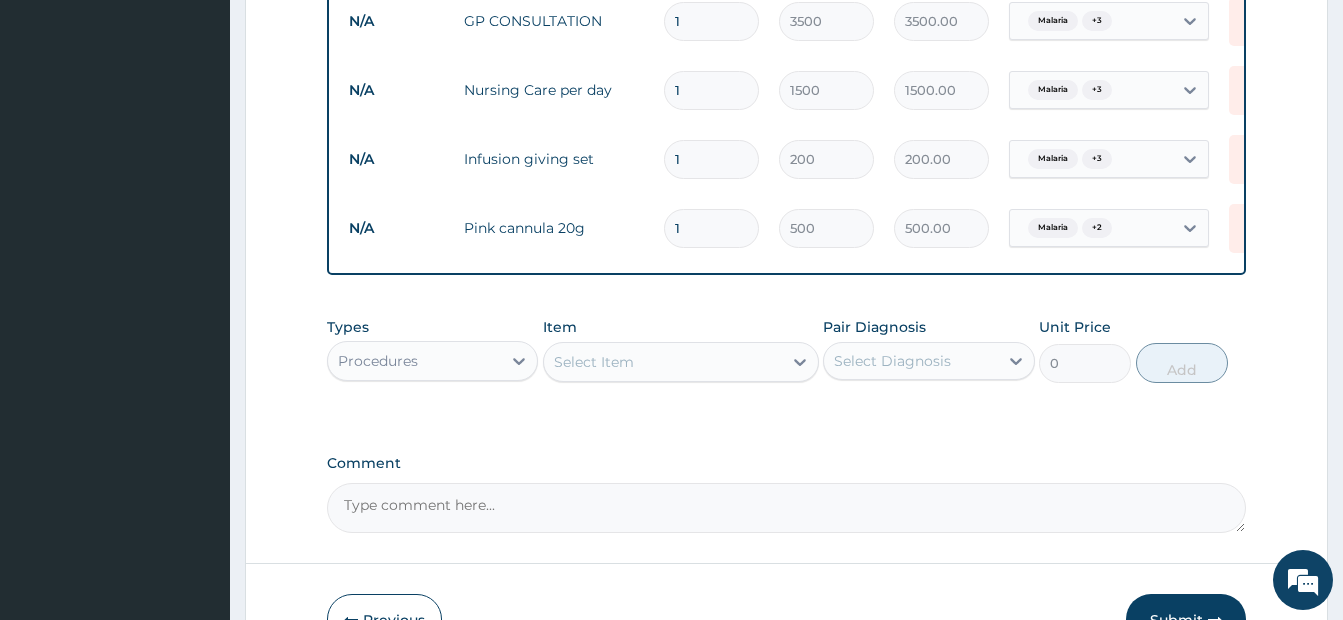 click on "Select Item" at bounding box center (663, 362) 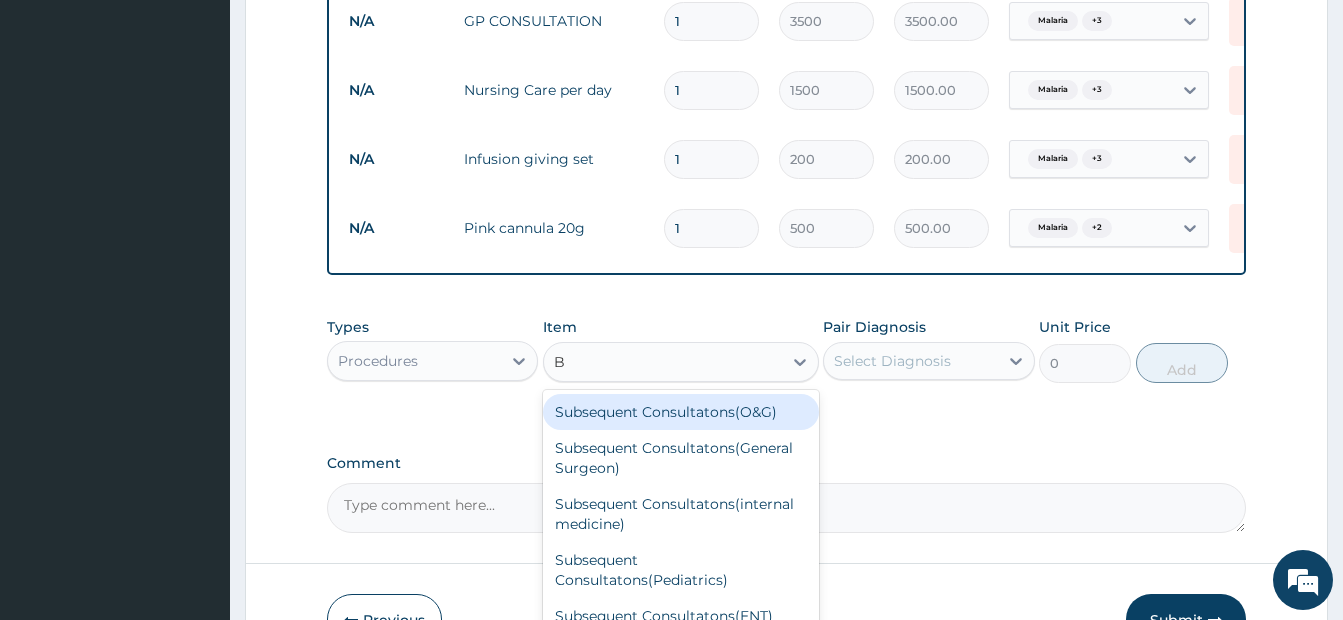 type on "BE" 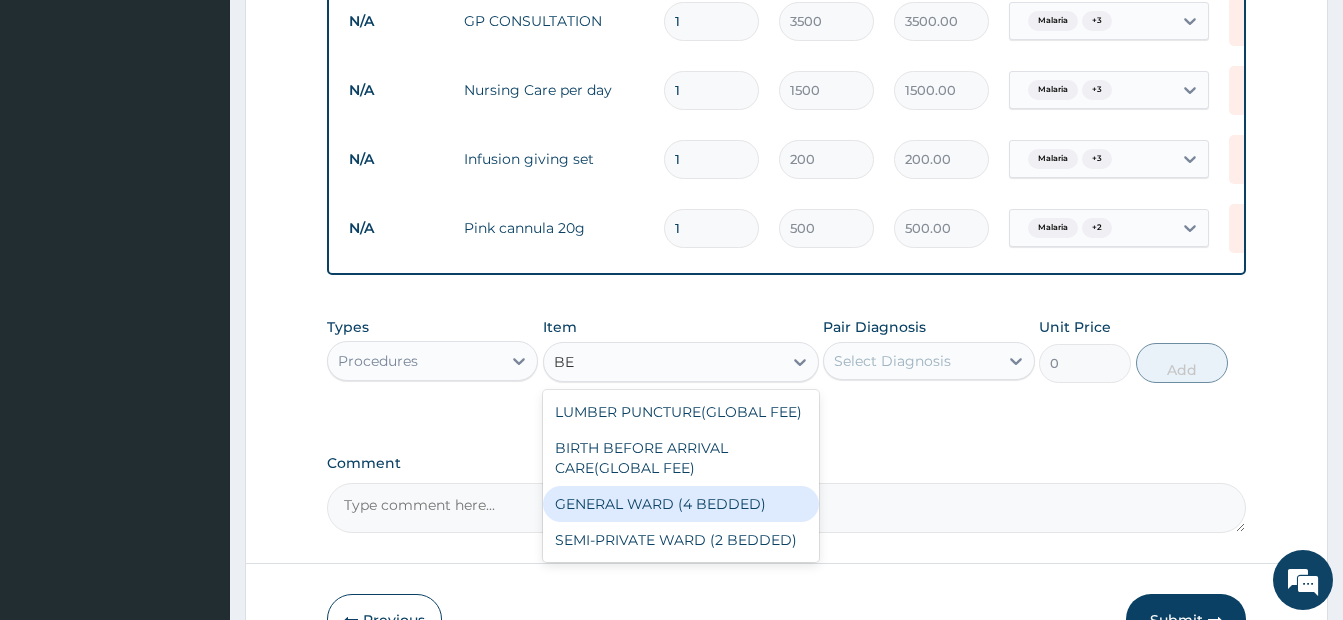 click on "GENERAL WARD (4 BEDDED)" at bounding box center (681, 504) 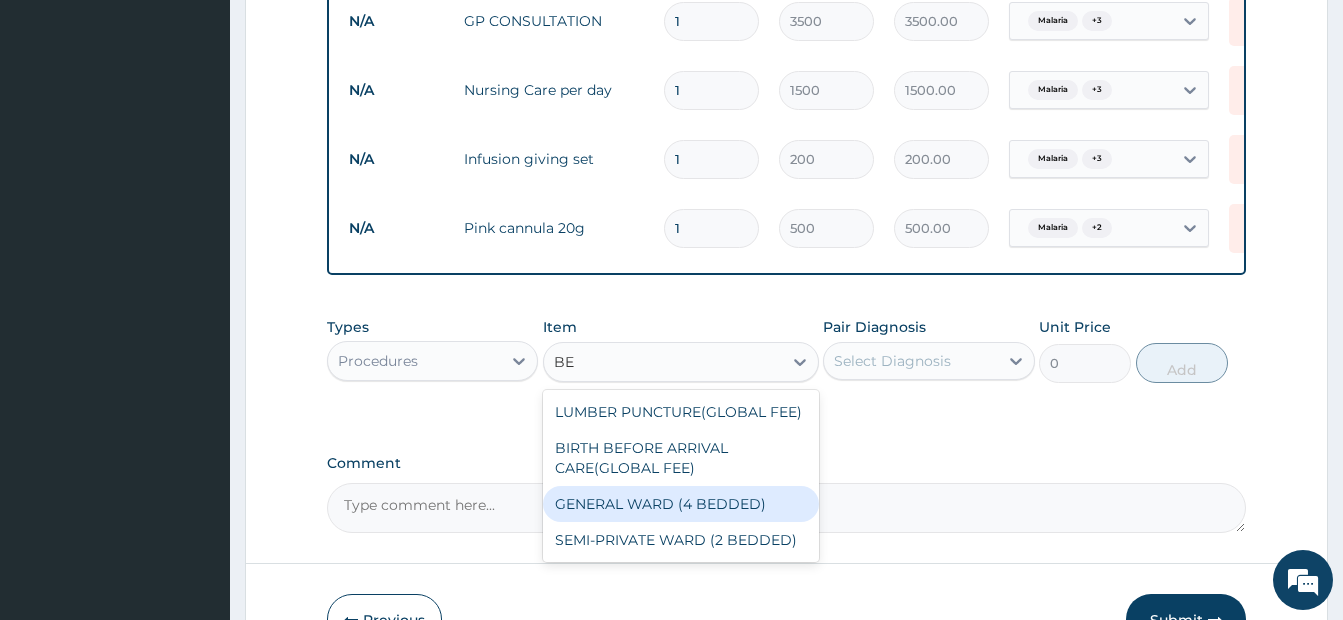 type 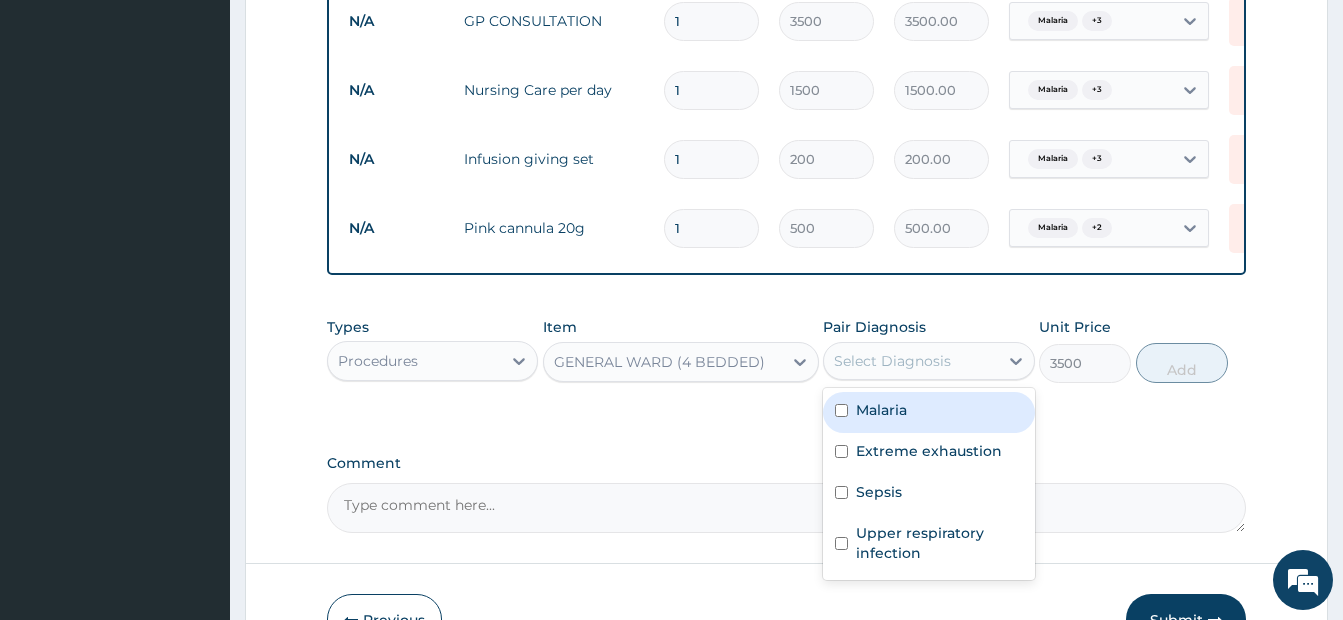 click on "Select Diagnosis" at bounding box center [910, 361] 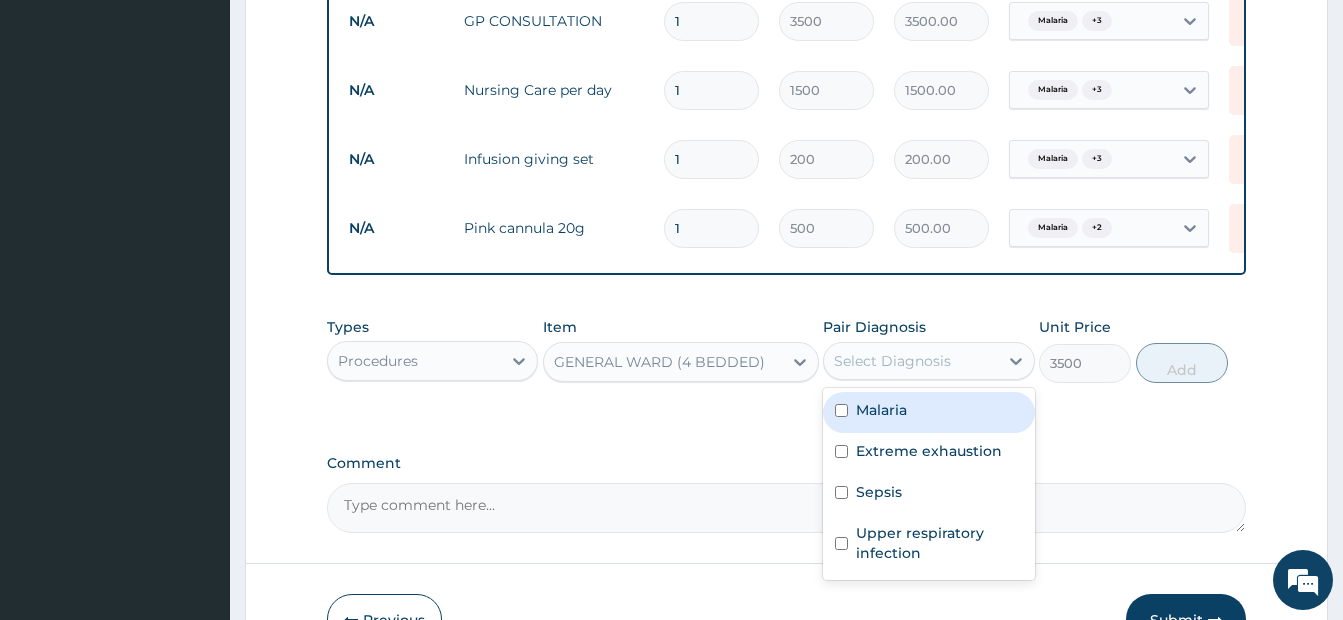 drag, startPoint x: 849, startPoint y: 423, endPoint x: 843, endPoint y: 466, distance: 43.416588 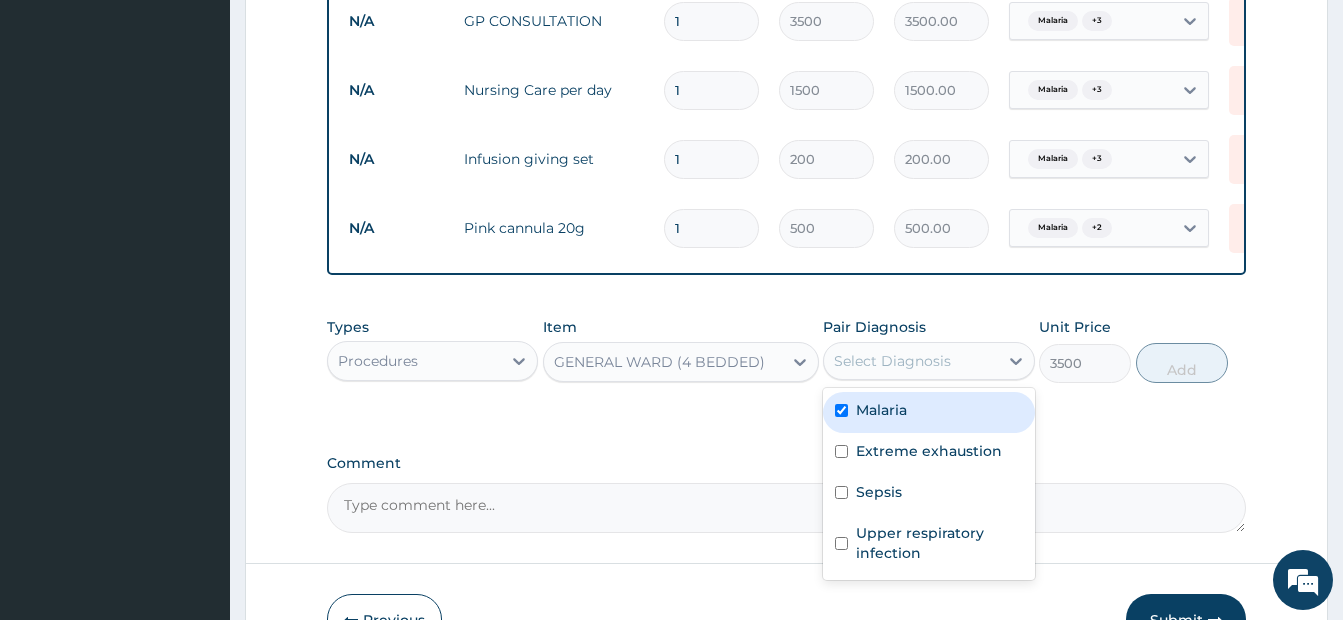 checkbox on "true" 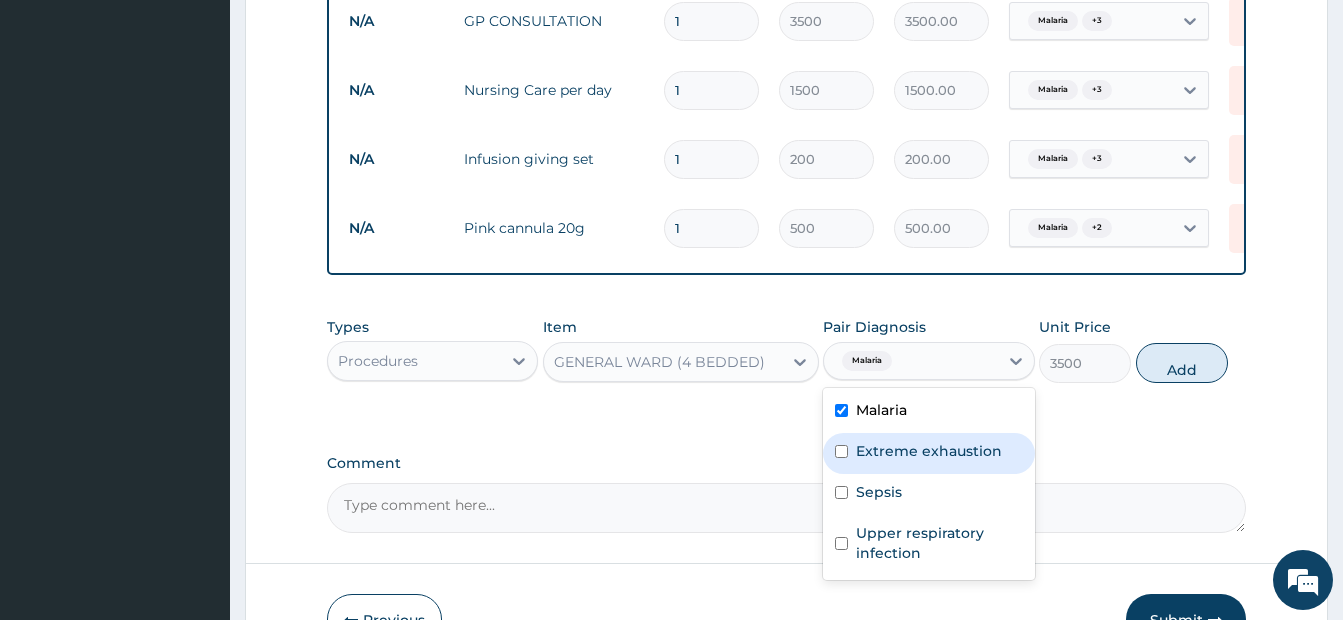drag, startPoint x: 841, startPoint y: 470, endPoint x: 839, endPoint y: 500, distance: 30.066593 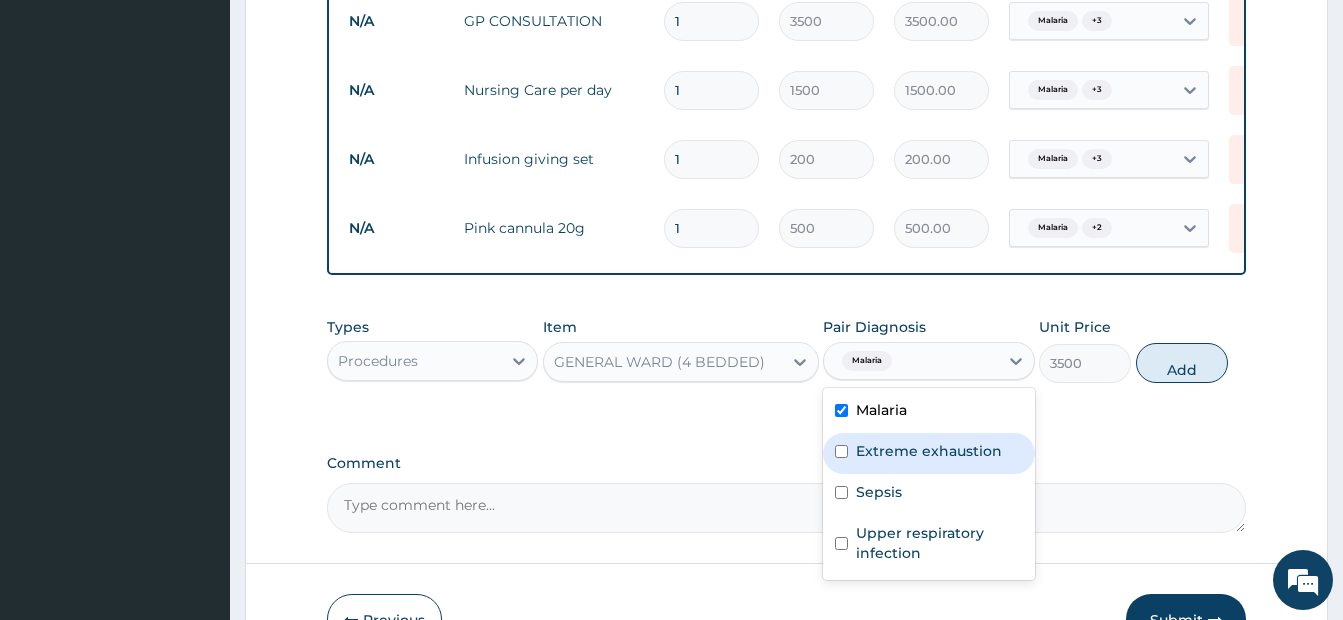 click on "Extreme exhaustion" at bounding box center (928, 453) 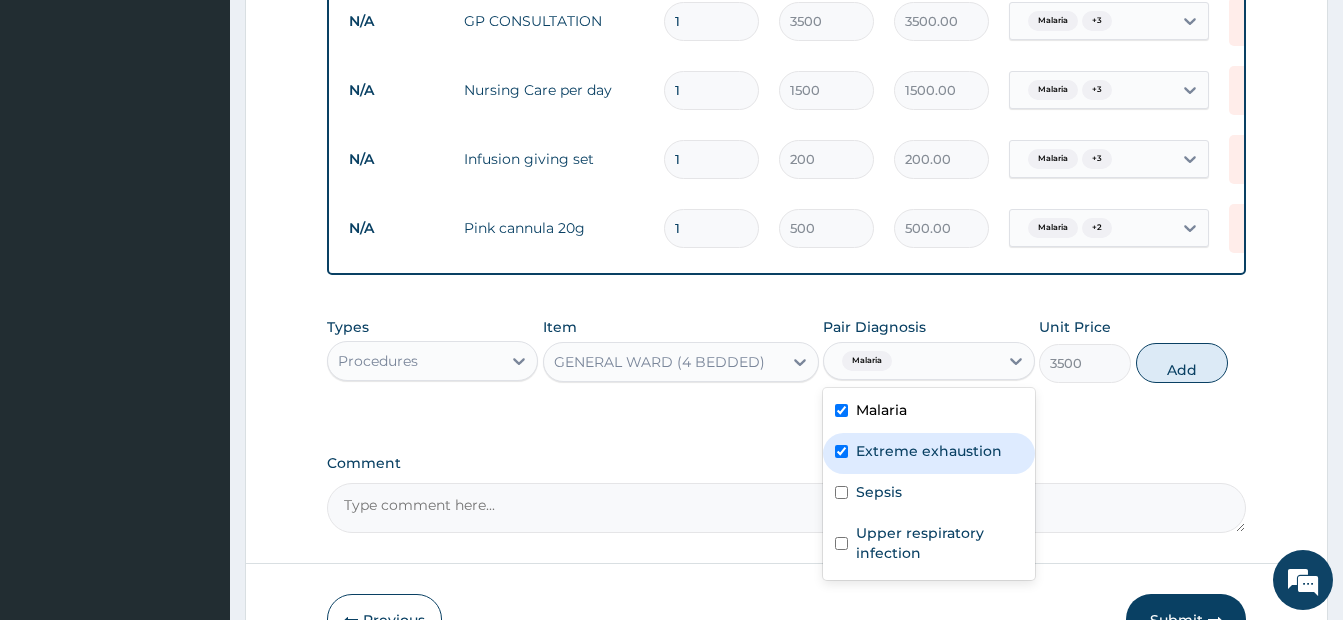 checkbox on "true" 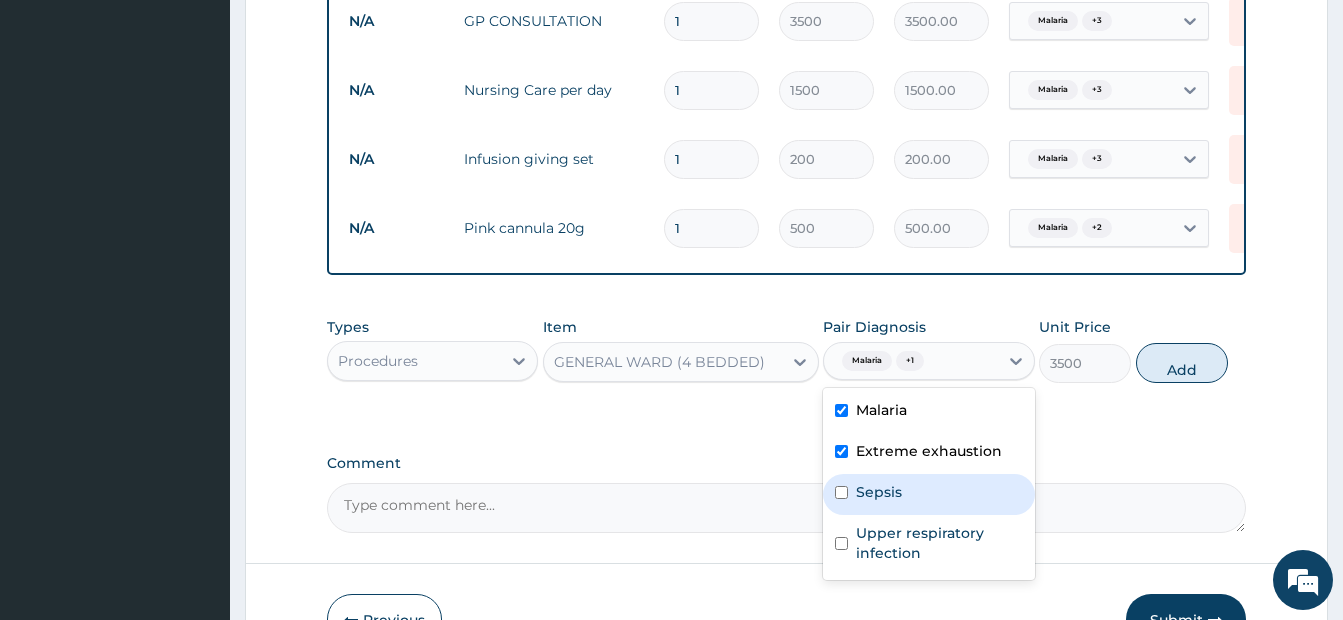 drag, startPoint x: 839, startPoint y: 503, endPoint x: 832, endPoint y: 546, distance: 43.56604 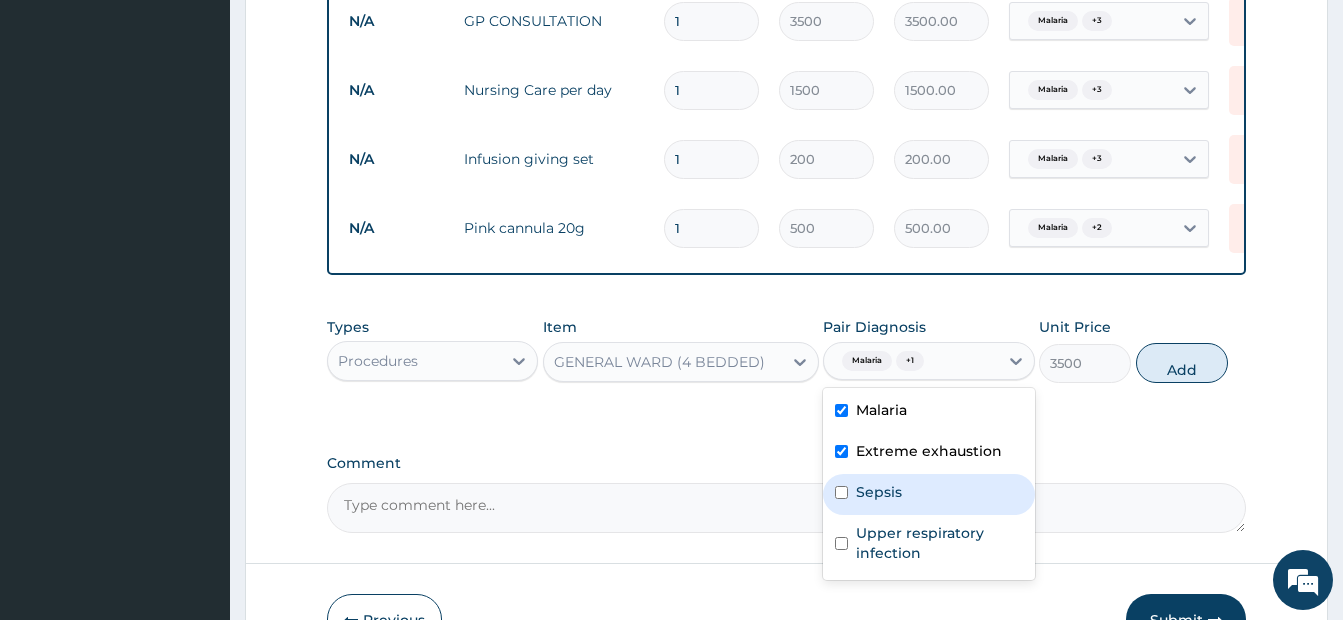 click at bounding box center (841, 492) 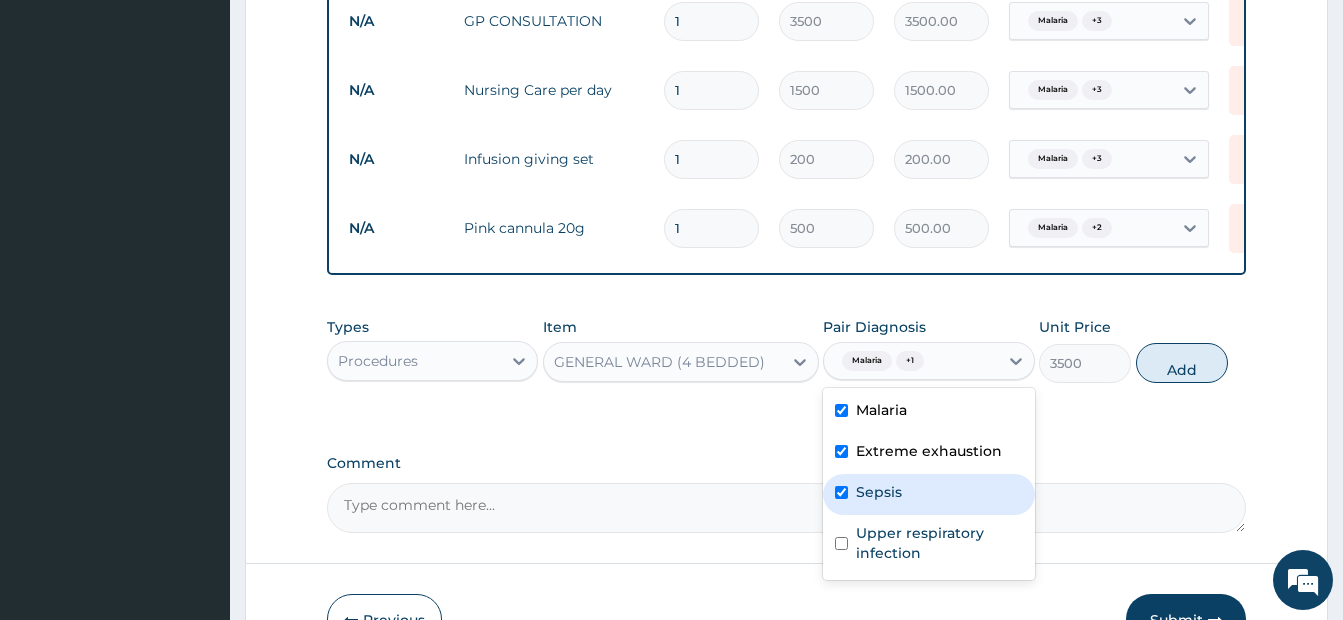 checkbox on "true" 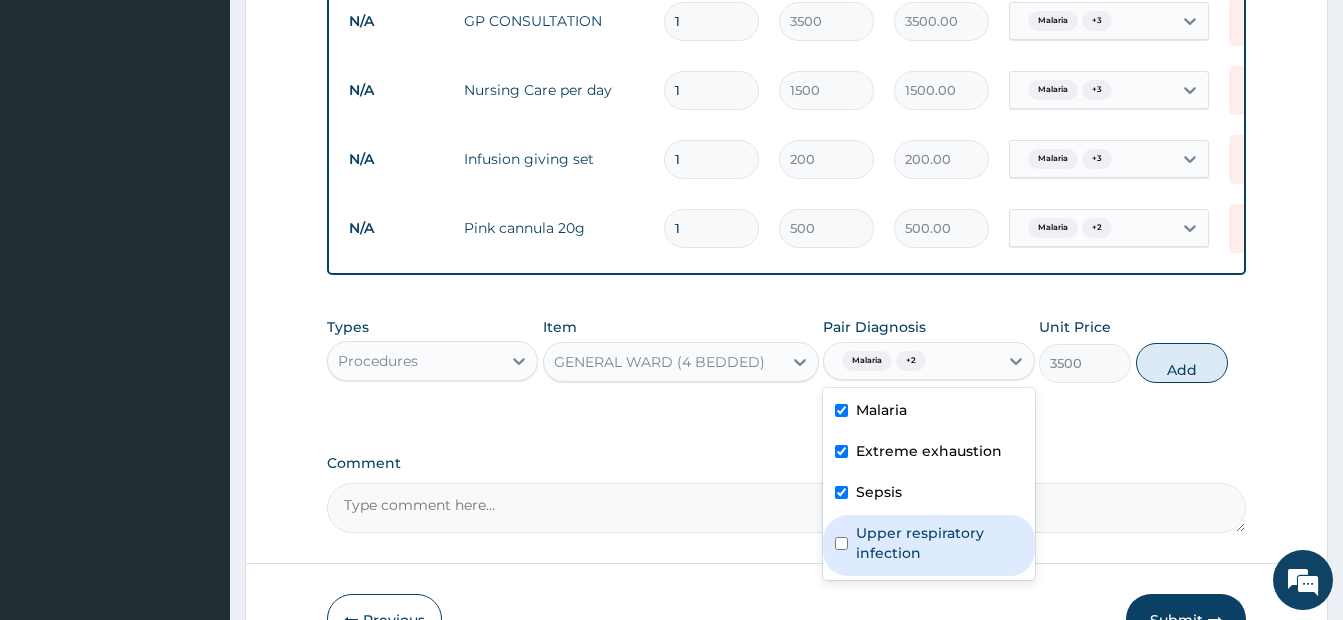 click on "Upper respiratory infection" at bounding box center (928, 545) 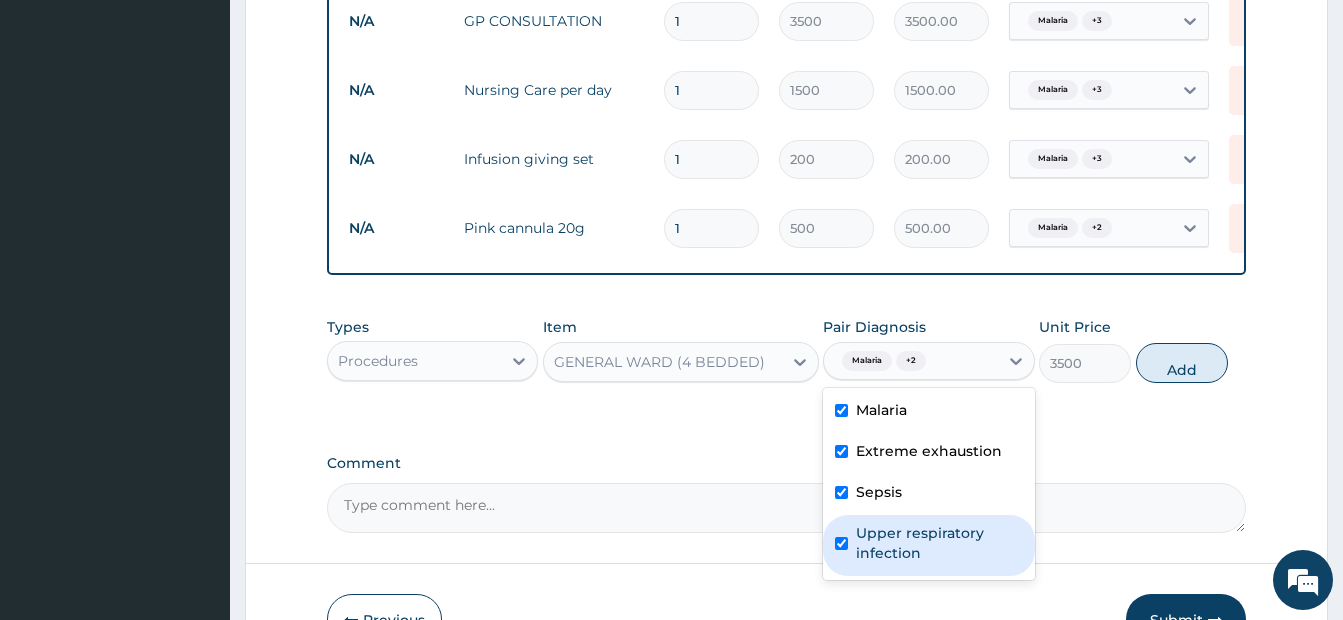 checkbox on "true" 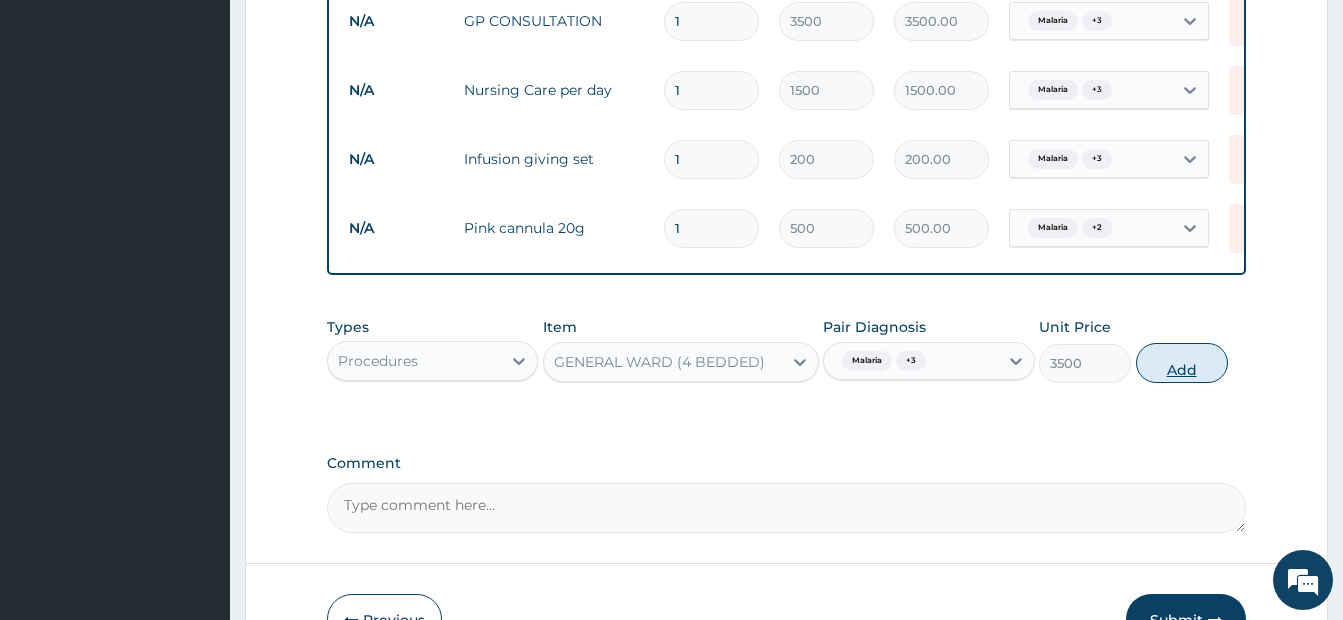 click on "Add" at bounding box center [1182, 363] 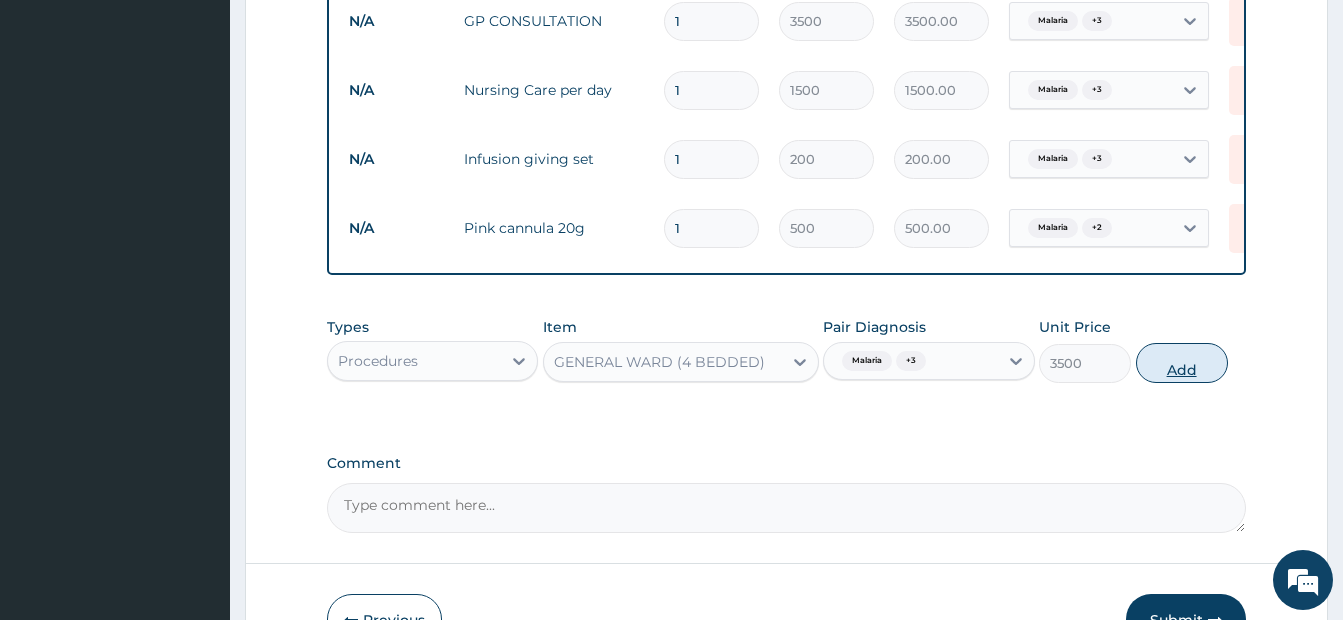 type on "0" 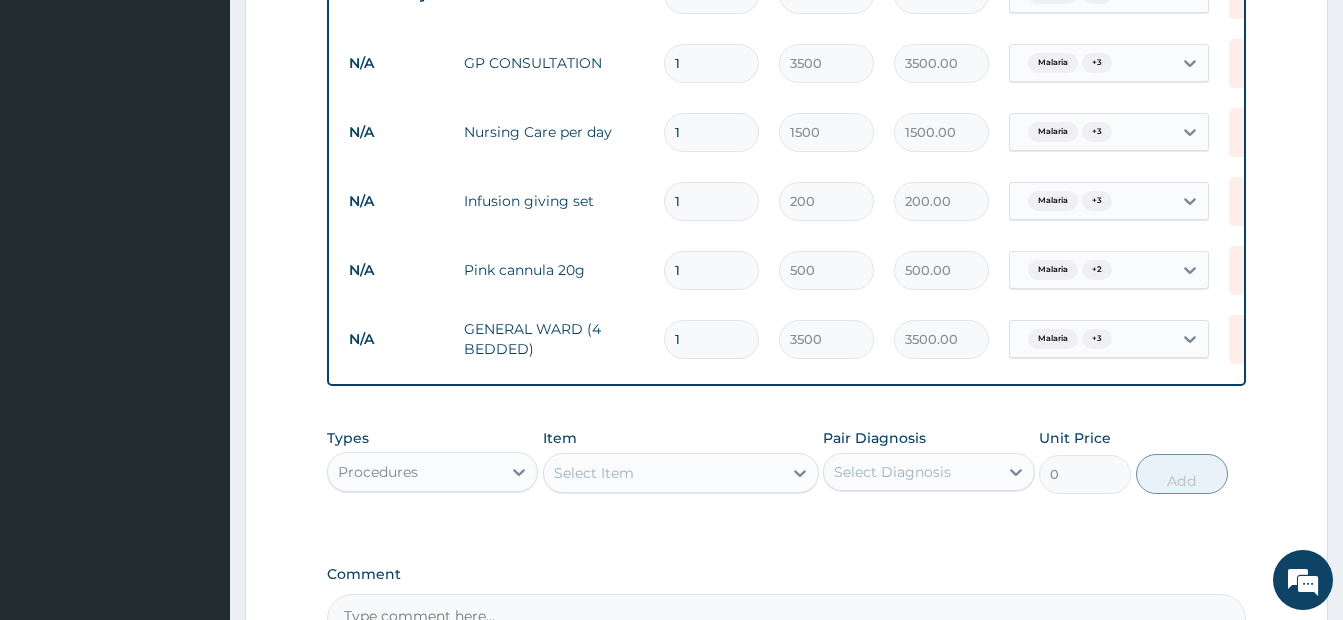 scroll, scrollTop: 1463, scrollLeft: 0, axis: vertical 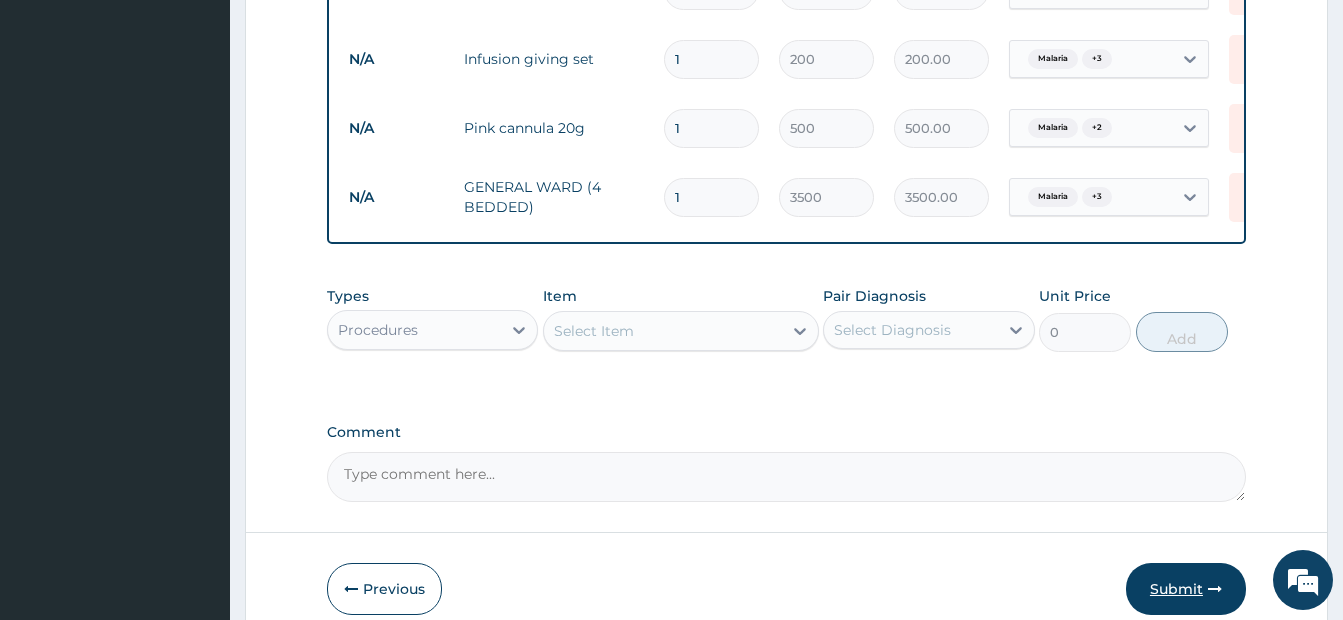 click on "Submit" at bounding box center [1186, 589] 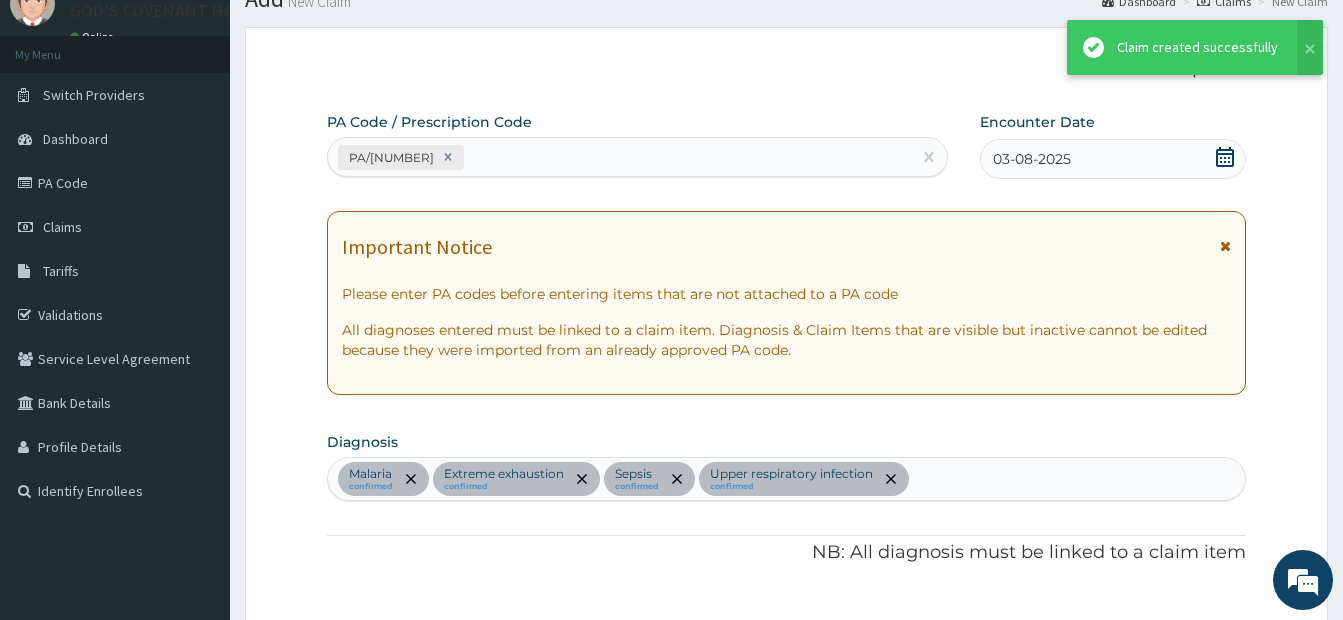 scroll, scrollTop: 1463, scrollLeft: 0, axis: vertical 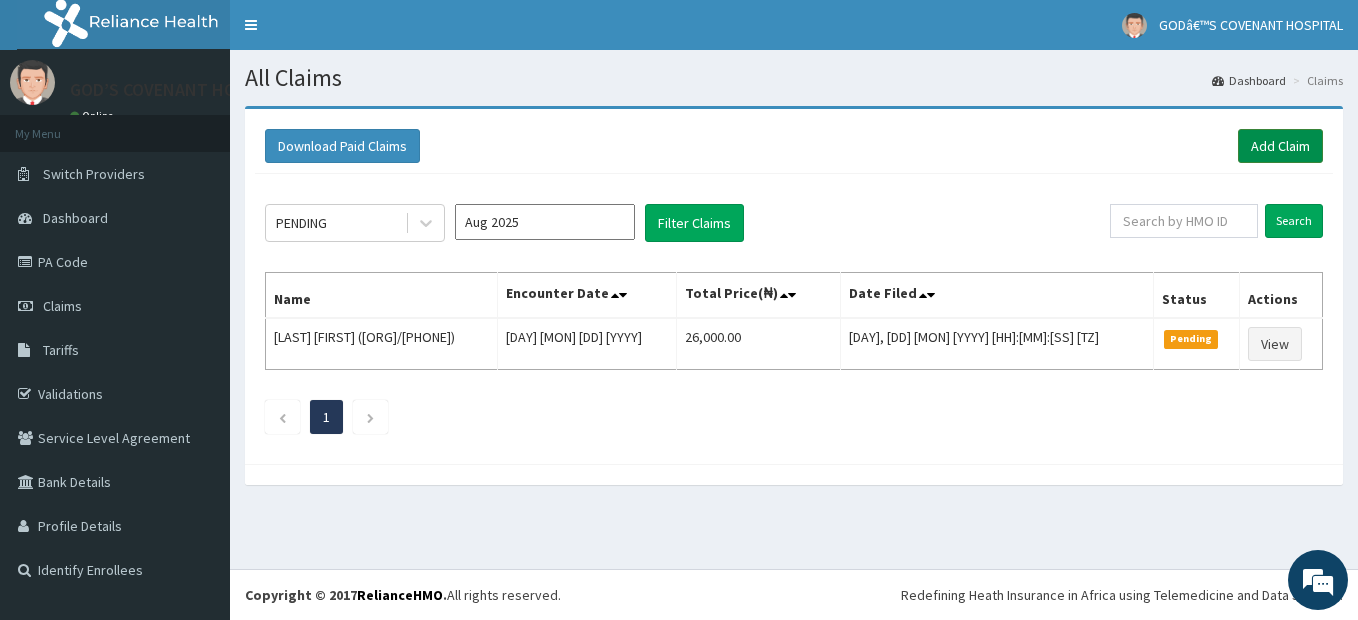 click on "Add Claim" at bounding box center [1280, 146] 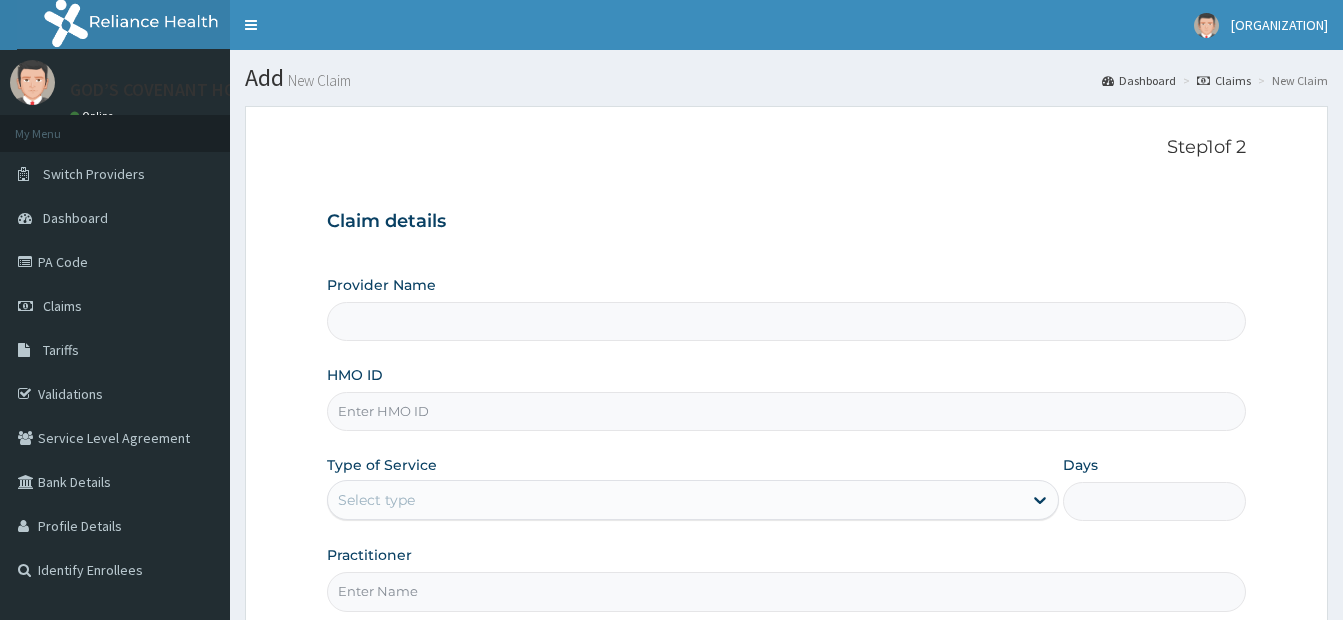 scroll, scrollTop: 0, scrollLeft: 0, axis: both 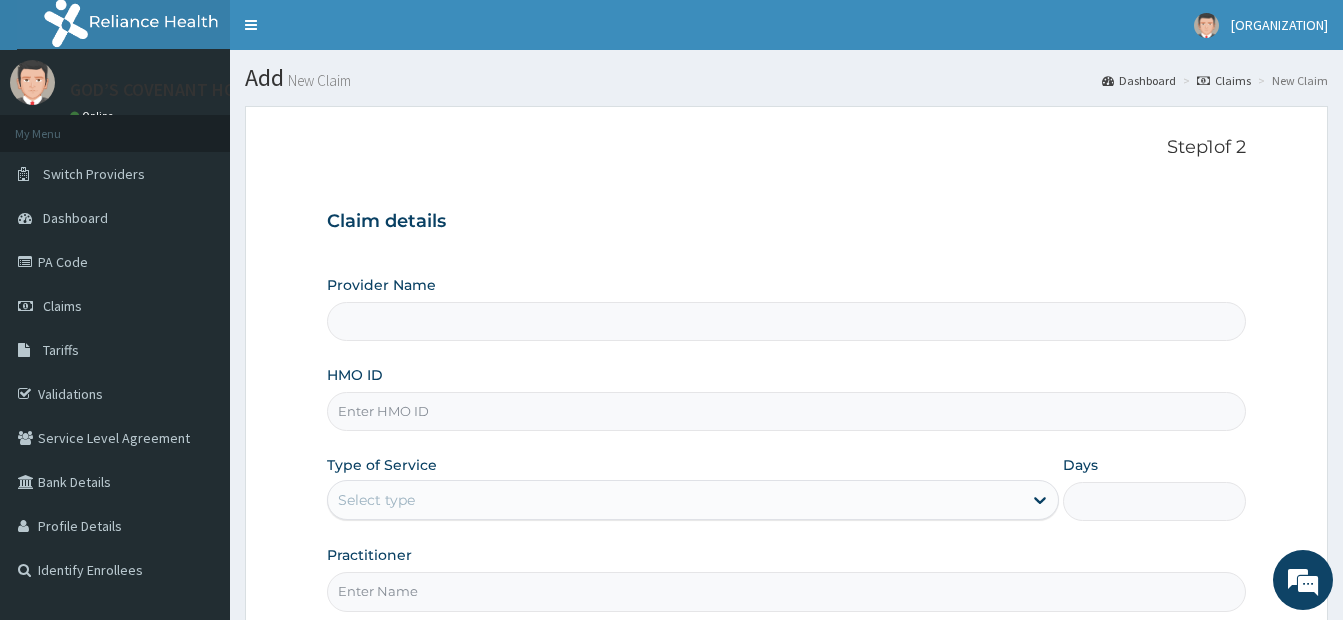type on "GOD’S COVENANT HOSPITAL" 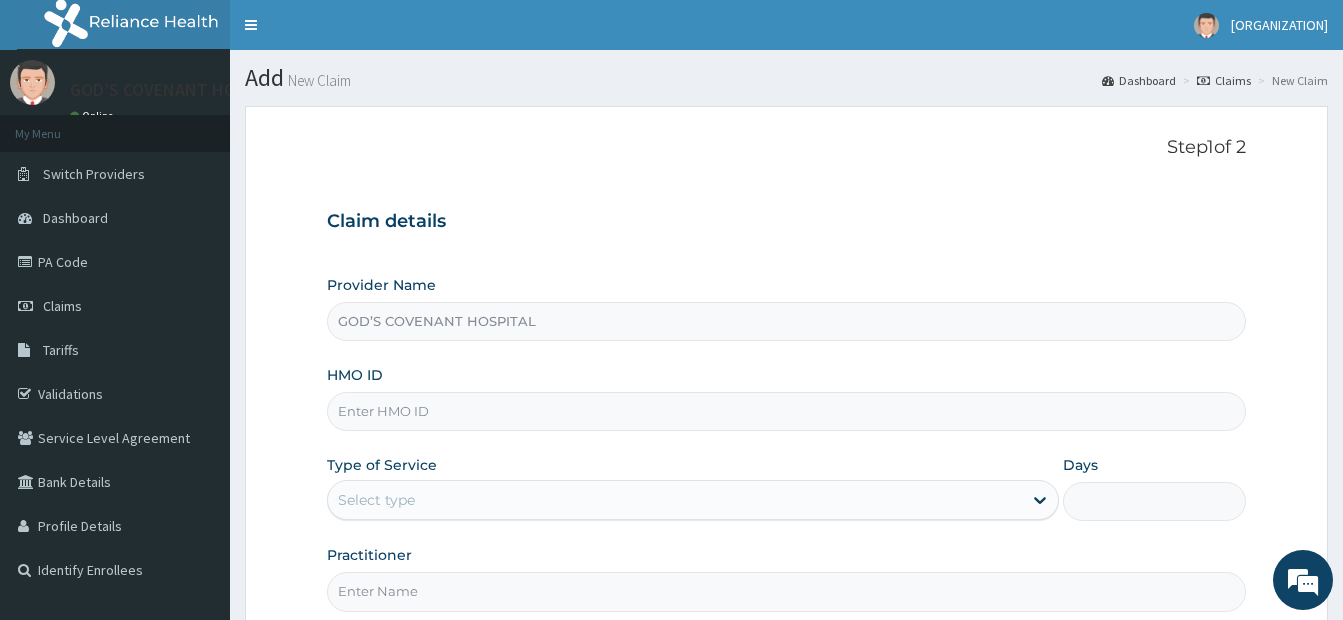 click on "HMO ID" at bounding box center (786, 411) 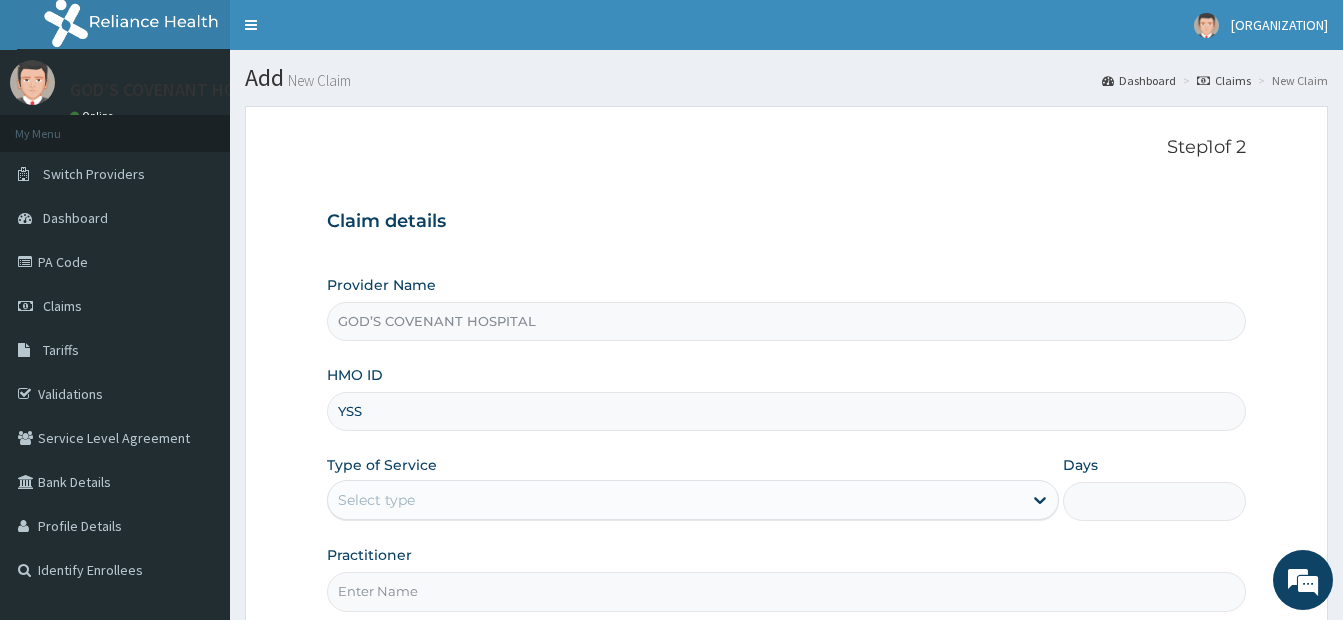 type on "YSS/[NUMBER]/A" 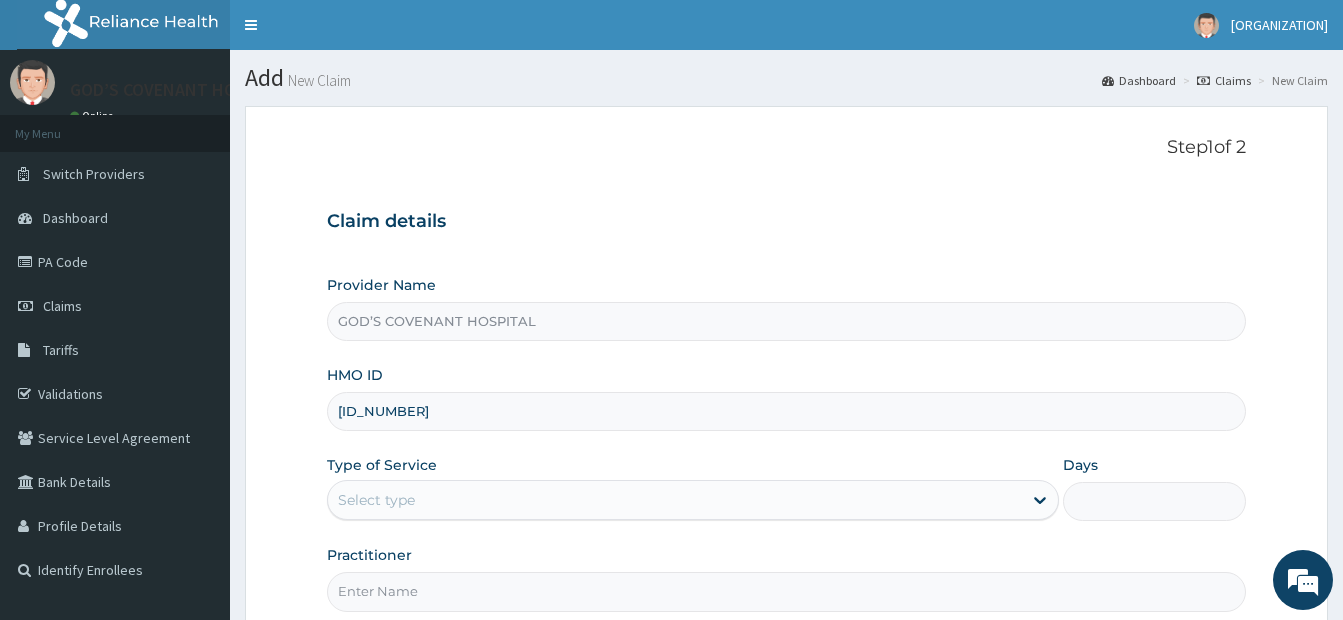 scroll, scrollTop: 0, scrollLeft: 0, axis: both 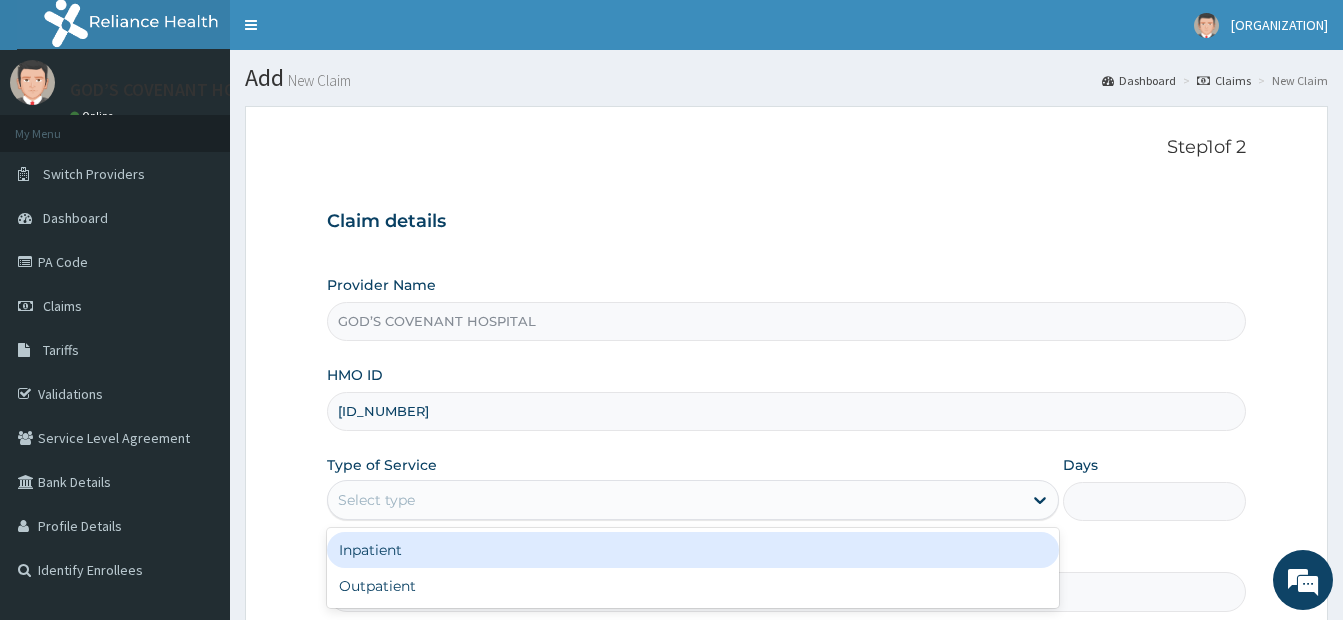 click on "Inpatient" at bounding box center (693, 550) 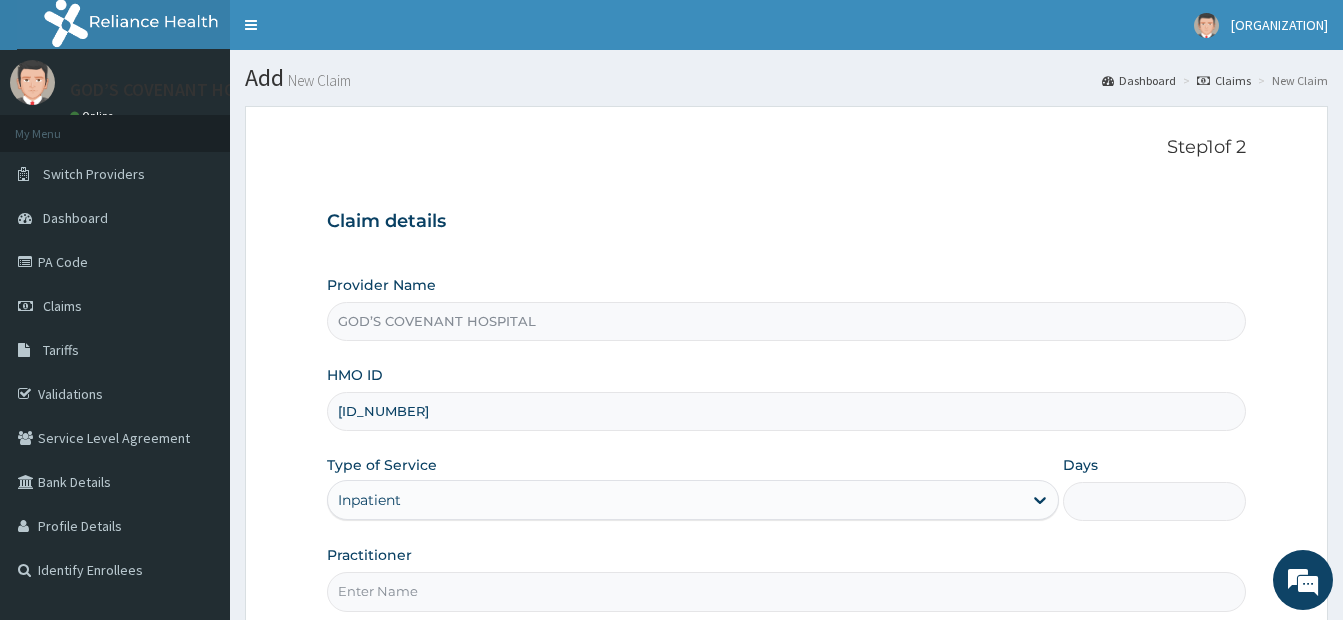 click on "Days" at bounding box center [1154, 501] 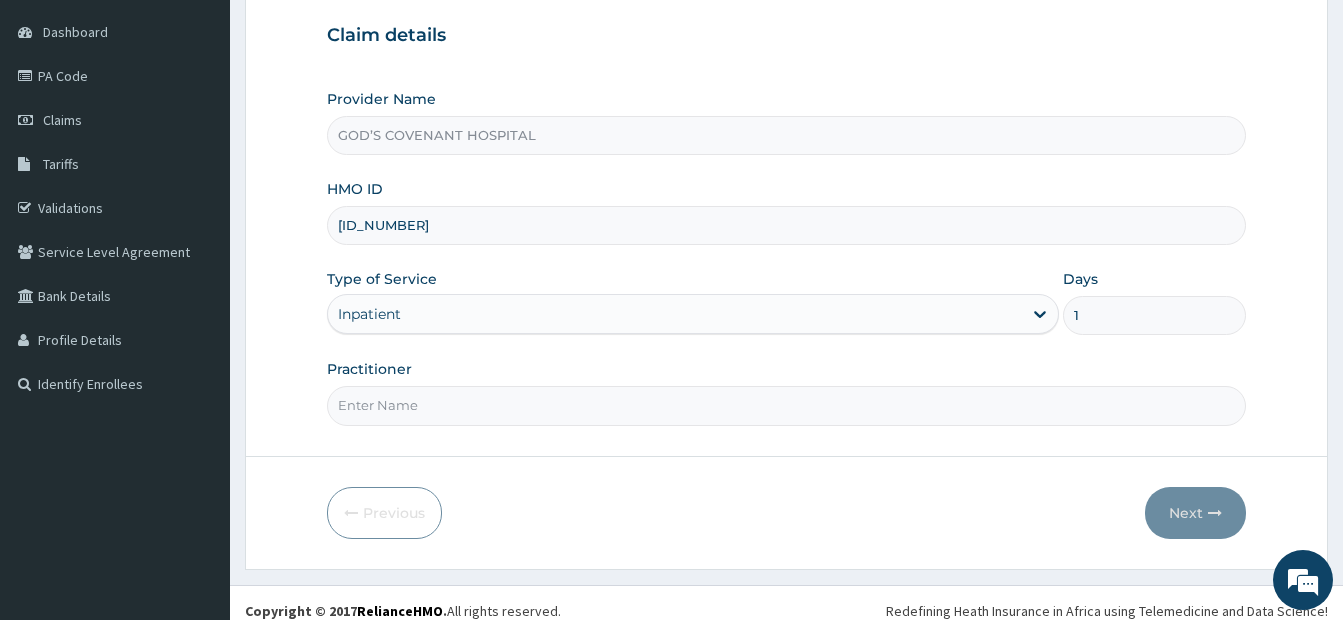 scroll, scrollTop: 202, scrollLeft: 0, axis: vertical 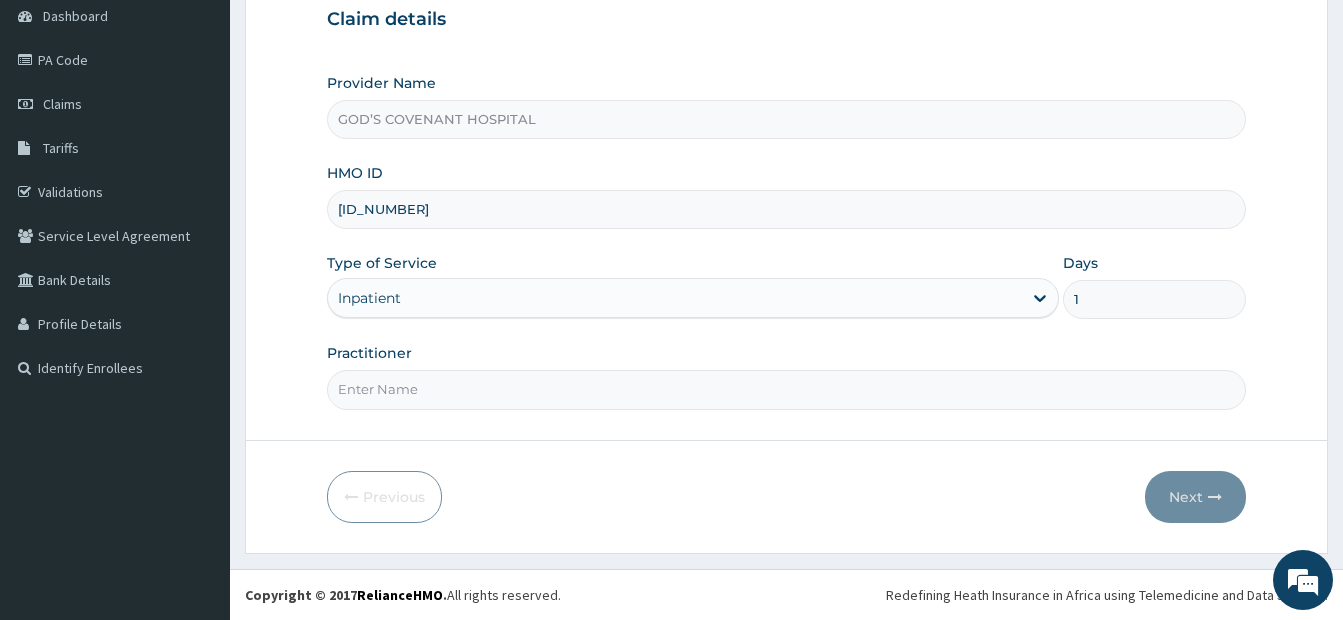 click on "Practitioner" at bounding box center [786, 389] 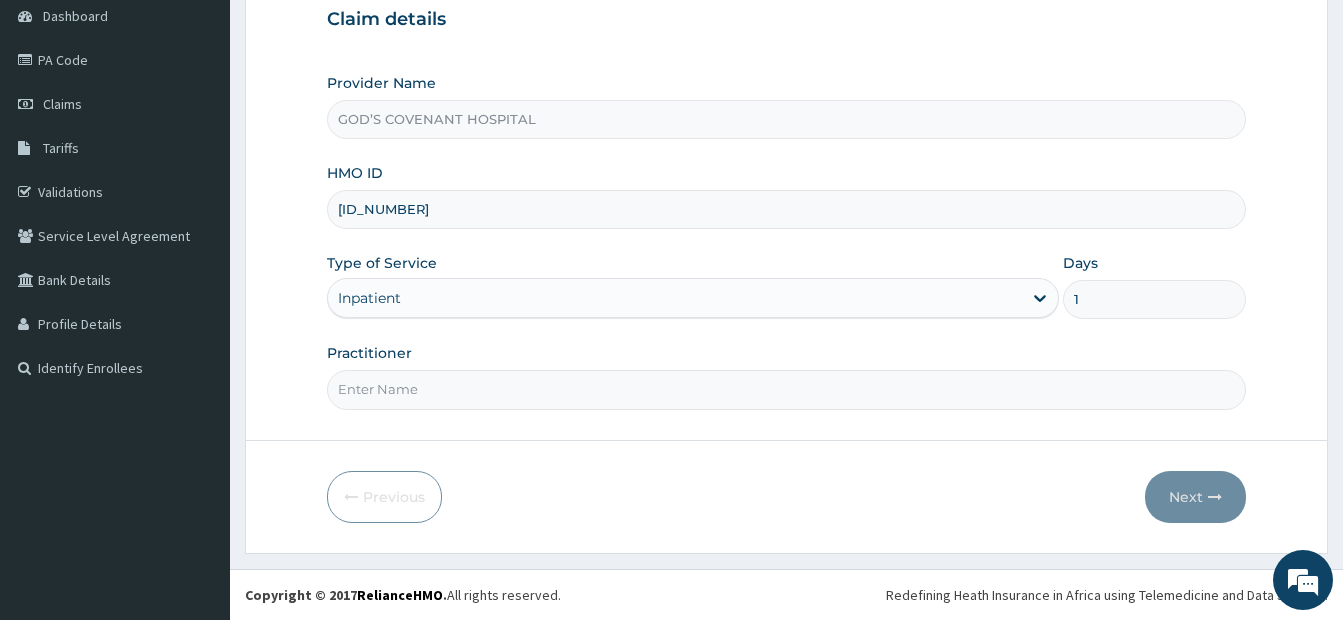 type on "DR. [LAST]" 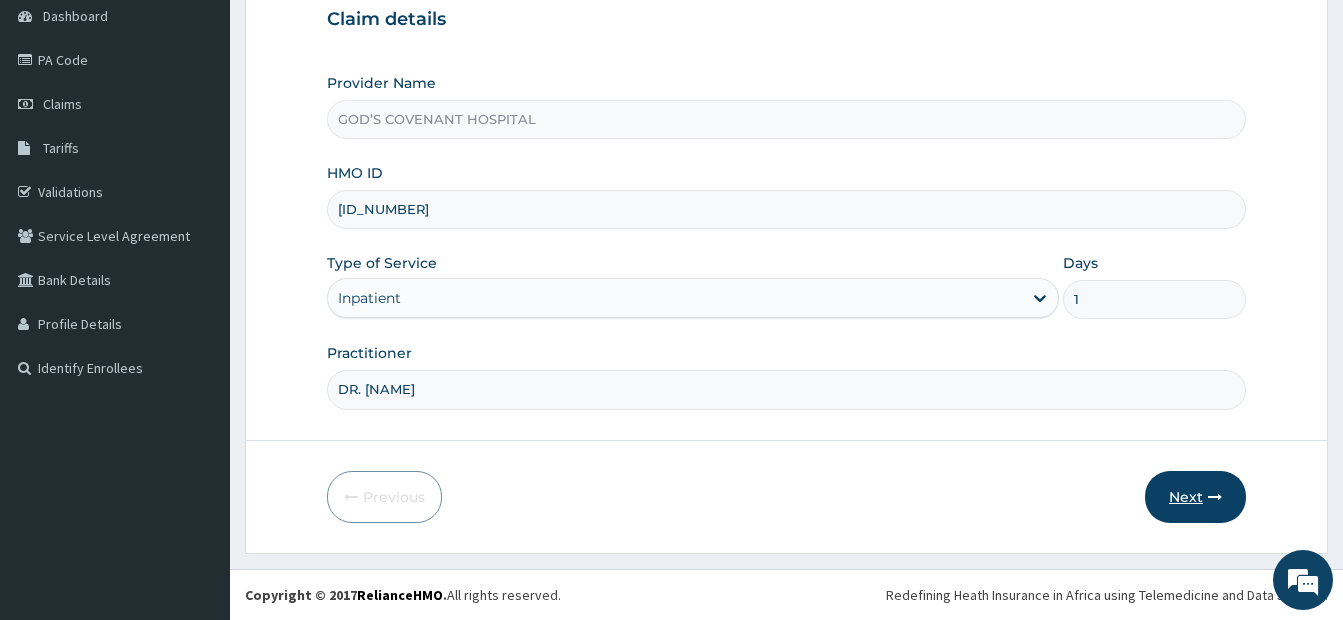 click on "Next" at bounding box center (1195, 497) 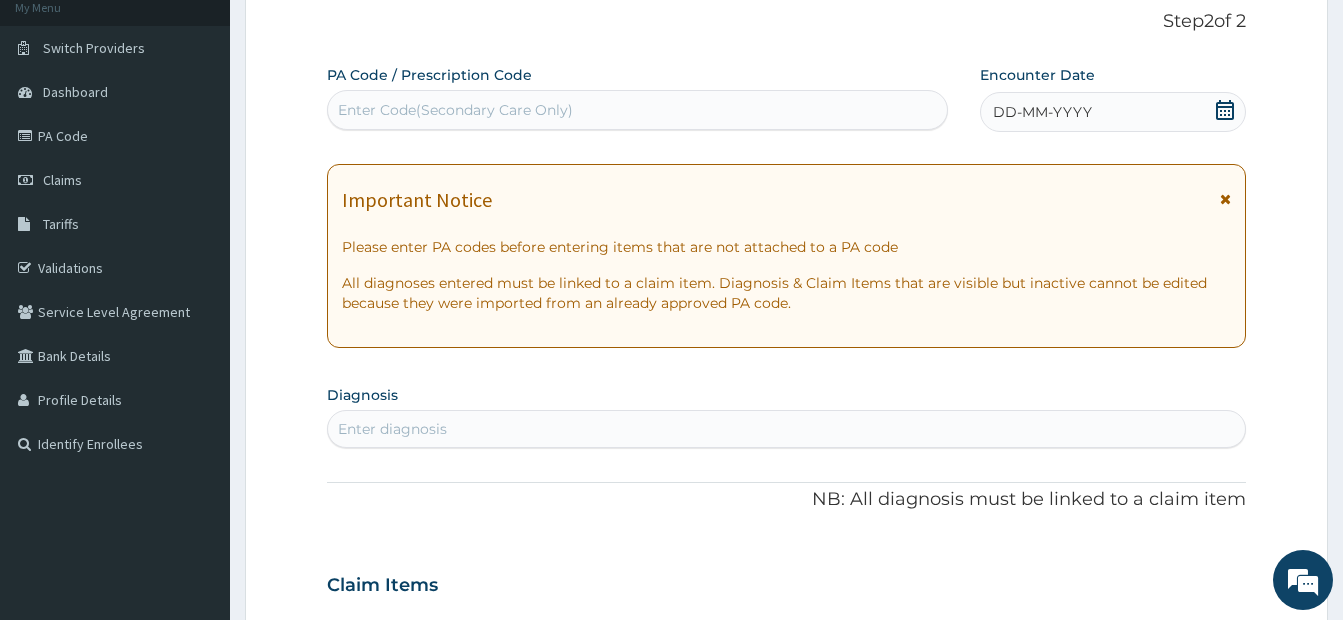 scroll, scrollTop: 2, scrollLeft: 0, axis: vertical 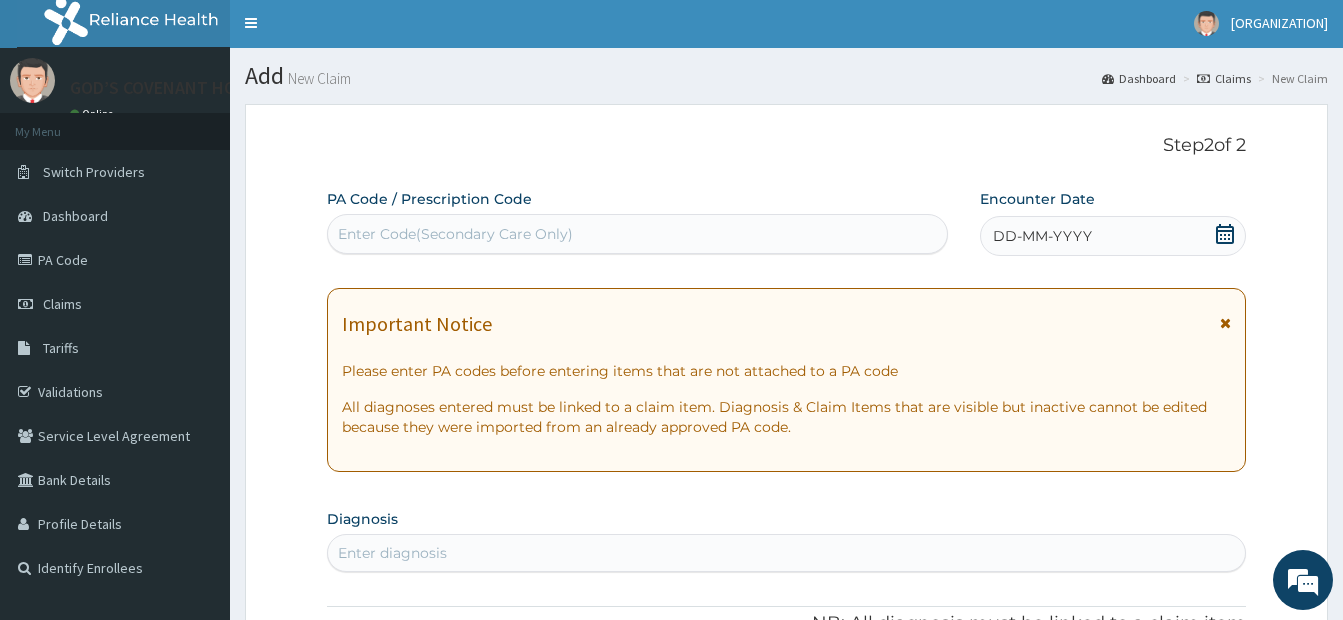 click on "Enter Code(Secondary Care Only)" at bounding box center (455, 234) 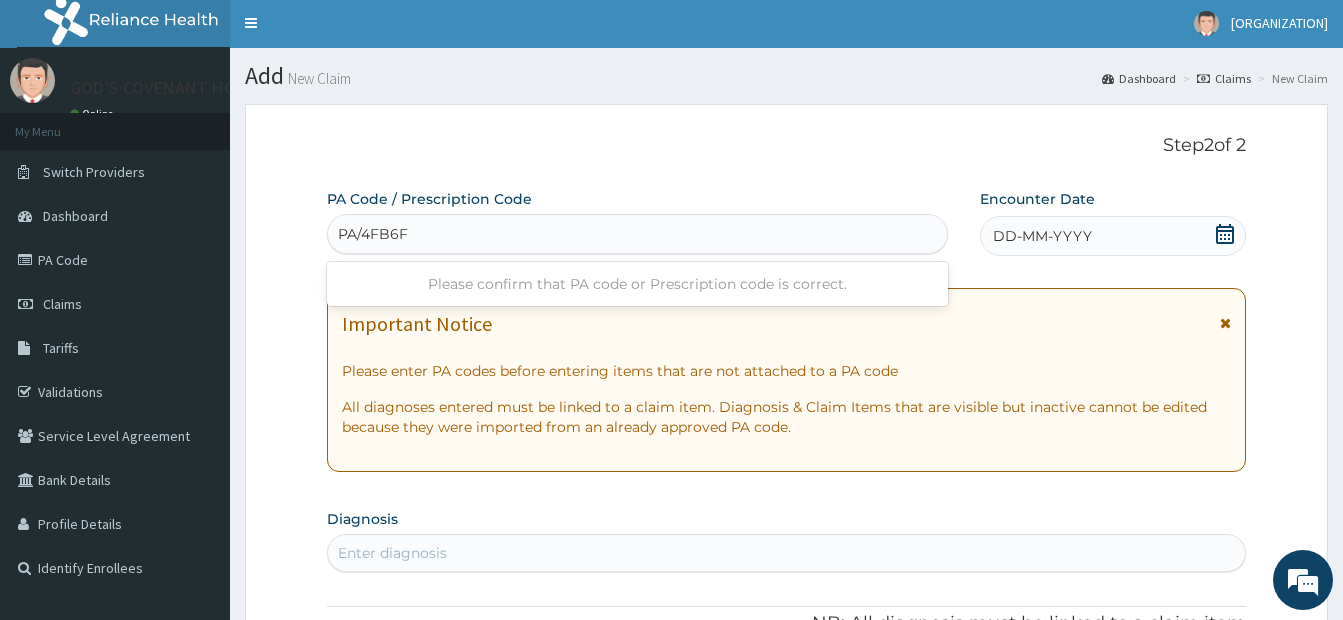 type on "PA/4FB6FB" 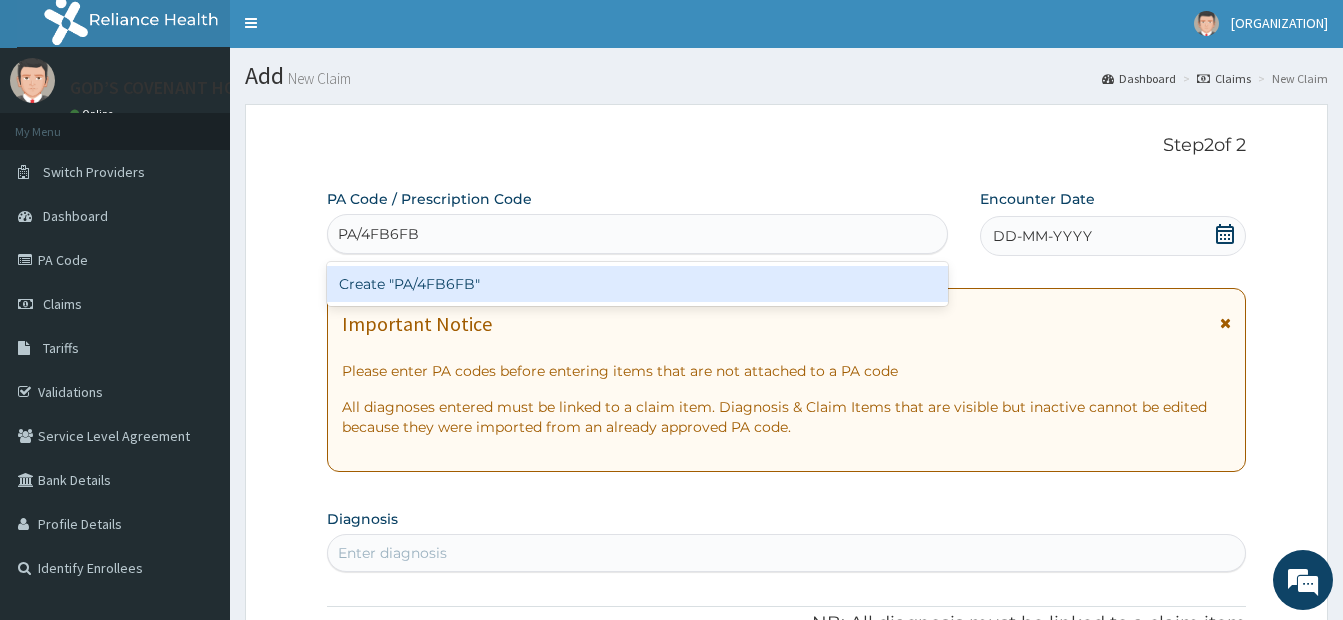 click on "Create "PA/4FB6FB"" at bounding box center [637, 284] 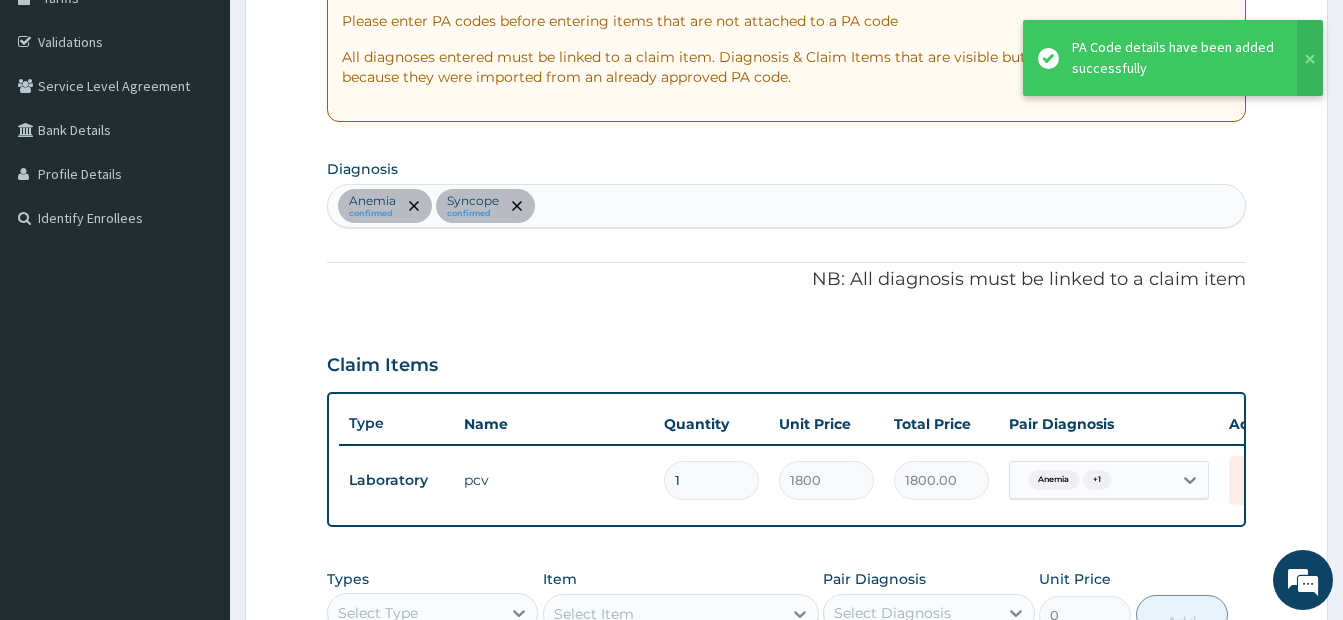 scroll, scrollTop: 422, scrollLeft: 0, axis: vertical 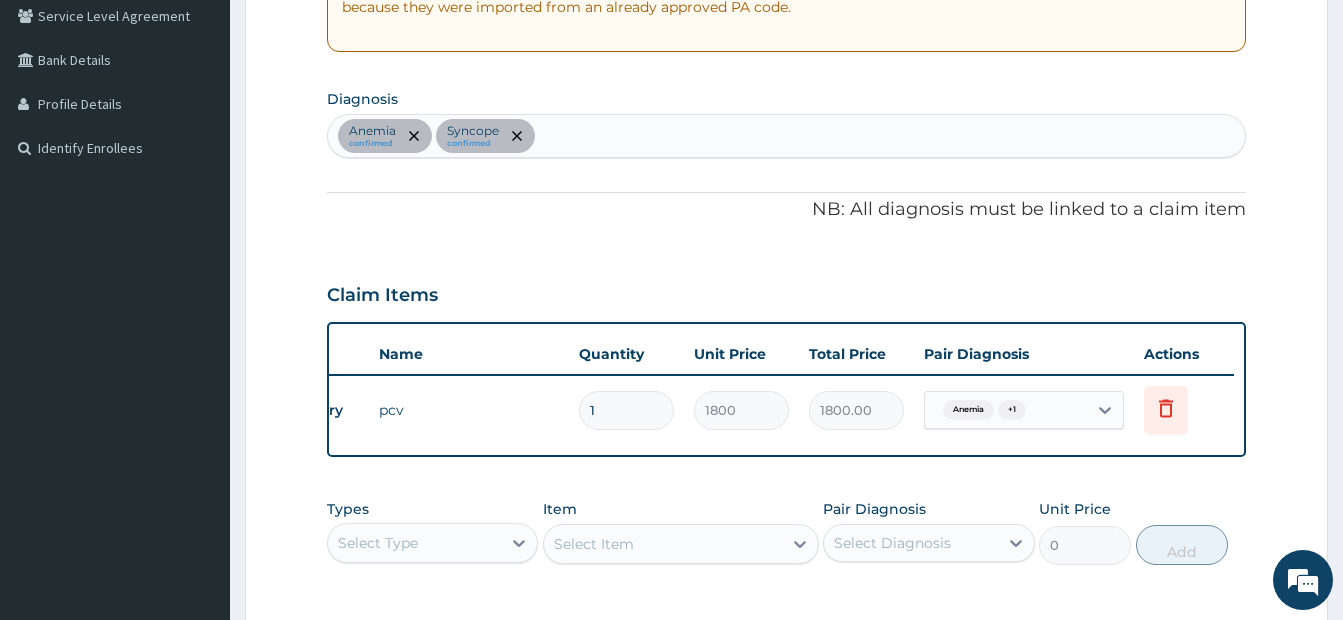 click on "Anemia confirmed Syncope confirmed" at bounding box center [786, 136] 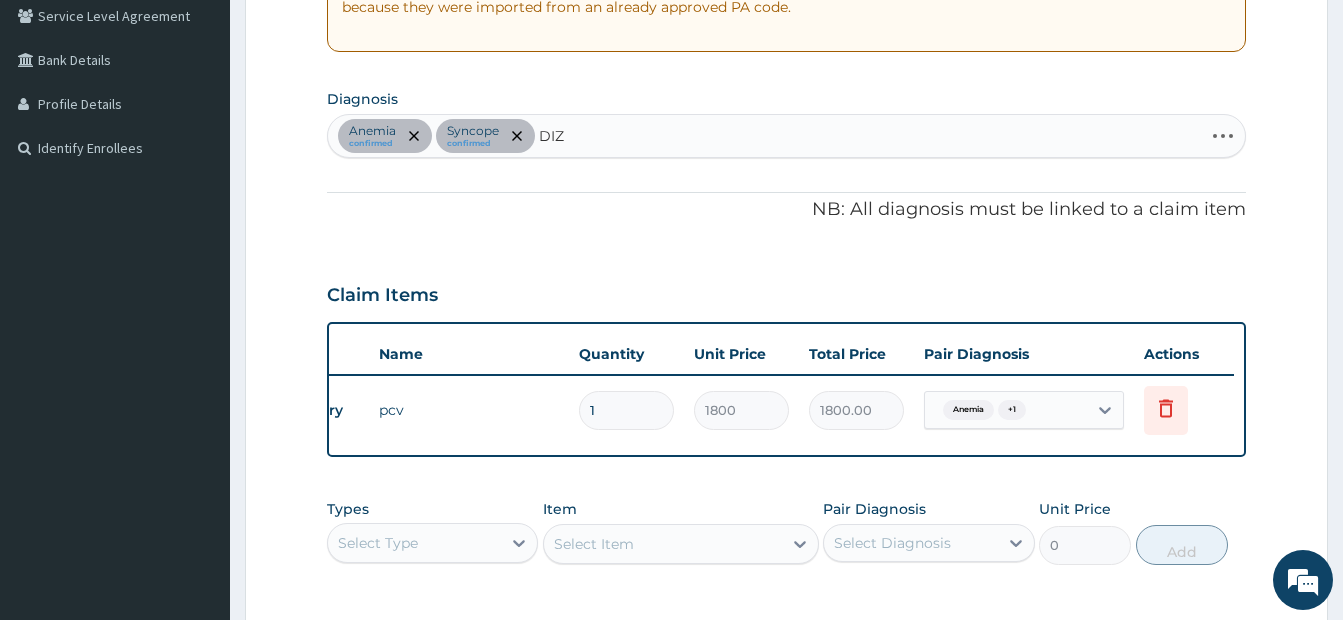 type on "DIZZ" 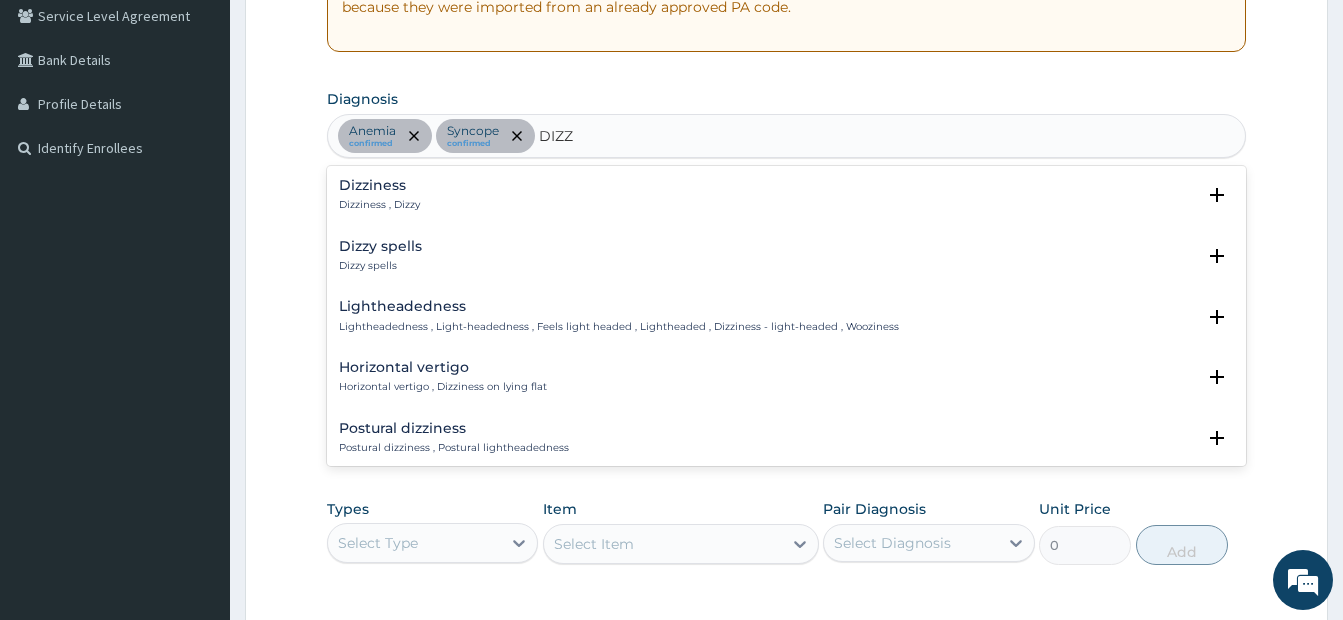 type 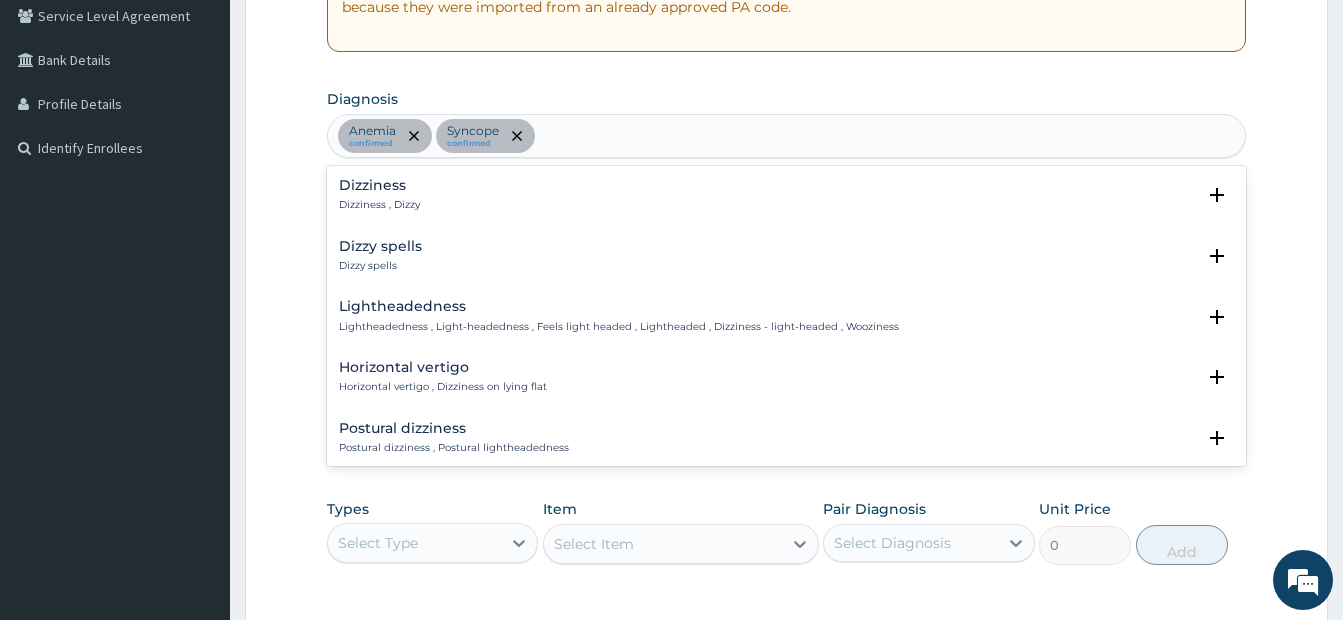 click on "Anemia confirmed Syncope confirmed DIZZ" at bounding box center (786, 136) 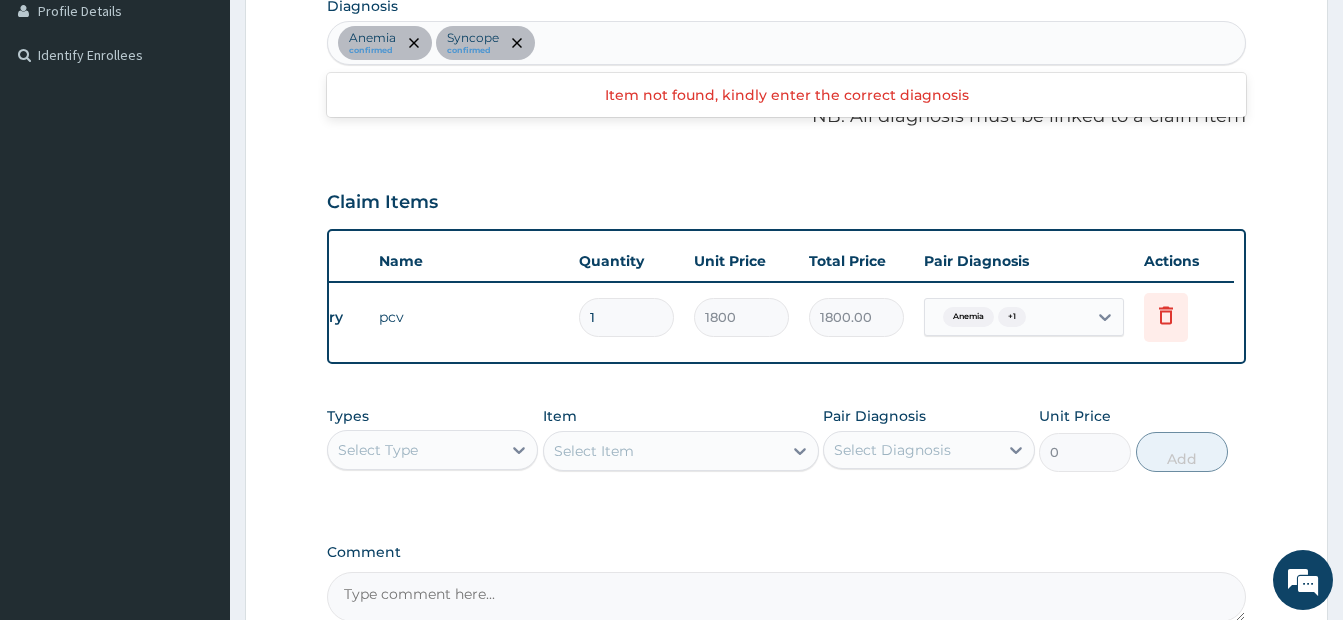 scroll, scrollTop: 722, scrollLeft: 0, axis: vertical 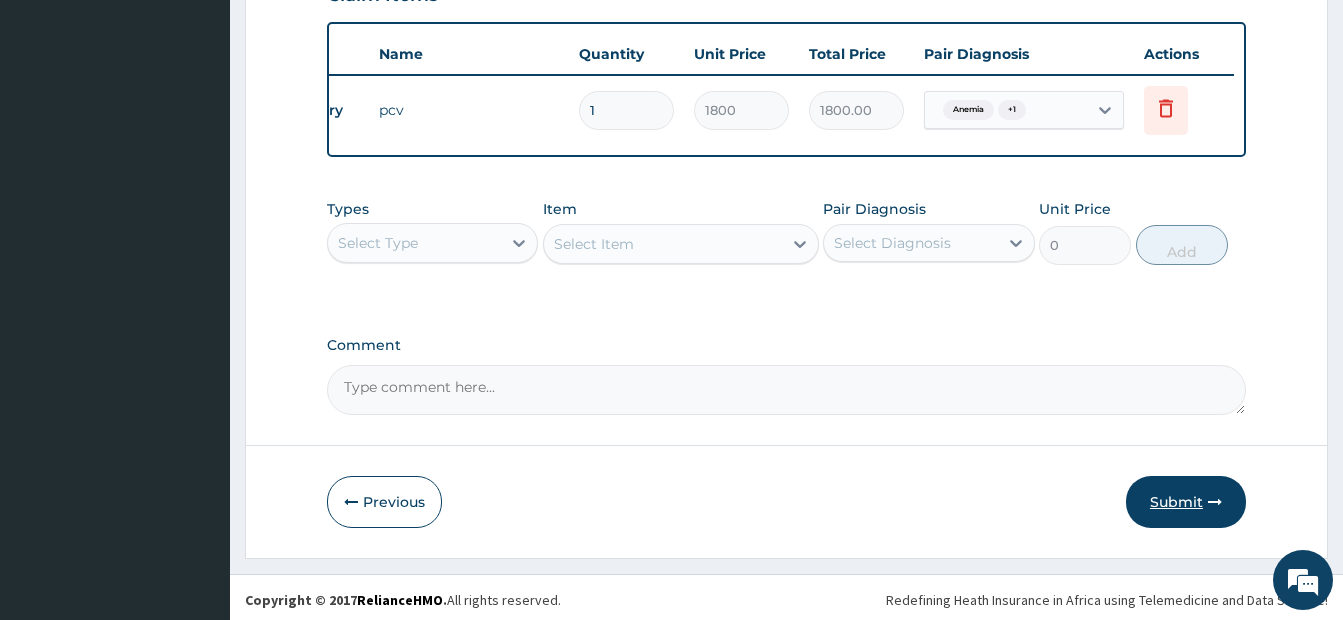 click on "Submit" at bounding box center (1186, 502) 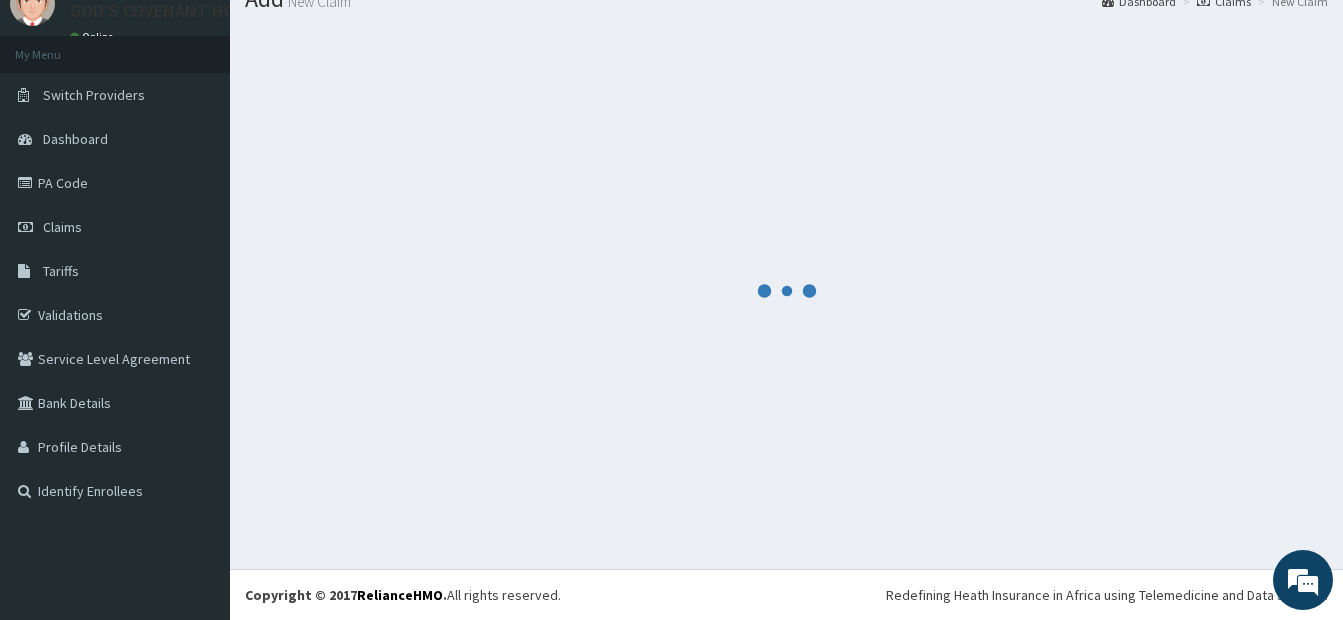 scroll, scrollTop: 722, scrollLeft: 0, axis: vertical 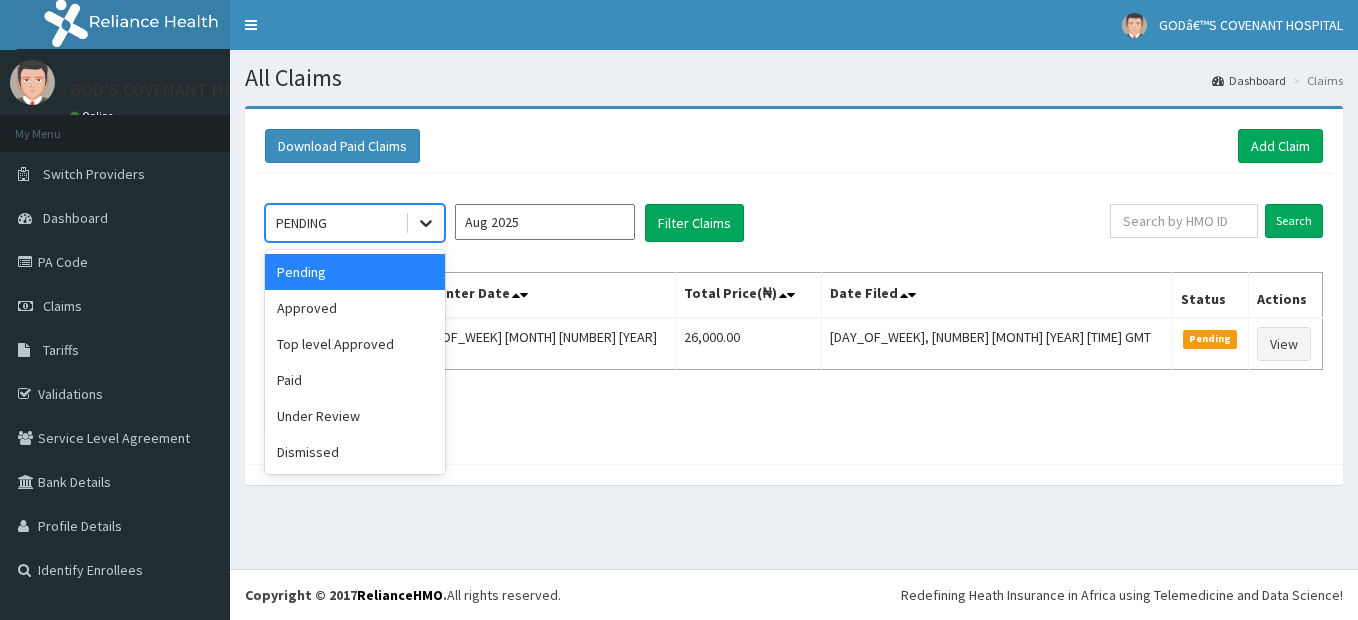 click 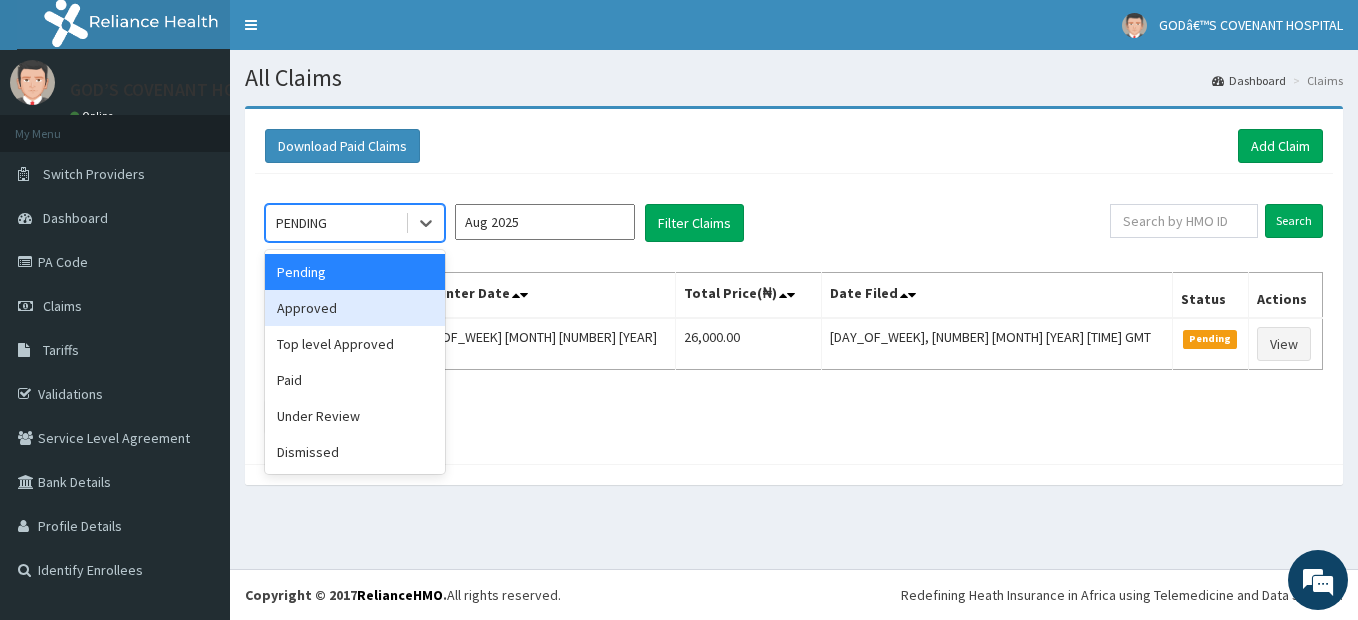 drag, startPoint x: 366, startPoint y: 308, endPoint x: 558, endPoint y: 283, distance: 193.62076 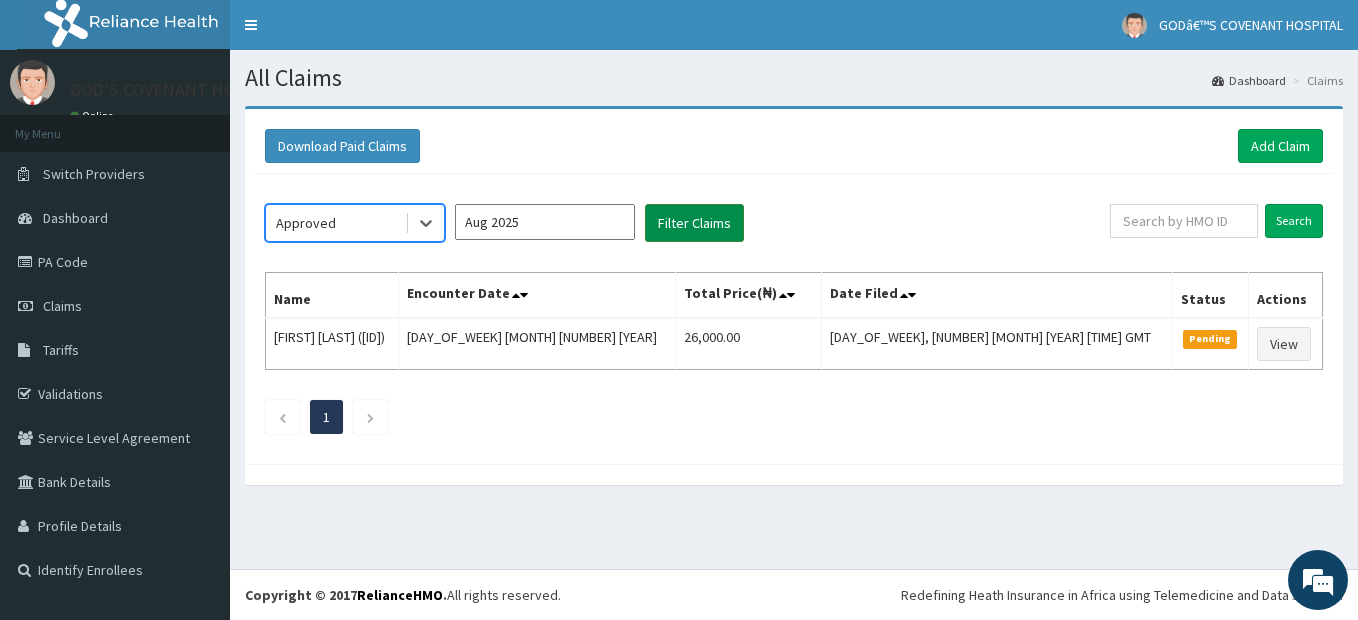 click on "Filter Claims" at bounding box center (694, 223) 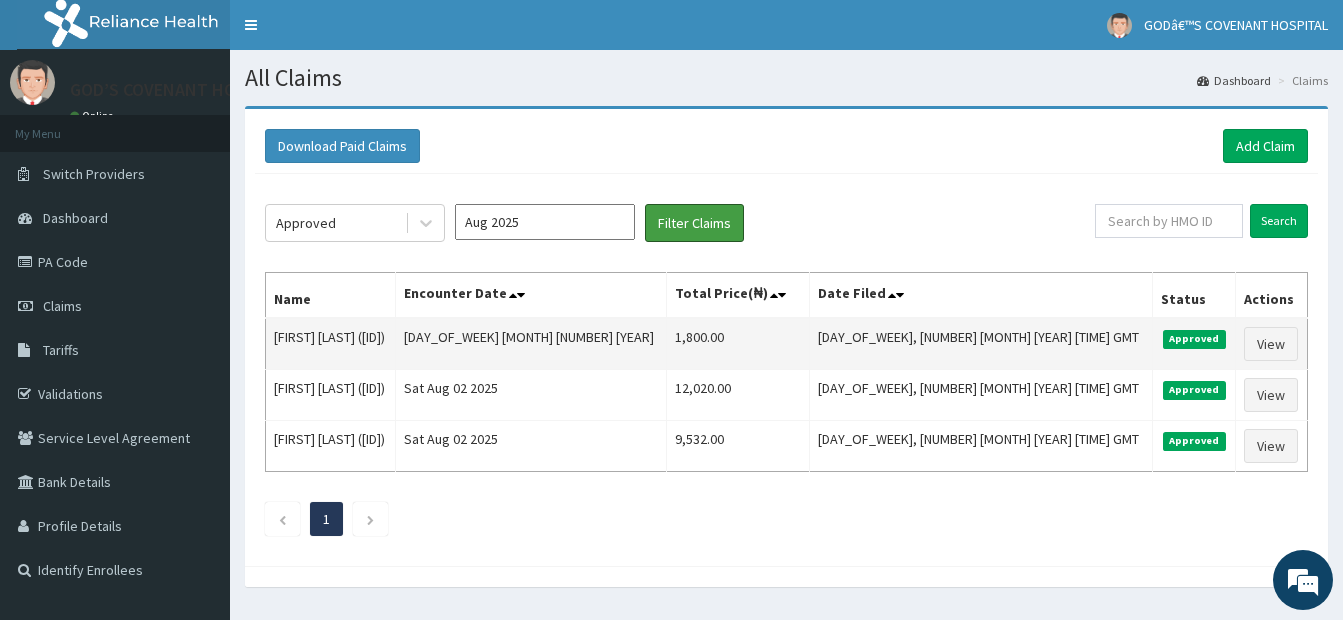 scroll, scrollTop: 0, scrollLeft: 0, axis: both 